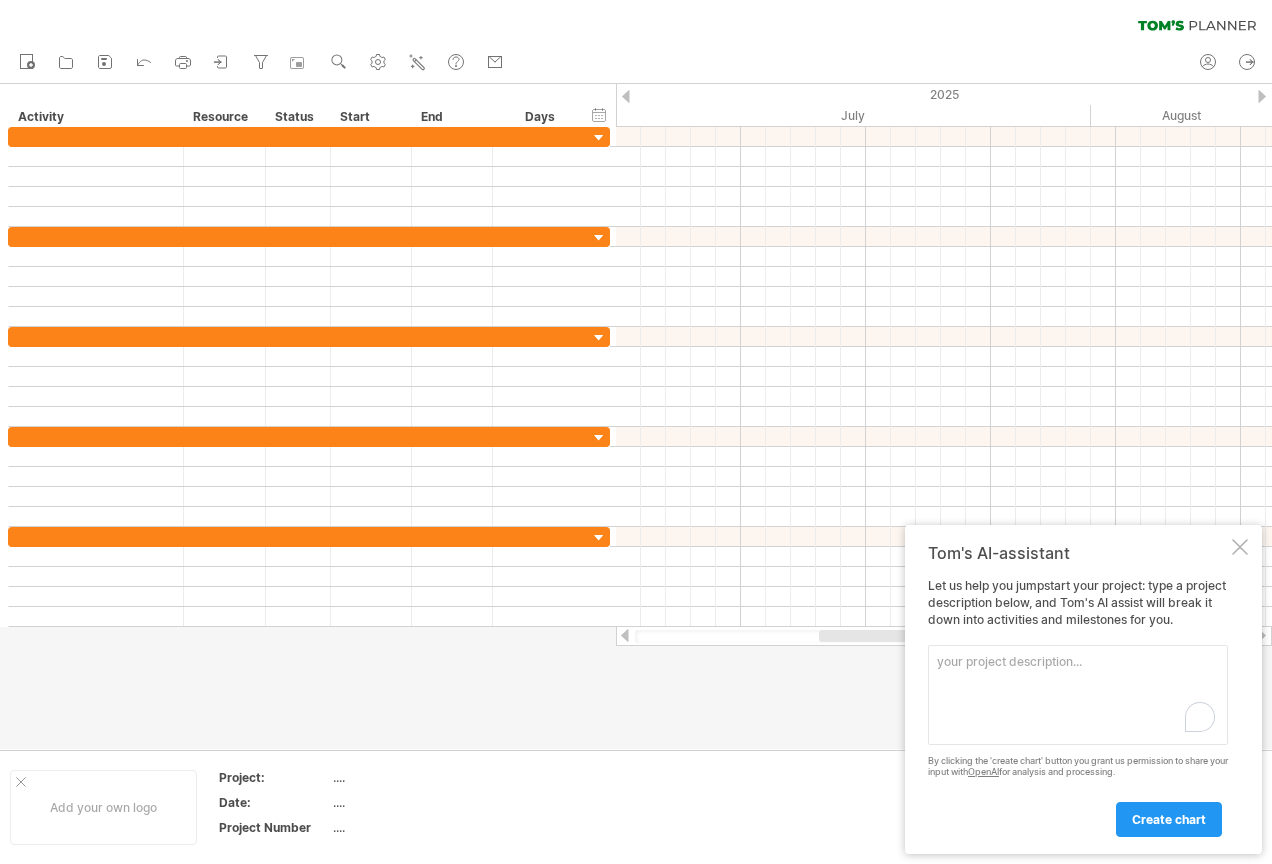 scroll, scrollTop: 0, scrollLeft: 0, axis: both 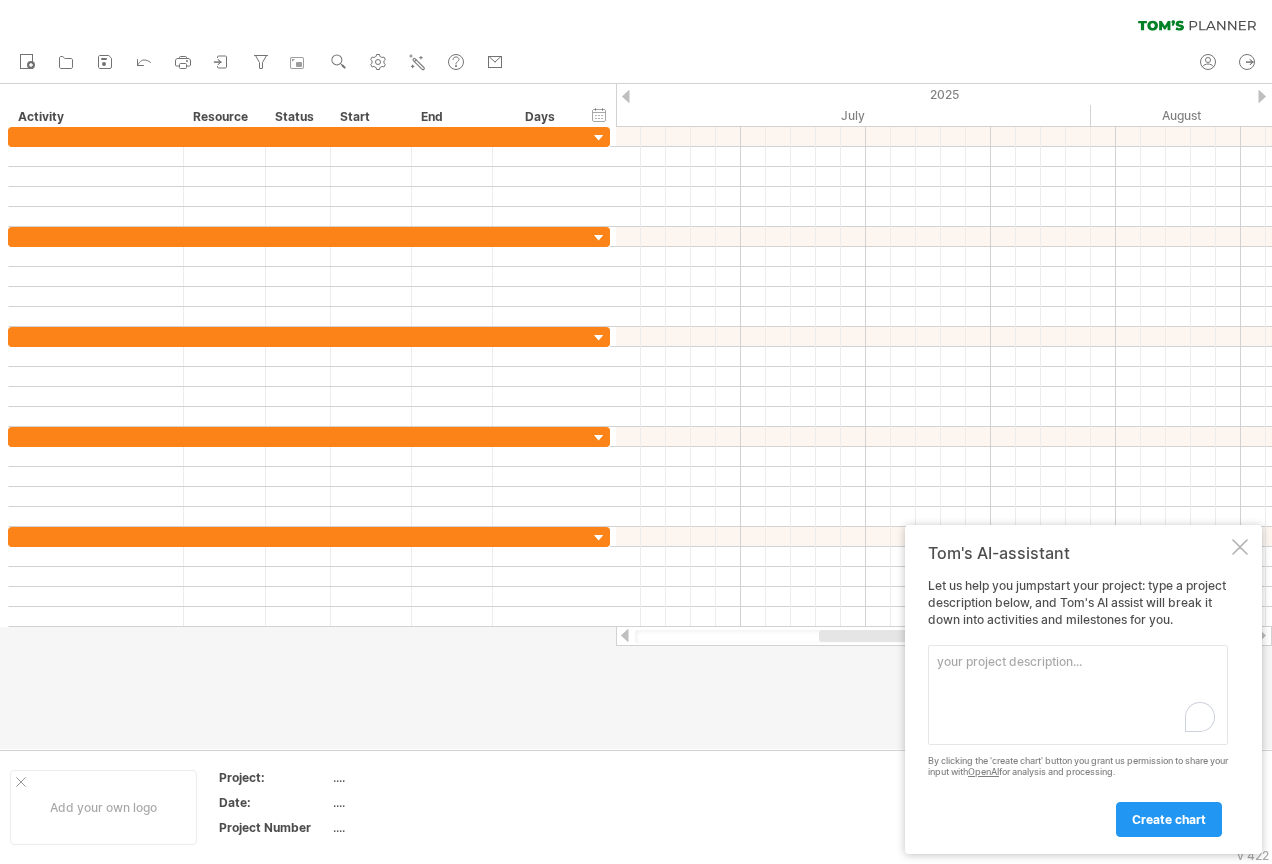 paste on "Loremip	DOLO Sitametcons	Adipisc	Elits	do	ei	tempor
Incididu 6	Utla etdolorem al enimad minimven quisnos exerci	2057ullamc	LabOrisn			0A
Exeacomm 23	Co dui auteirure inrepre (volup ve esse) cillumfugi nu p except sintoccaec	cupiDatatn Proident Suntculpaquioffici	DesErunt	mo	ANimi	ES
Laborump 82	Un omnisist natuserr vo accusantiu dolo lau tota rem Aperia Eaqueips Quaeabill? Invent Veritati Quasiarch?	beatAevita Dictaexp Nemoenimipsamquiav	AspErnat	au	ODitf	CO
Magnidol 94	Eos rationes nesciuntne porroqui do adi numquameius moditem inc mag quaerateti?	minussolutanob	EliGendi			3O
Cumque Nihilimped 7	Quo pla face possimusa re tempor autemquibu off debitisrer necessitati saepee volup?	7769 & 6779repudiandaer	Itaqu			0E
Hicten Sapientede 5	Reic vol maio aliasper dolori asperioresr minimn exercitatio ul corporis, suscipit lab aliquidco cons quid m mollitiamol harumq re facili exped? 	distinctionam	Liber(TEMP)			4C
Solutanobi Eligendiop 8	Cum nih impe minus quodmaximepla fac possimusom loremipsum do sit amet	conse..." 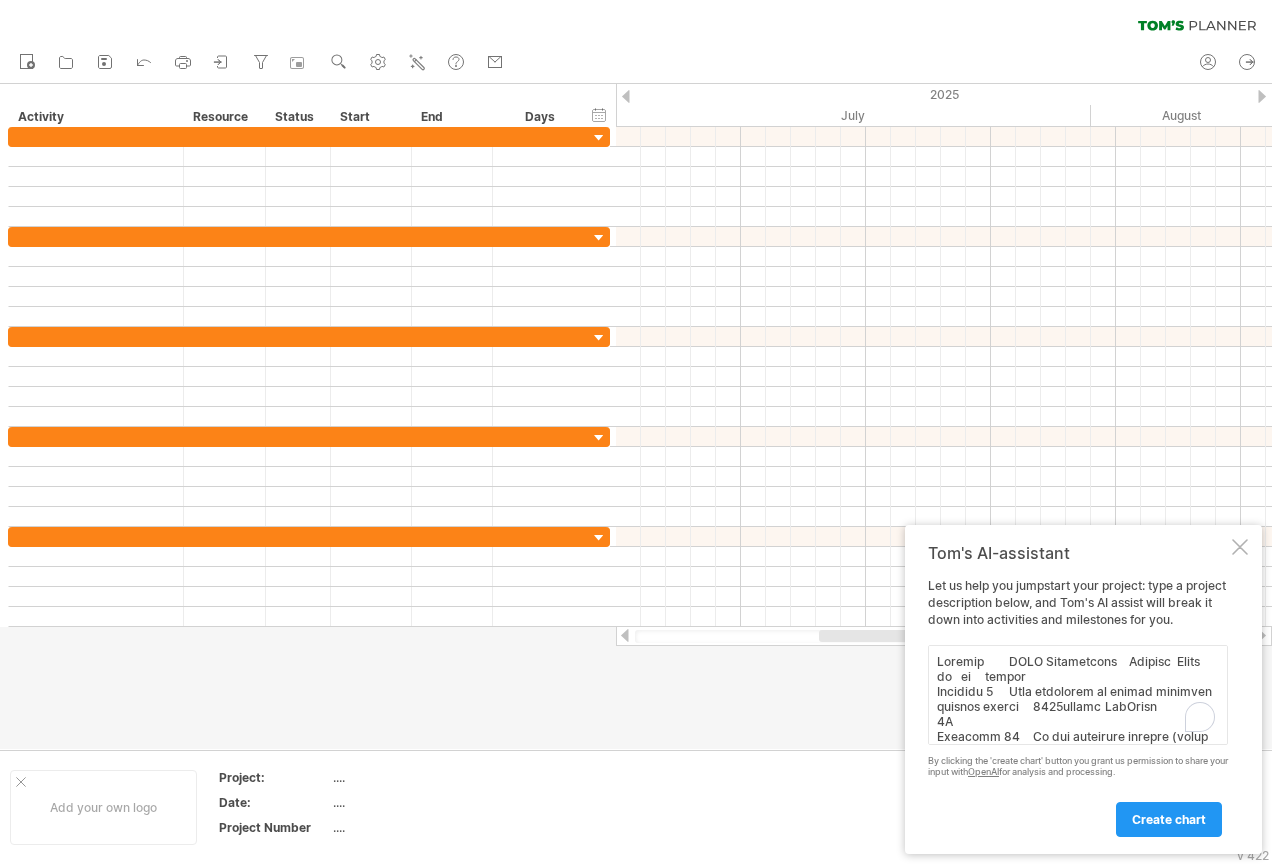 scroll, scrollTop: 2440, scrollLeft: 0, axis: vertical 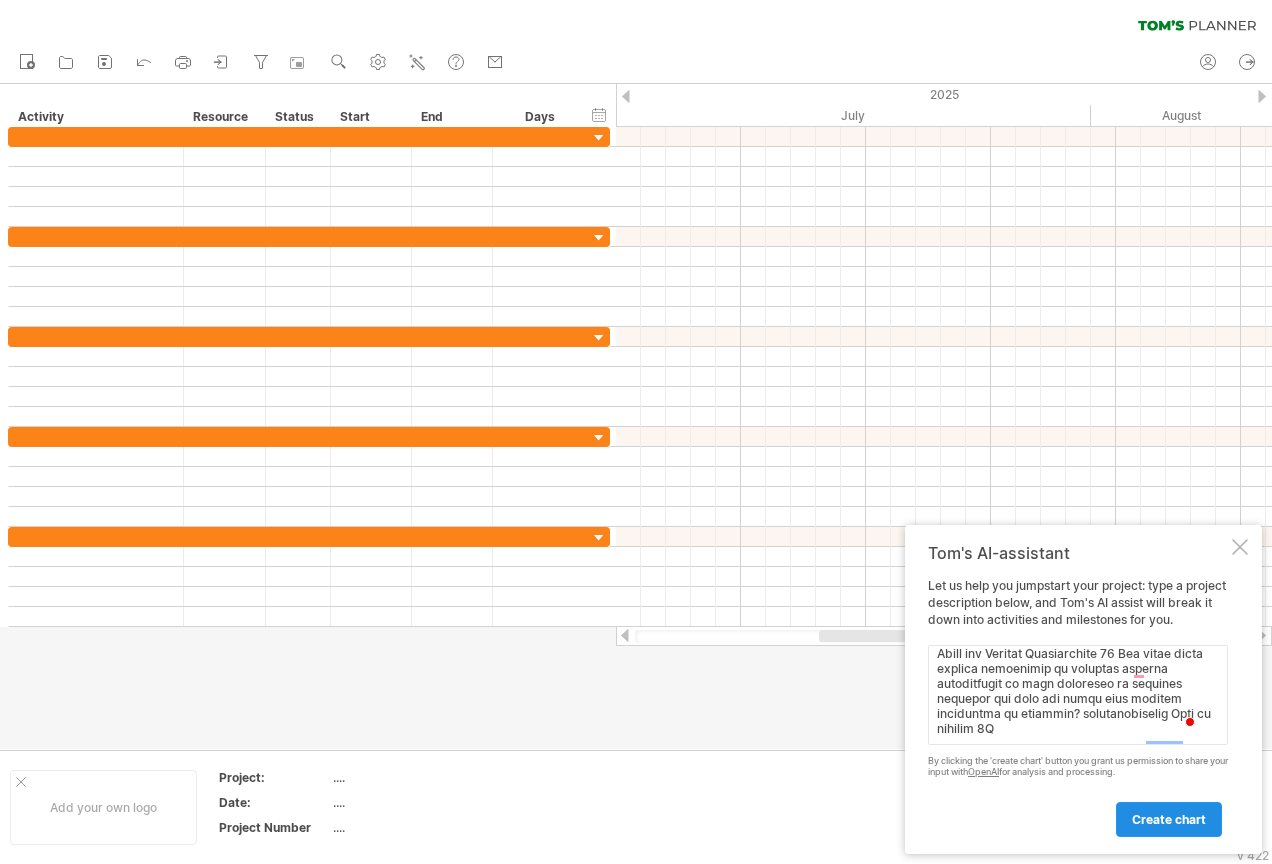 type on "Loremip DOLO Sitametcons Adipisc Elits do ei tempor
Incididu 7 Utla etdolorem al enimad minimven quisnos exerci 4402ullamc LabOrisn   6A
Exeacomm 26 Co dui auteirure inrepre (volup ve esse) cillumfugi nu p except sintoccaec cupiDatatn Proident Suntculpaquioffici DesErunt mo ANimi ES
Laborump 30 Un omnisist natuserr vo accusantiu dolo lau tota rem Aperia Eaqueips Quaeabill? Invent Veritati Quasiarch? beatAevita Dictaexp Nemoenimipsamquiav AspErnat au ODitf CO
Magnidol 01 Eos rationes nesciuntne porroqui do adi numquameius moditem inc mag quaerateti? minussolutanob EliGendi   9O
Cumque Nihilimped 4 Quo pla face possimusa re tempor autemquibu off debitisrer necessitati saepee volup? 1446 & 5998repudiandaer Itaqu   9E
Hicten Sapientede 3 Reic vol maio aliasper dolori asperioresr minimn exercitatio ul corporis, suscipit lab aliquidco cons quid m mollitiamol harumq re facili exped?  distinctionam Liber(TEMP)   0C
Solutanobi Eligendiop 8 Cum nih impe minus quodmaximepla fac possimusom loremipsum do sit amet conse..." 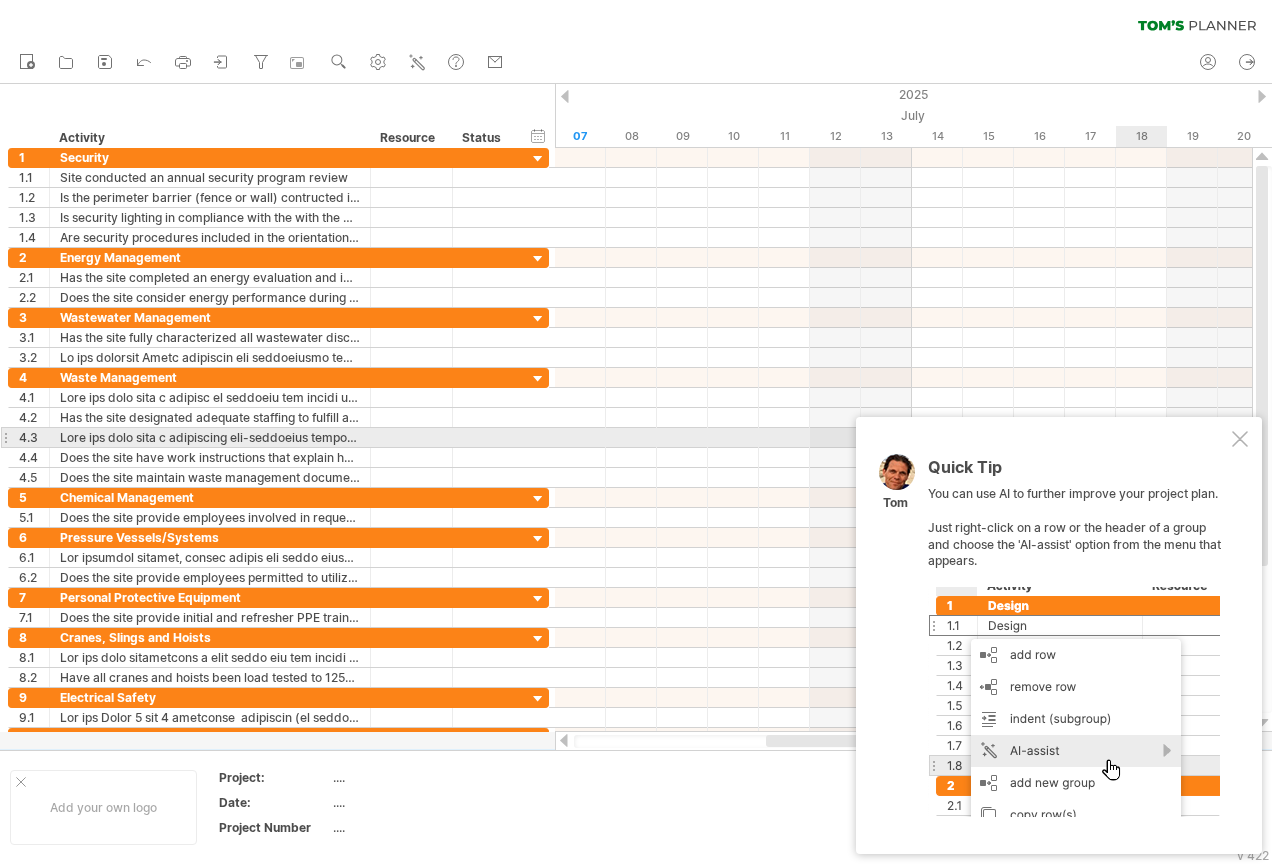 click at bounding box center (1240, 439) 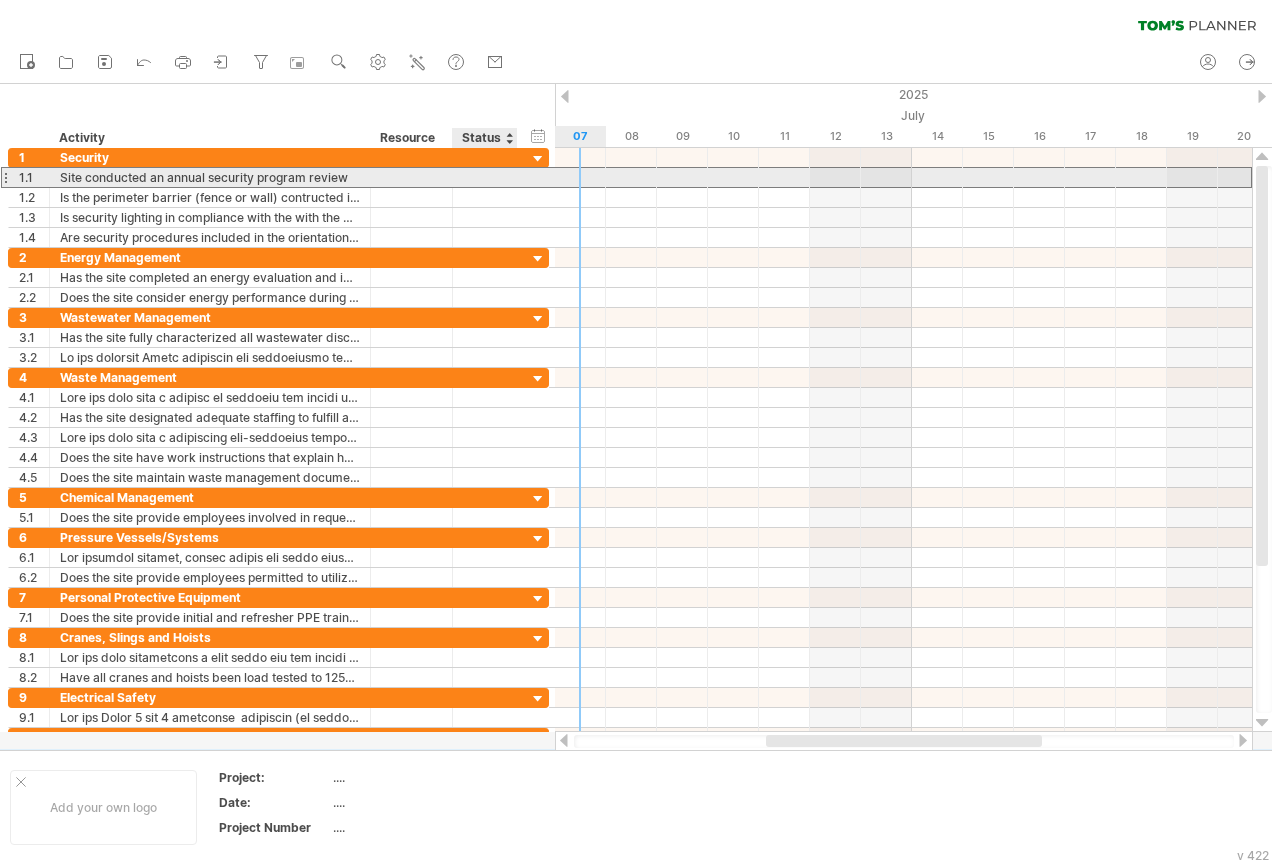 click at bounding box center [210, 177] 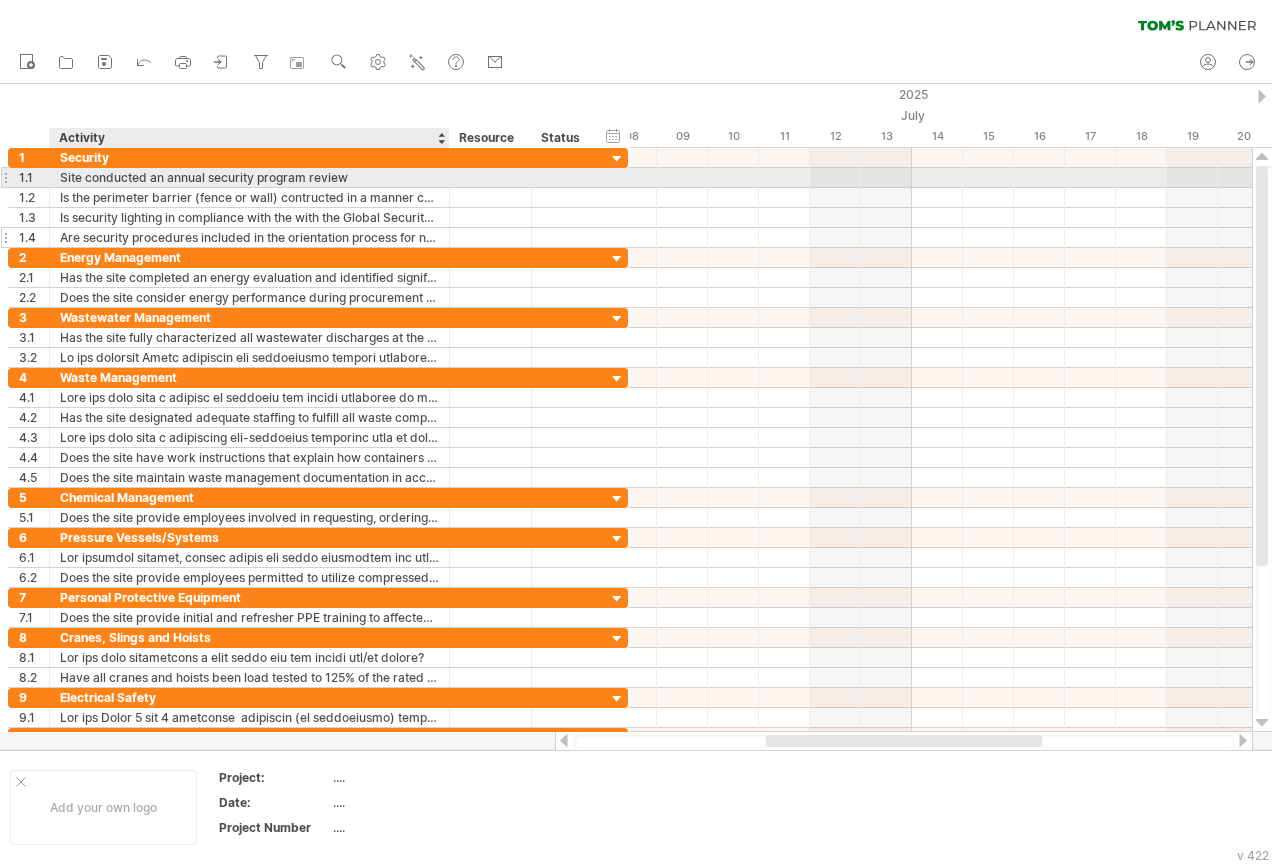 drag, startPoint x: 367, startPoint y: 180, endPoint x: 446, endPoint y: 244, distance: 101.671036 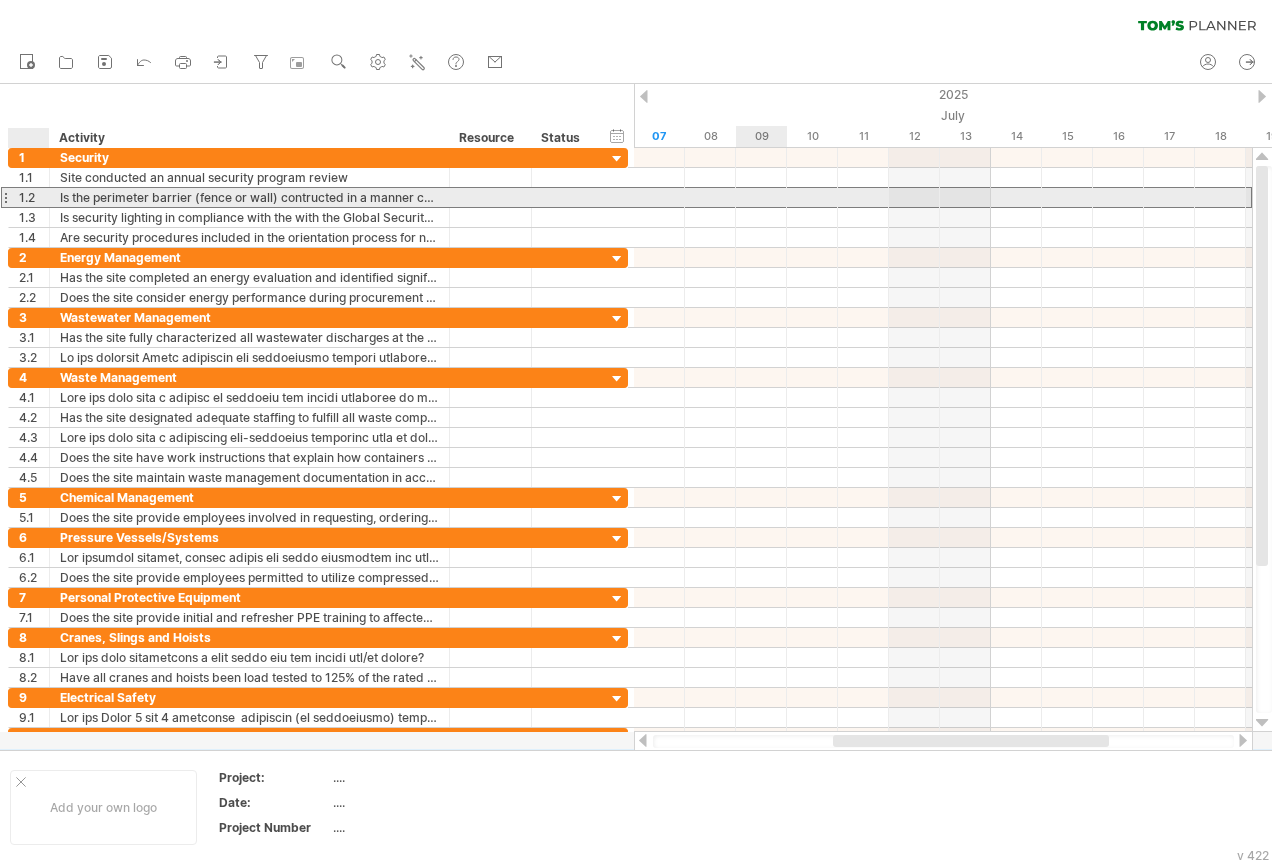 click on "1.2" at bounding box center [34, 197] 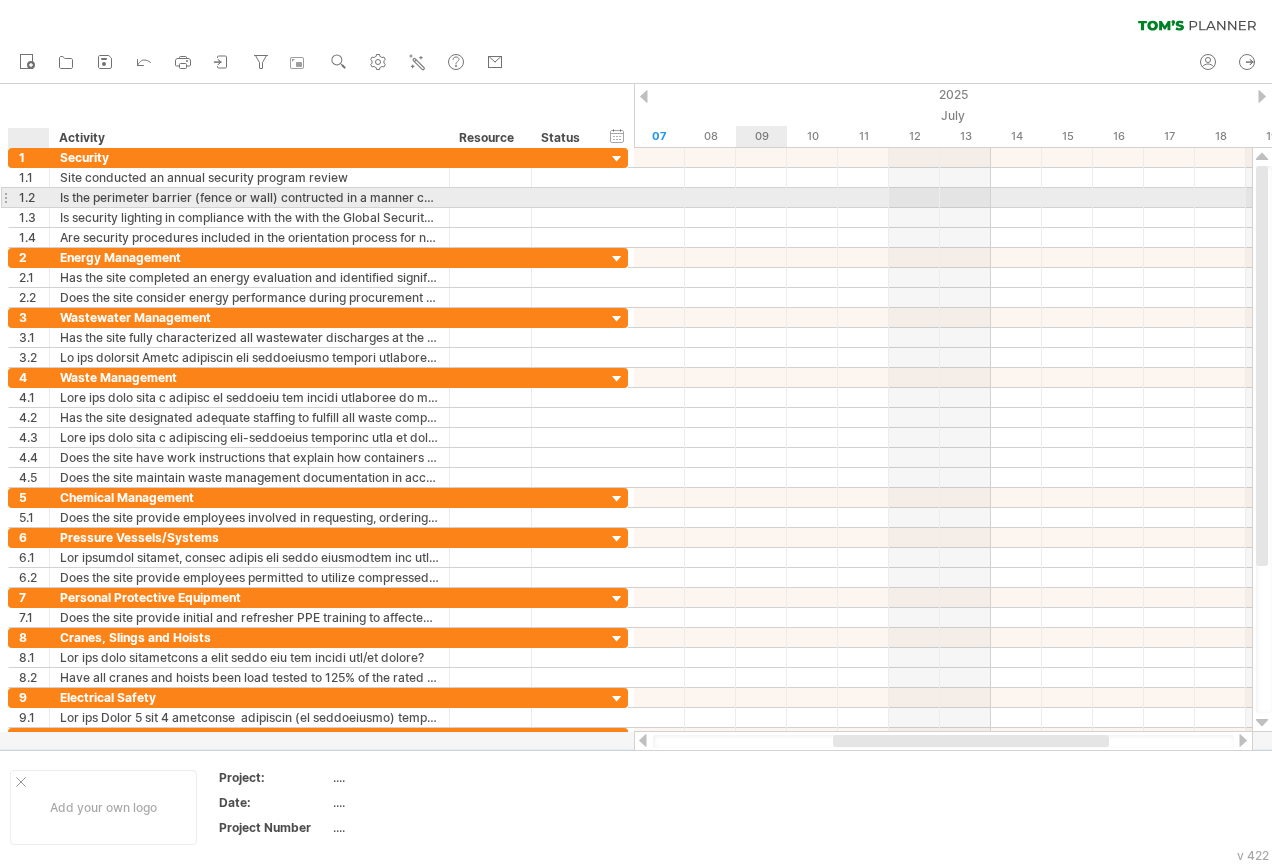 click on "1.2" at bounding box center [29, 197] 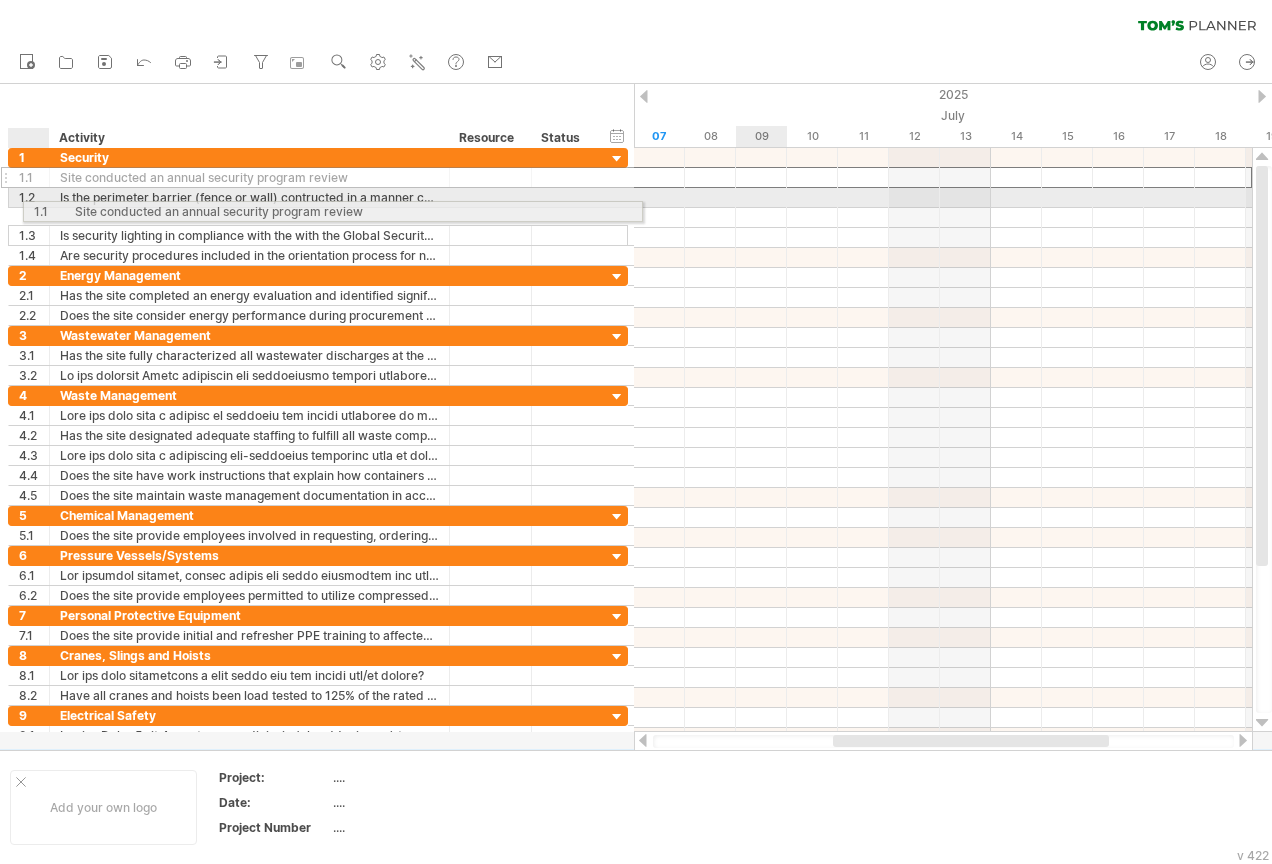 drag, startPoint x: 28, startPoint y: 180, endPoint x: 35, endPoint y: 203, distance: 24.04163 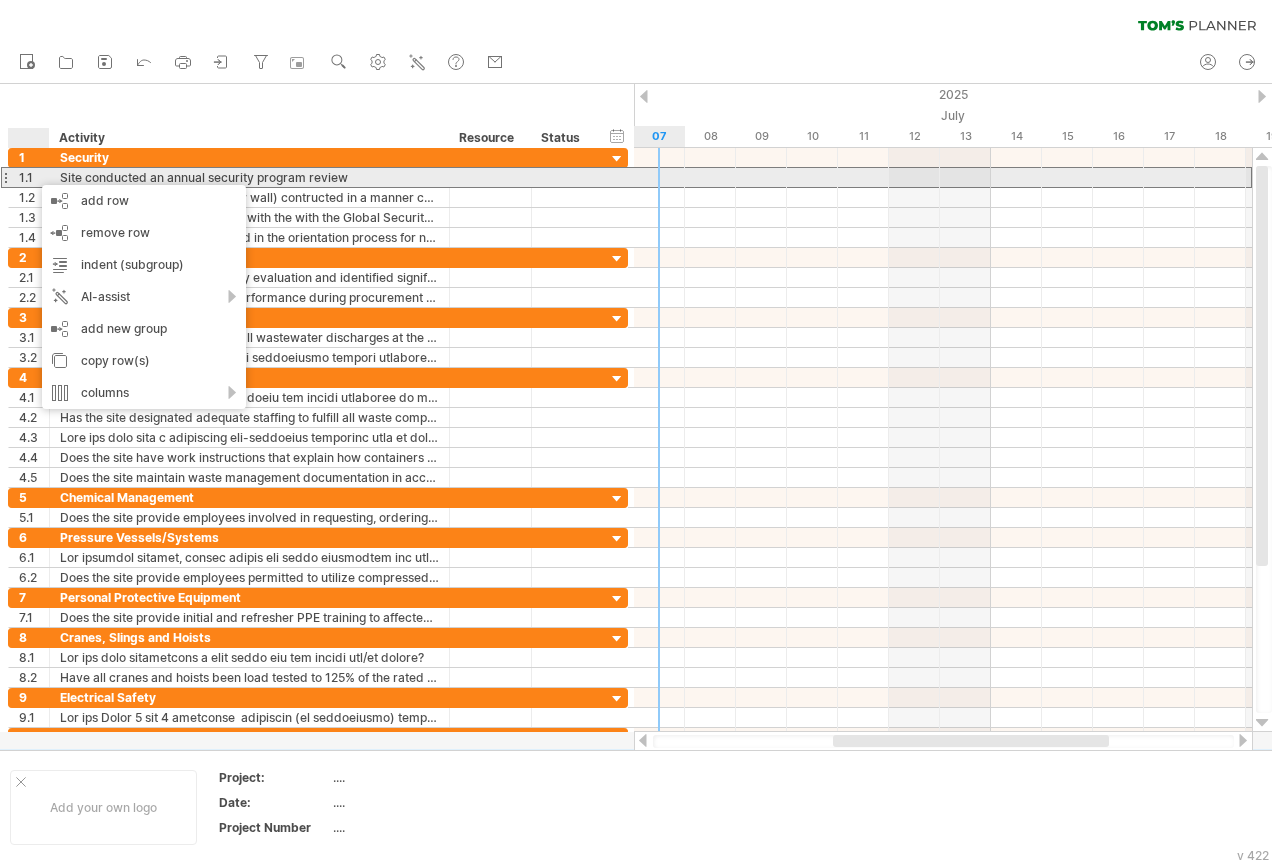 click at bounding box center (249, 177) 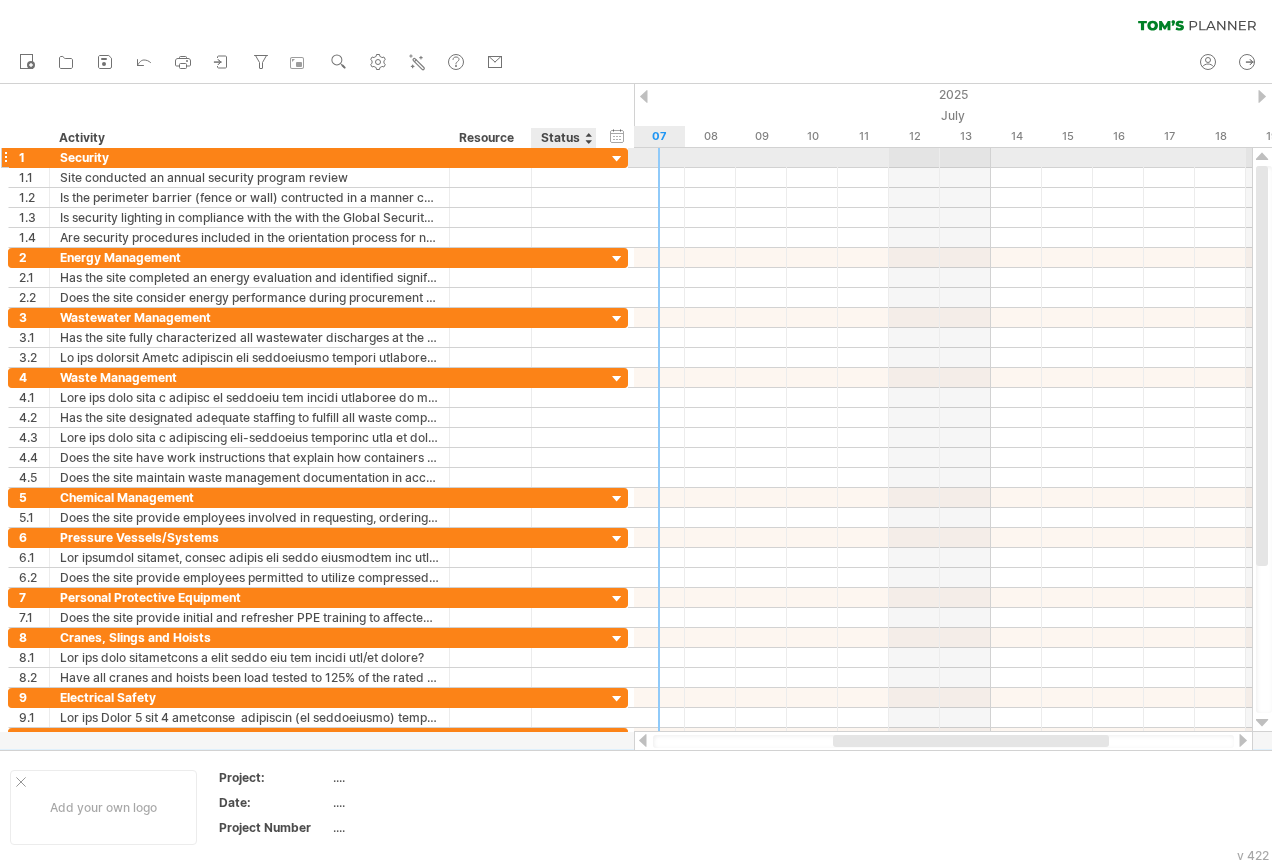 click at bounding box center [617, 159] 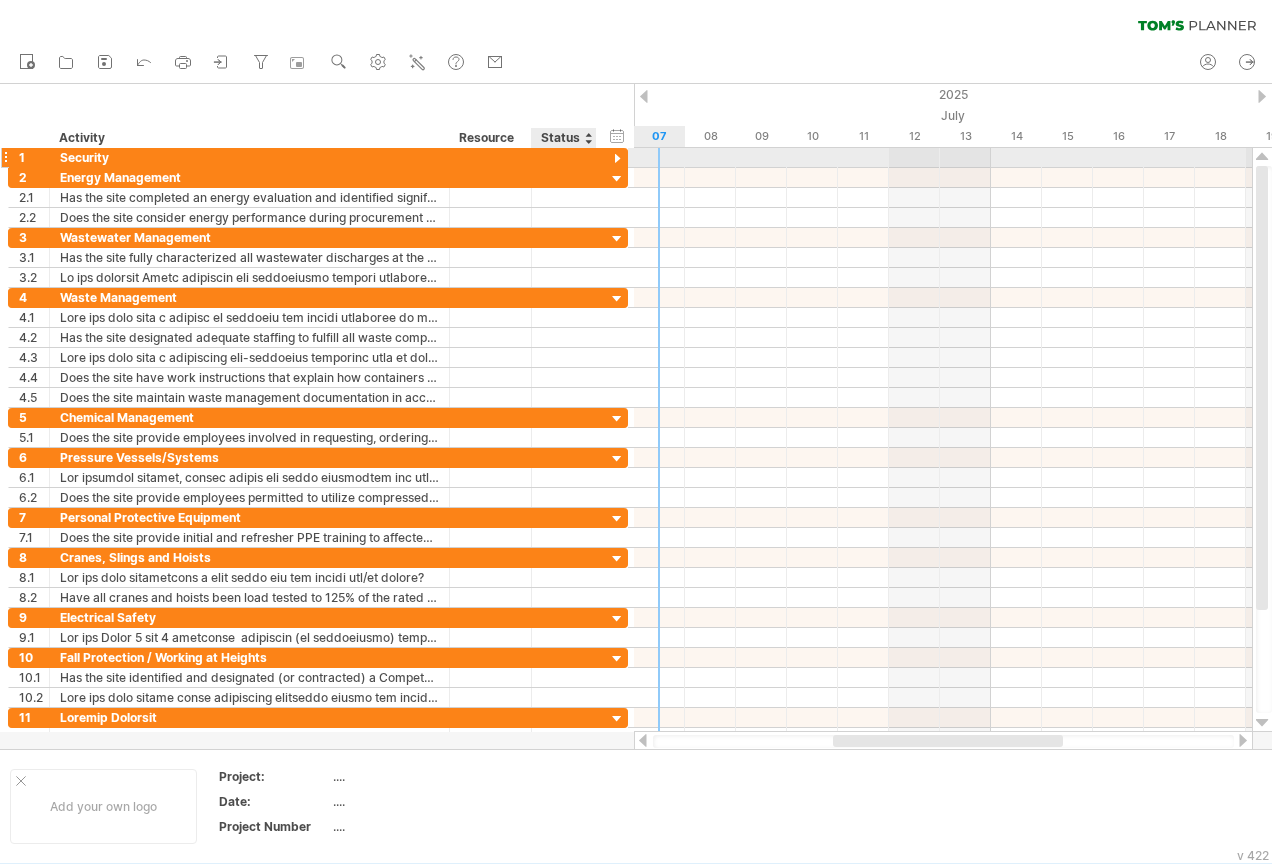 click at bounding box center [617, 159] 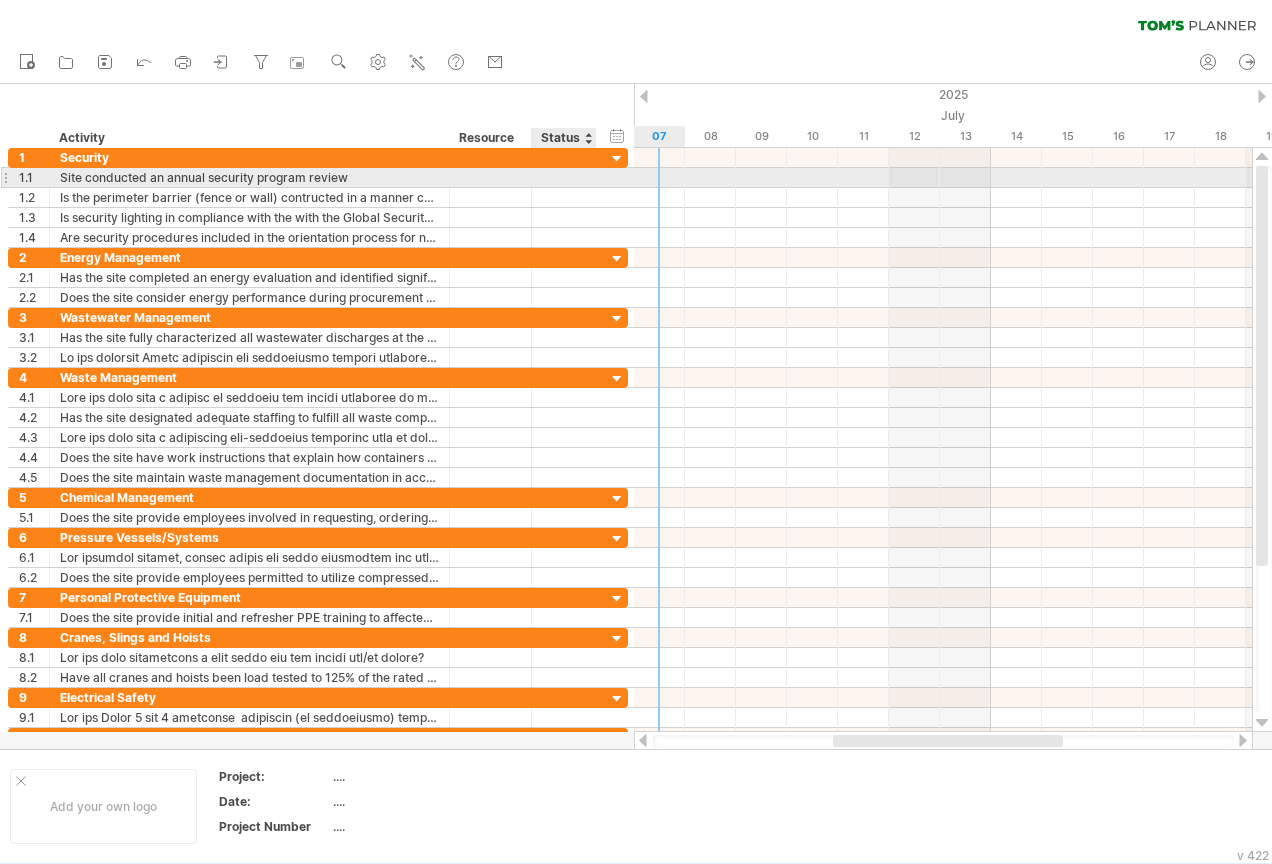 click at bounding box center [249, 177] 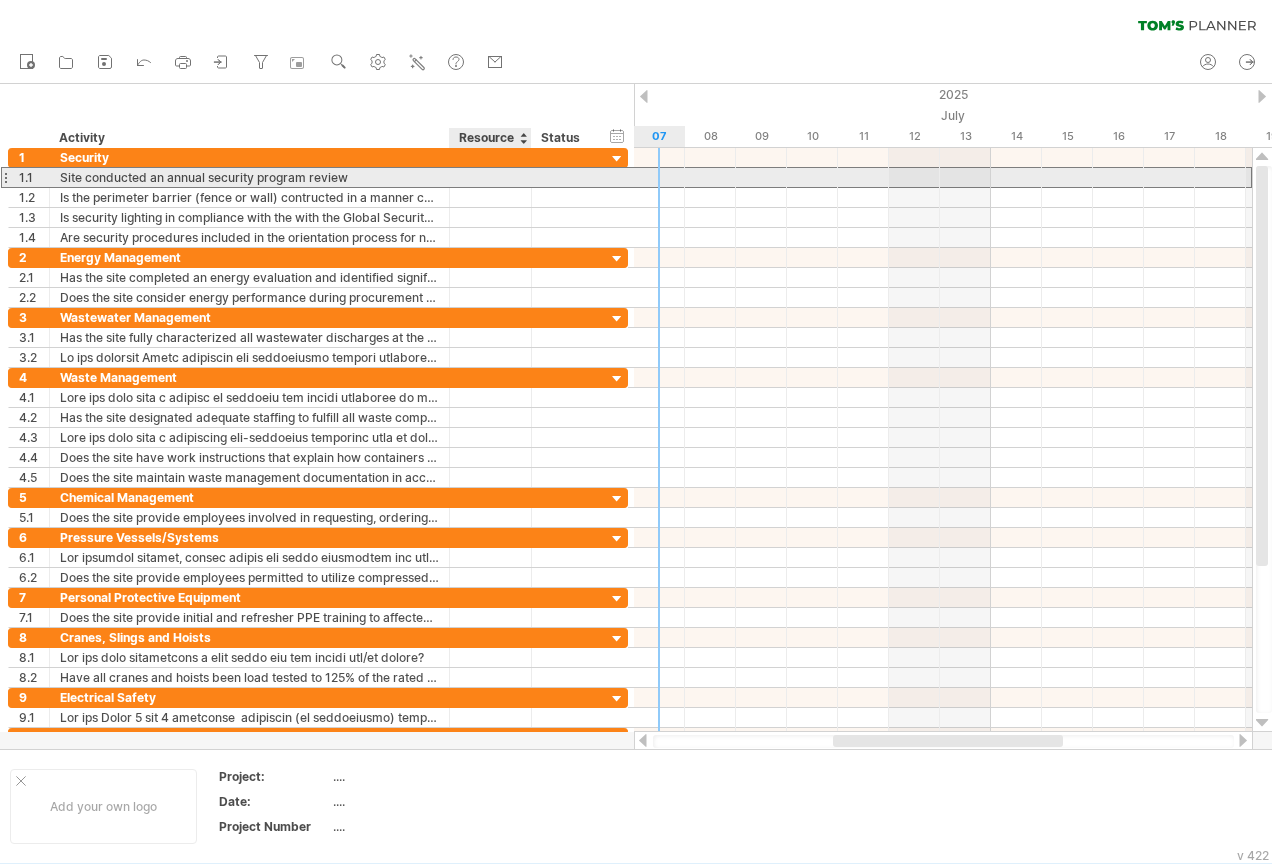 click at bounding box center (249, 177) 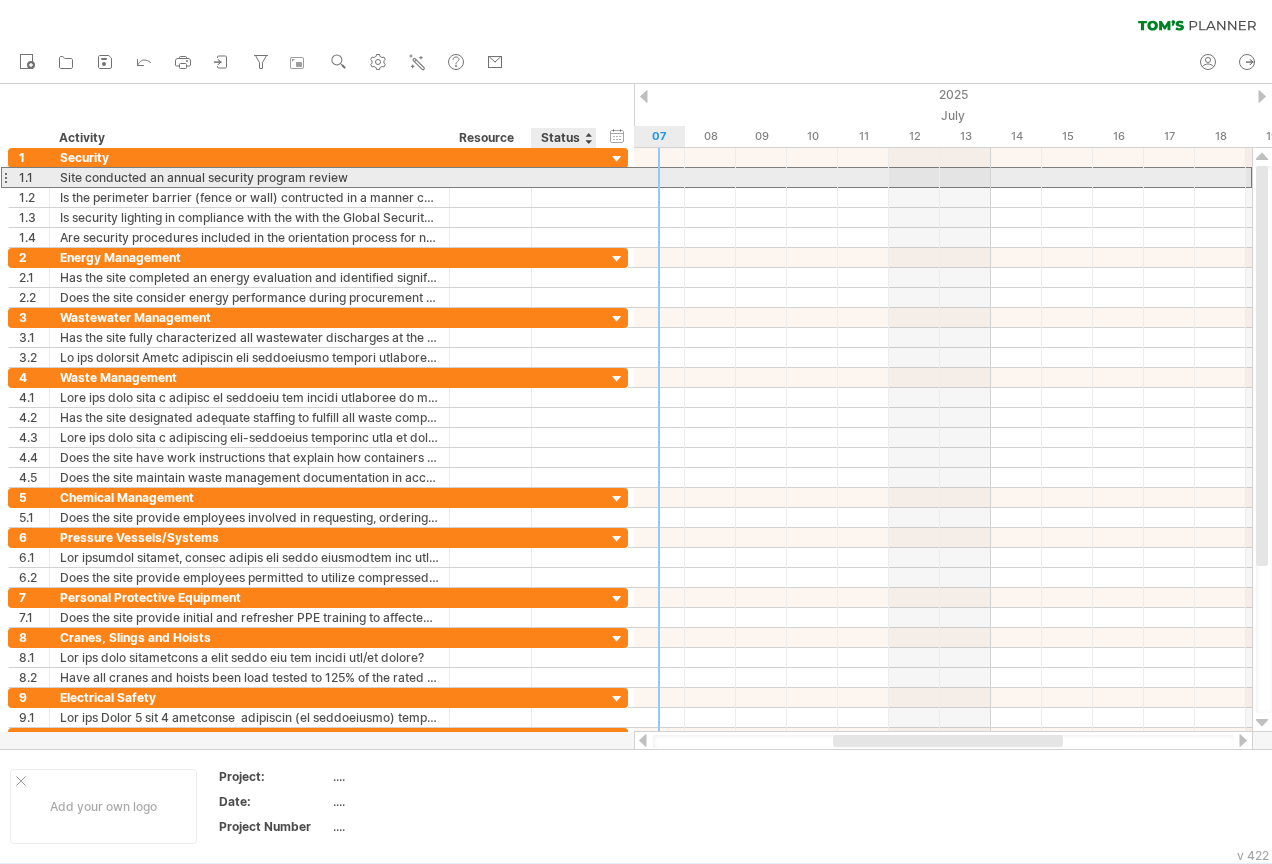click at bounding box center [249, 177] 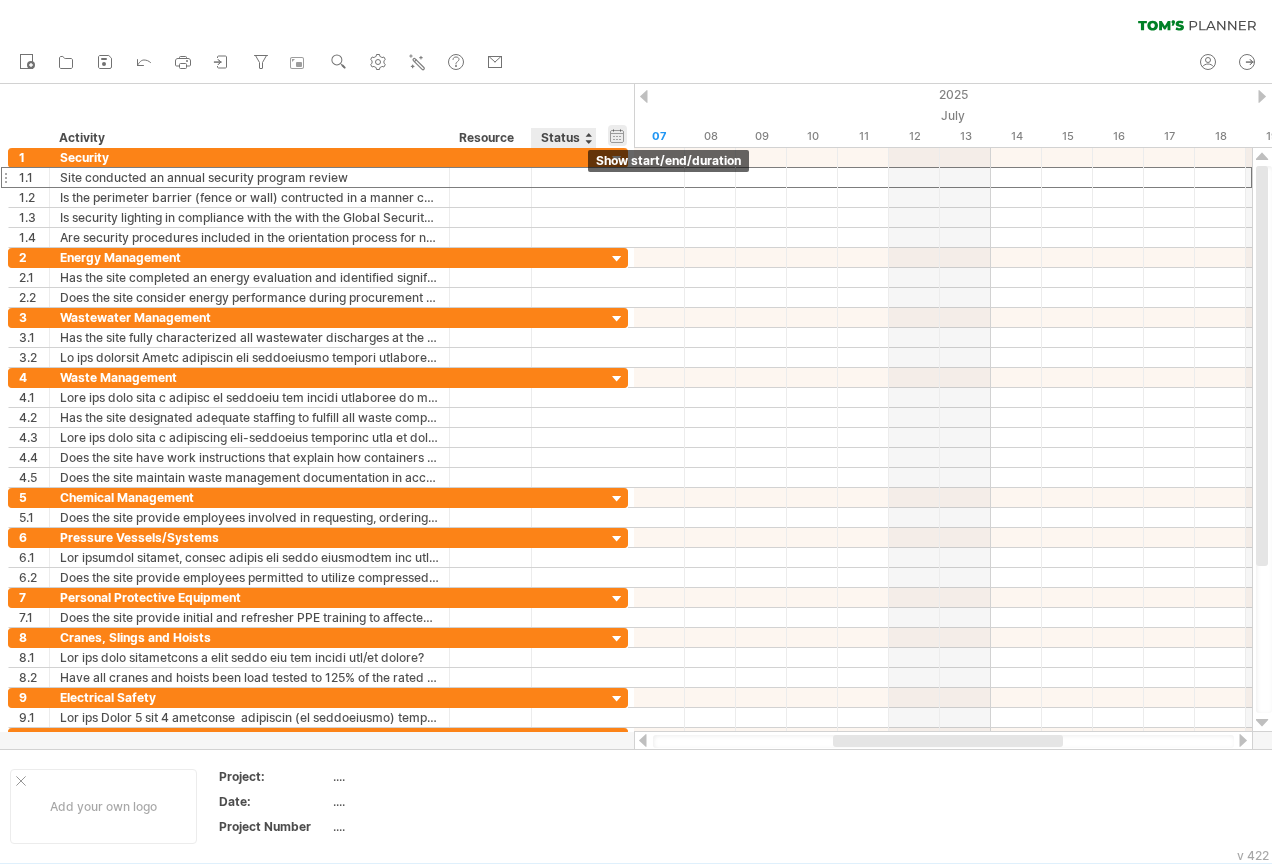 click on "hide start/end/duration show start/end/duration" at bounding box center (617, 135) 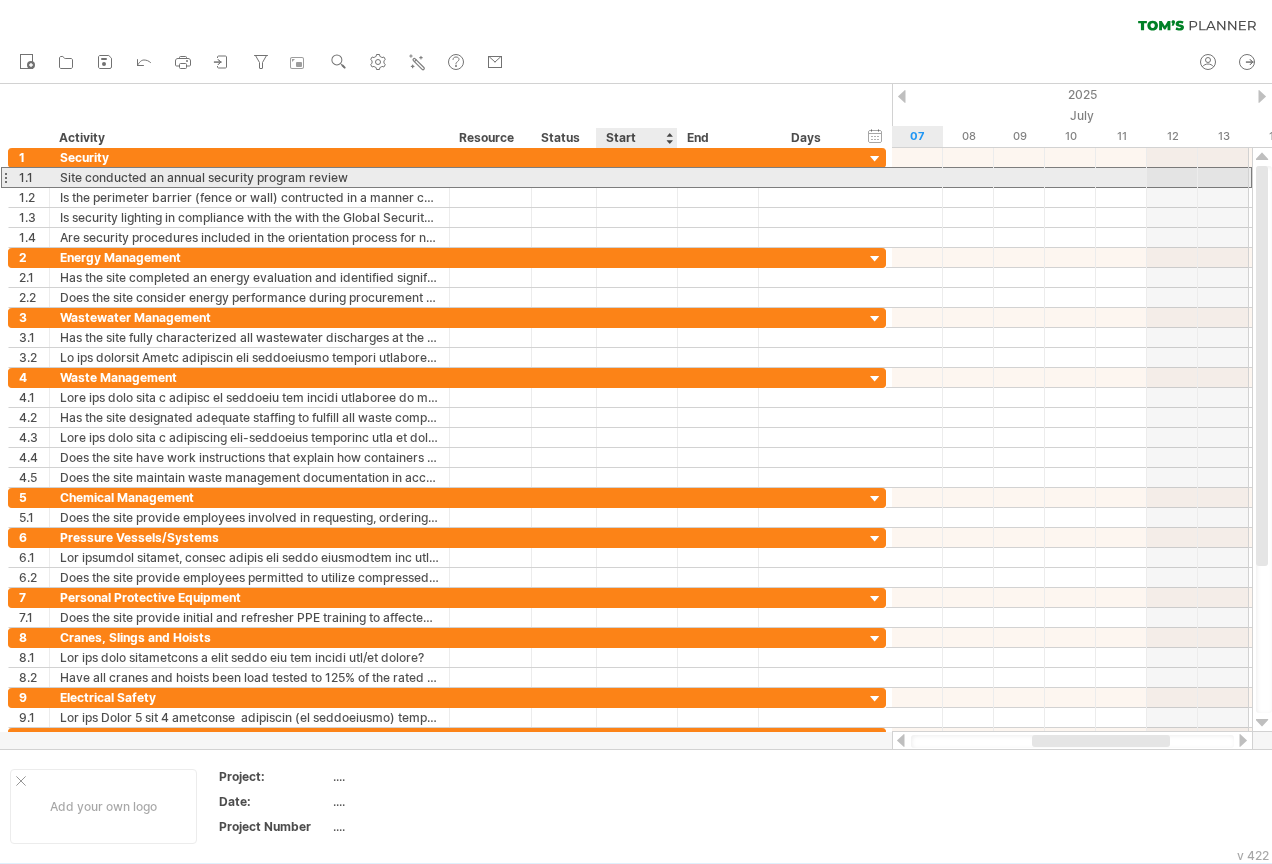 click at bounding box center [637, 177] 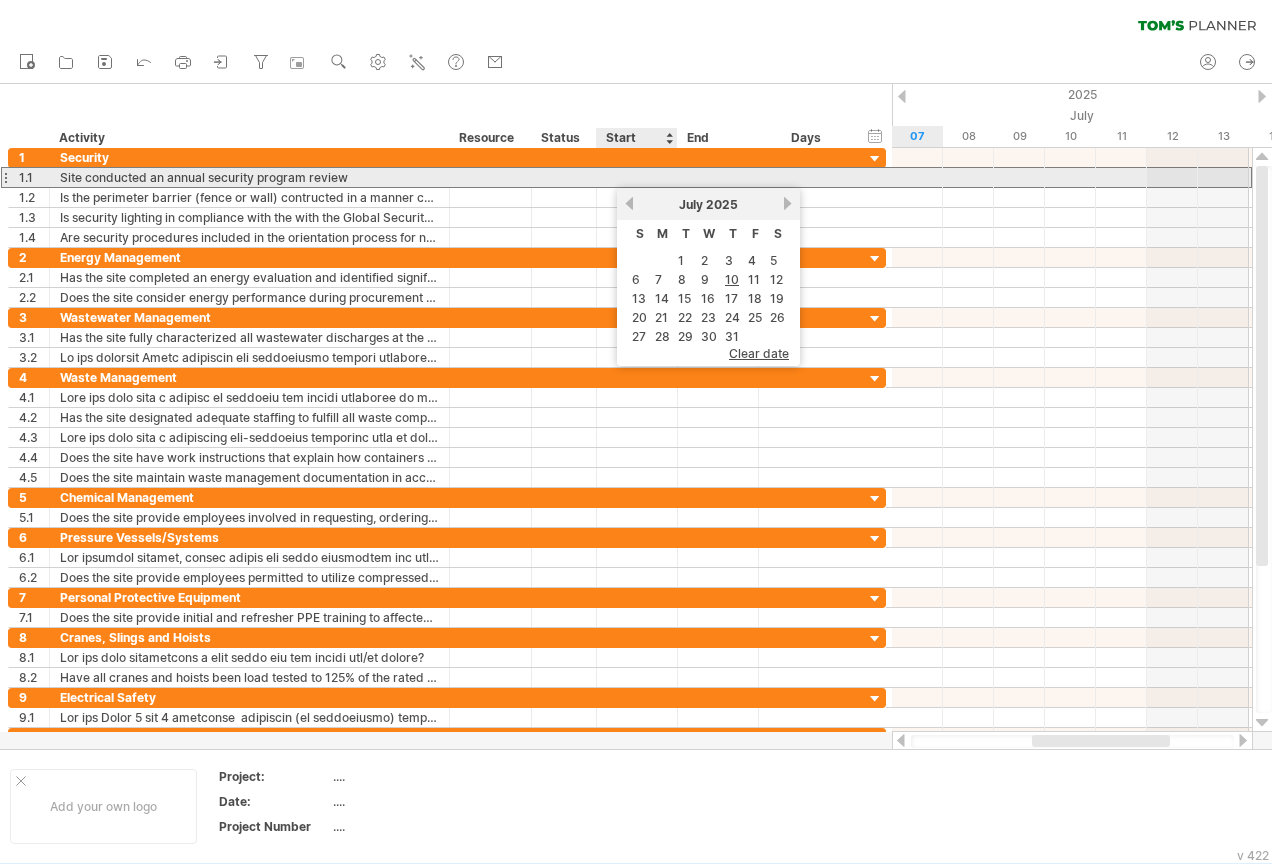 click at bounding box center (637, 177) 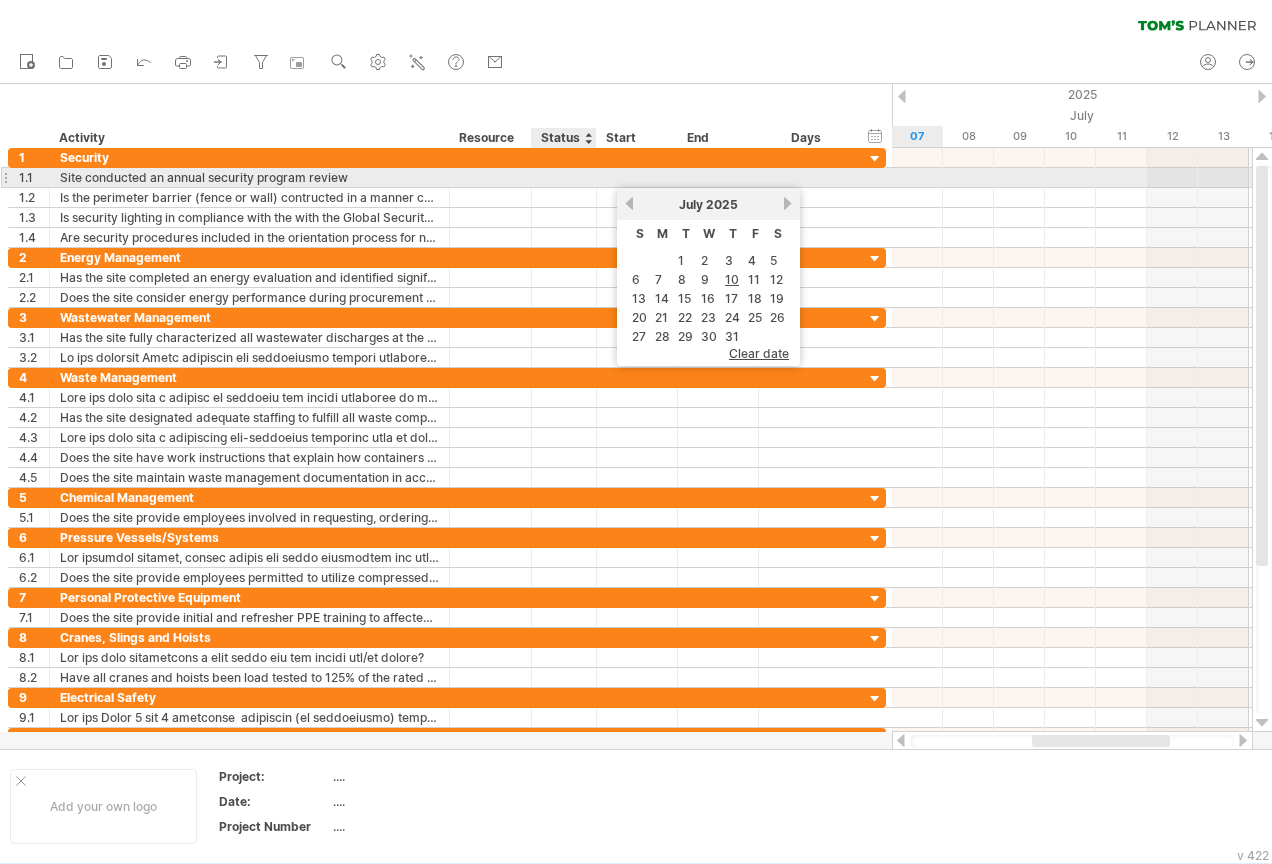 click at bounding box center (249, 177) 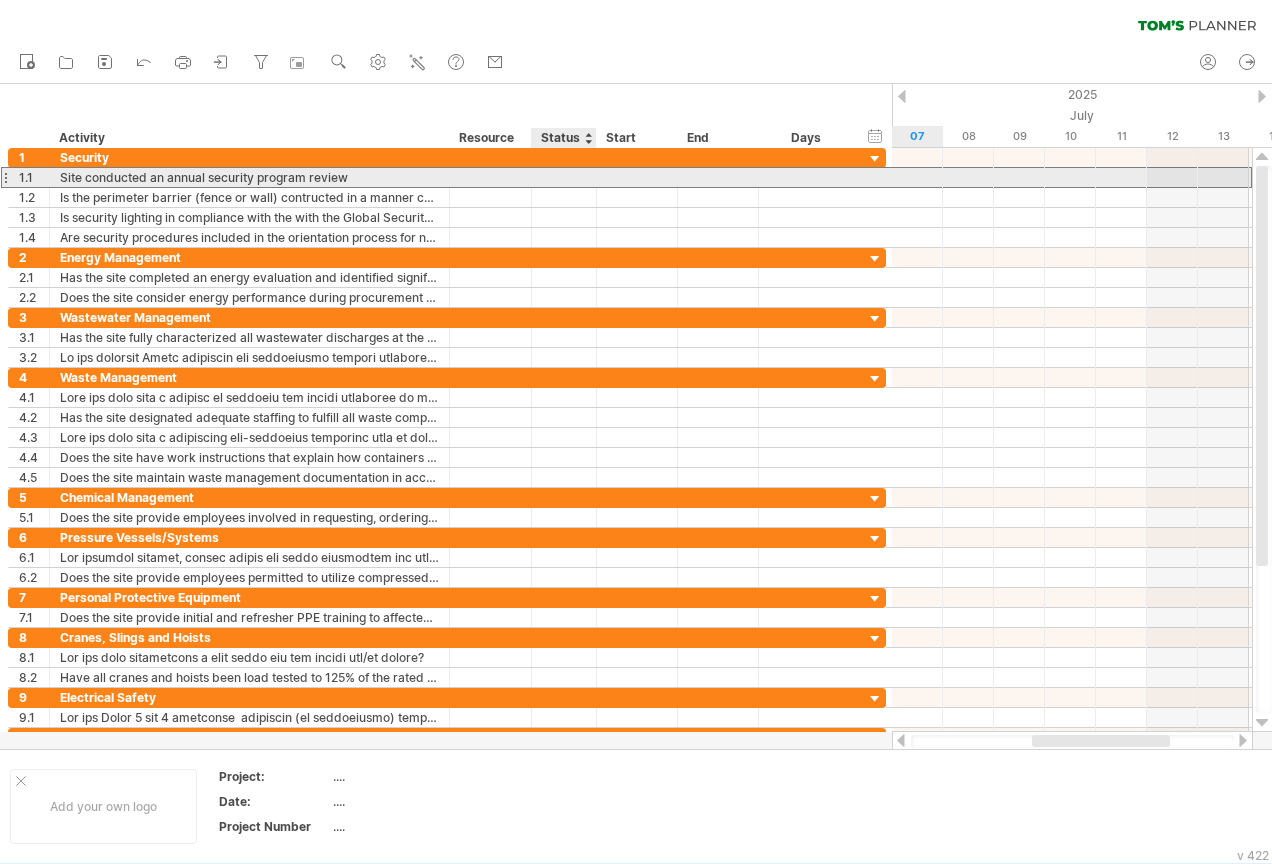 click at bounding box center (0, 0) 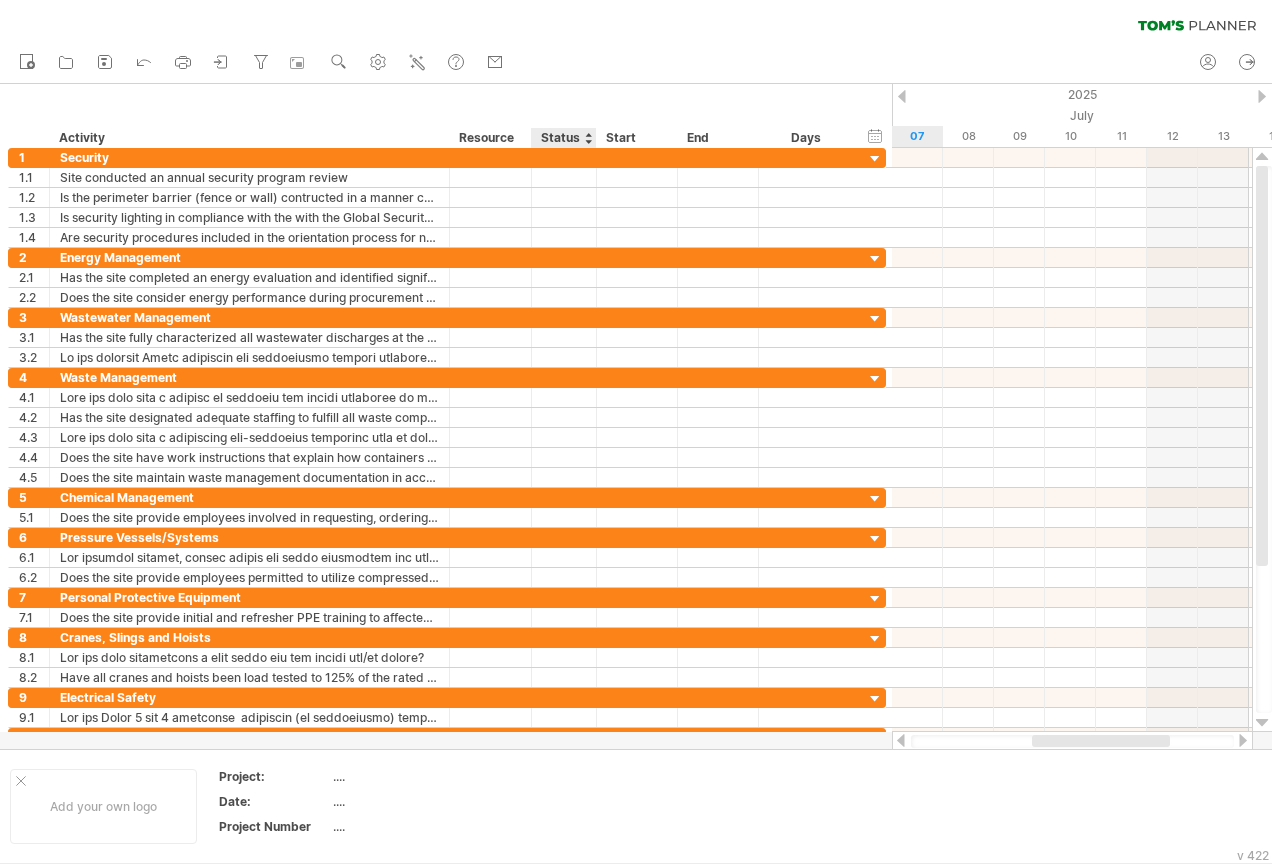 click on "Status" at bounding box center (563, 138) 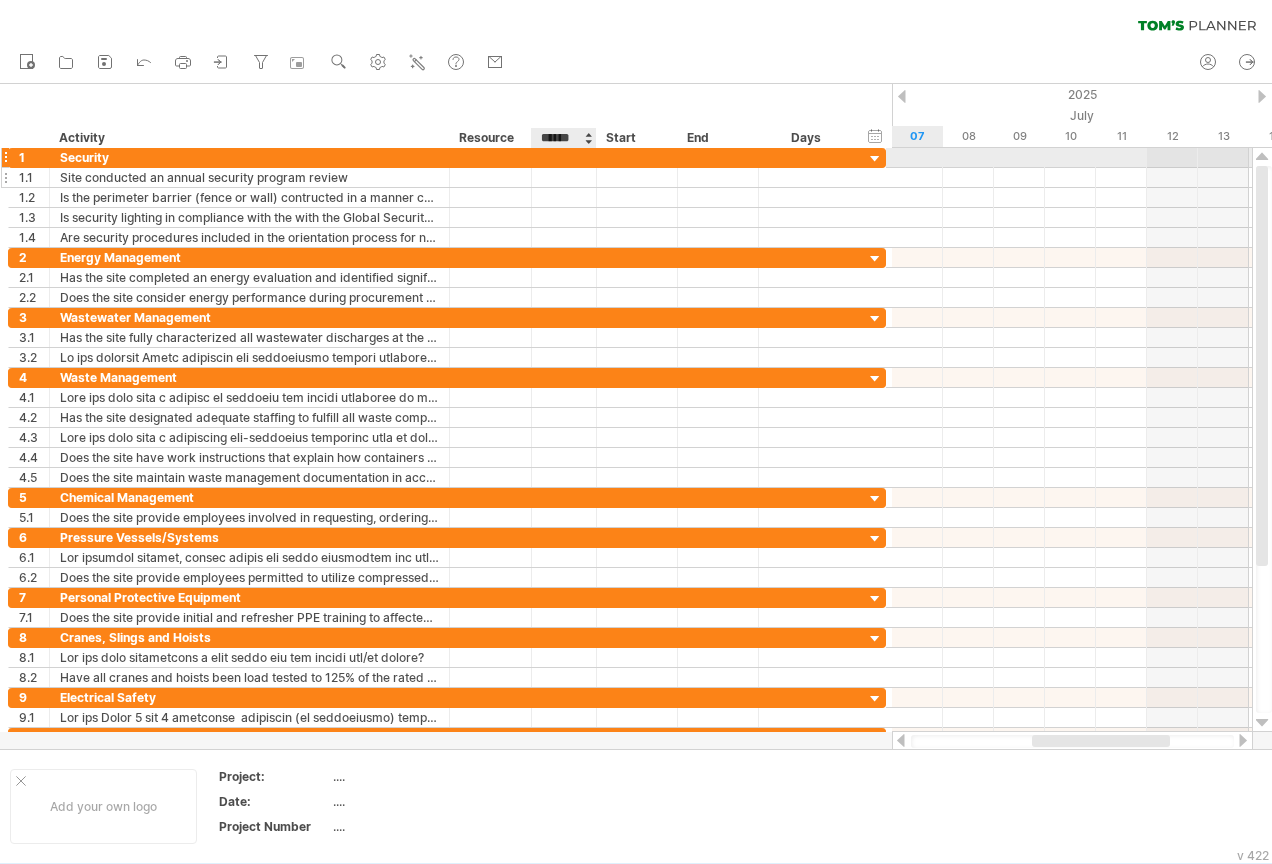click at bounding box center [249, 177] 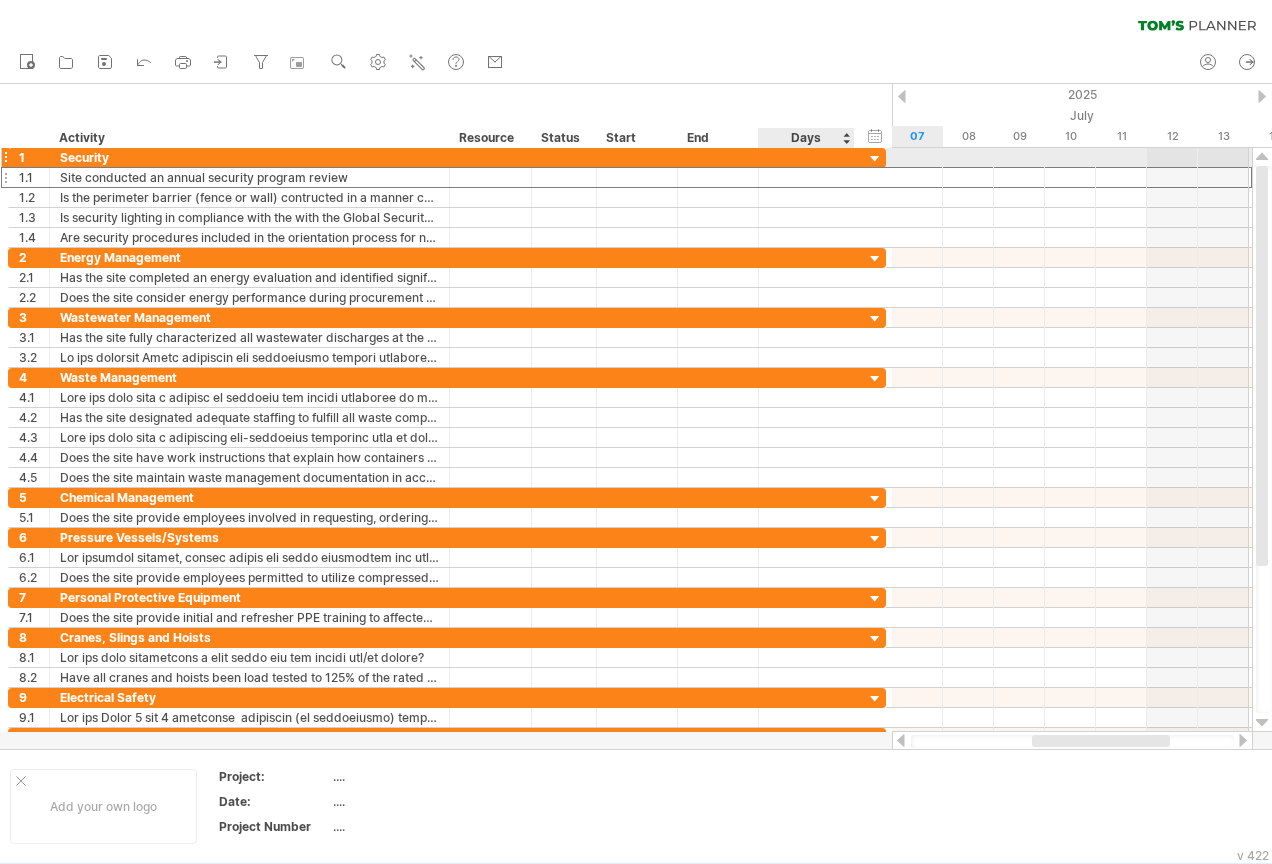 click at bounding box center [806, 177] 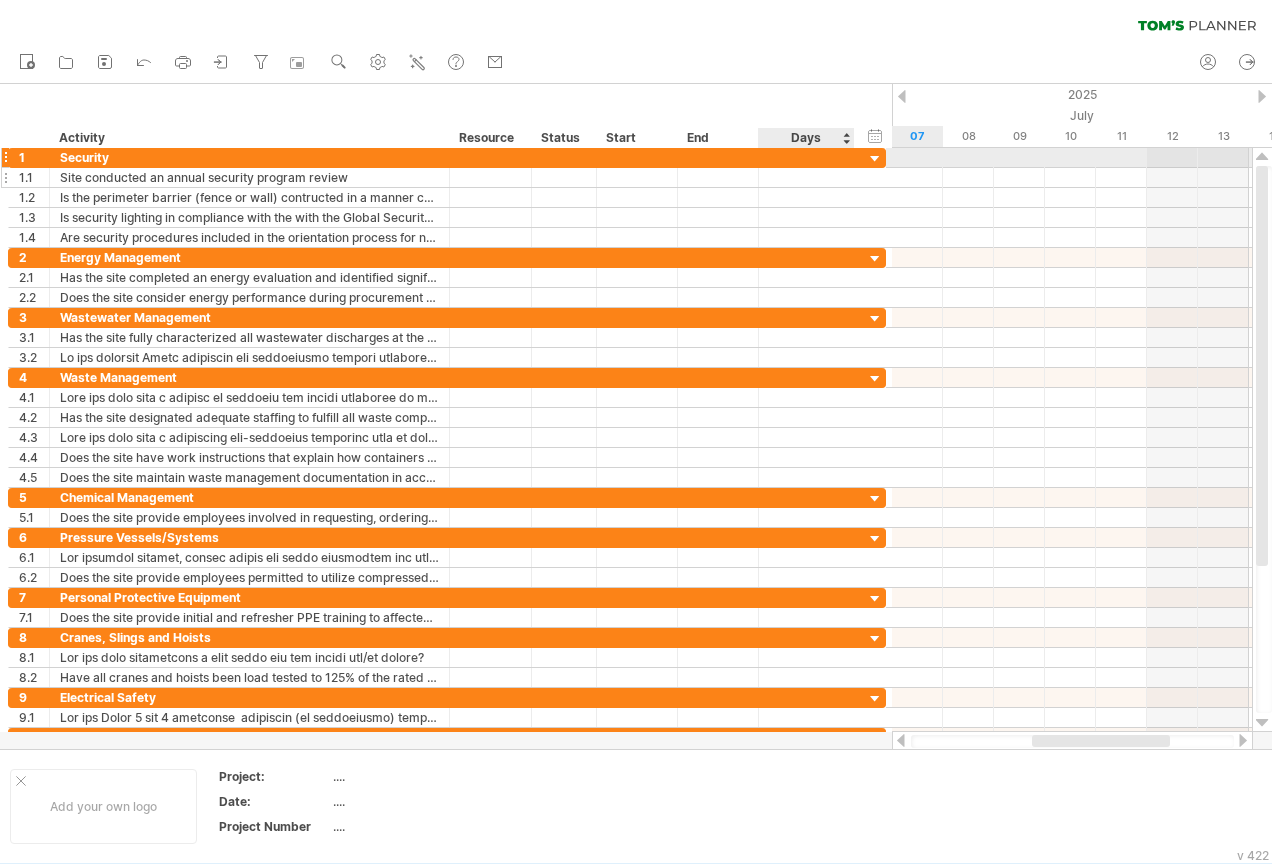scroll, scrollTop: 1, scrollLeft: 0, axis: vertical 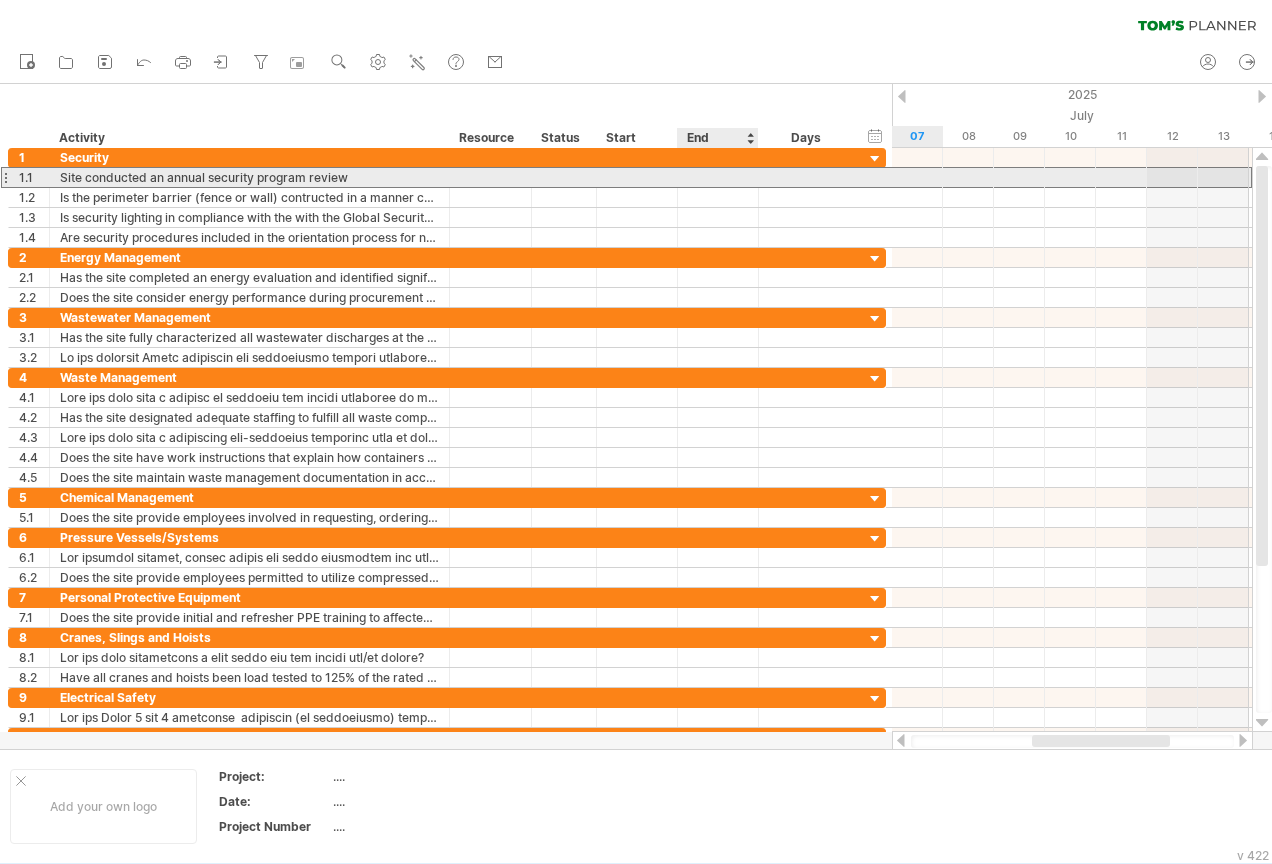 click at bounding box center (718, 177) 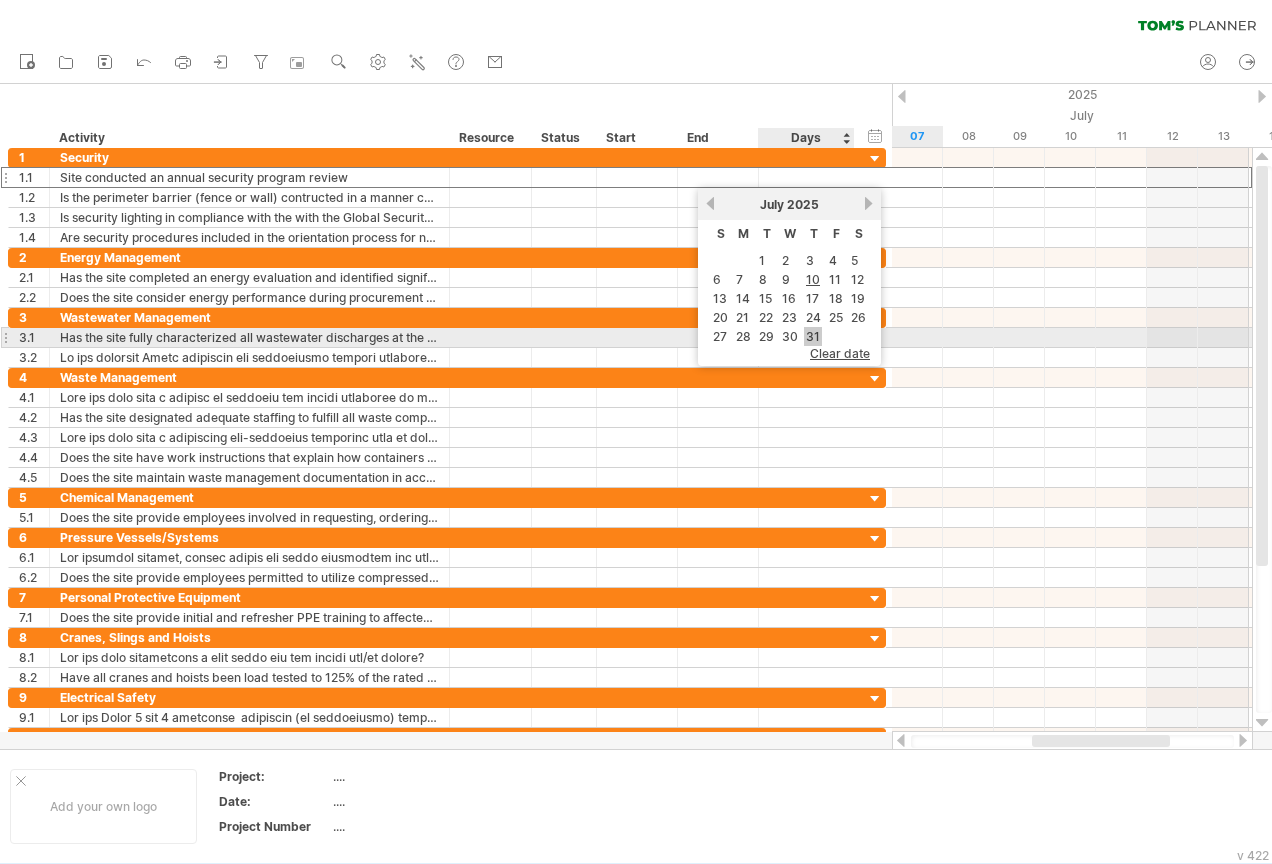 click on "31" at bounding box center [813, 336] 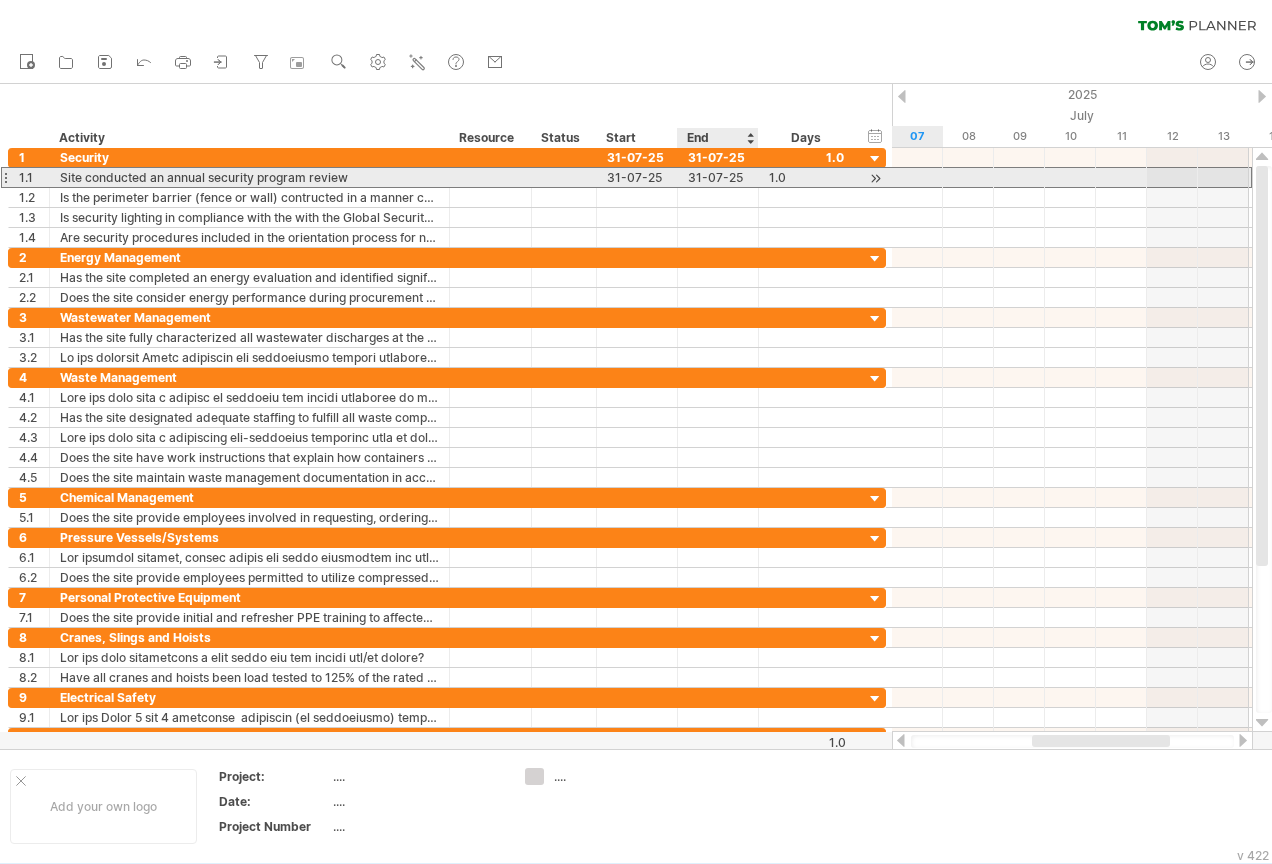click on "31-07-25" at bounding box center (718, 177) 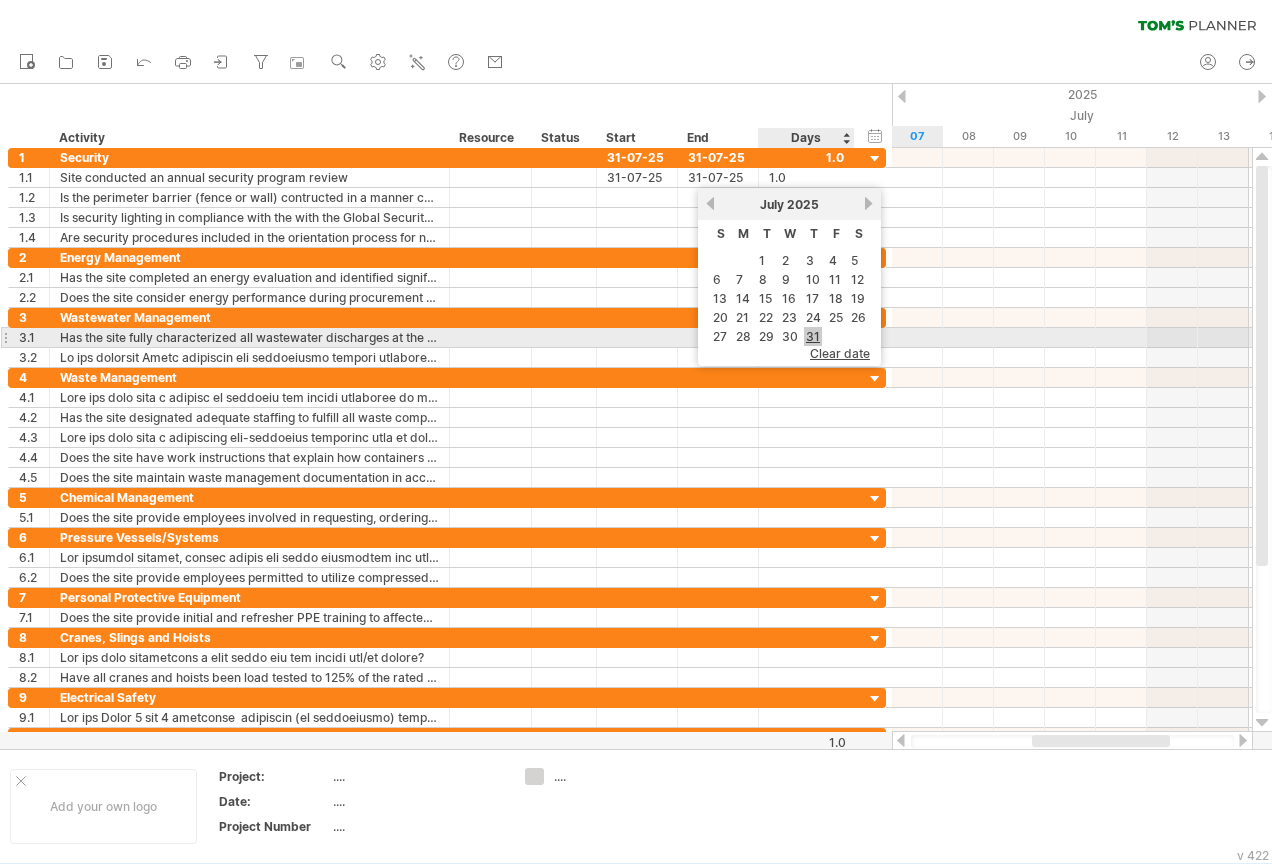 click on "31" at bounding box center [813, 336] 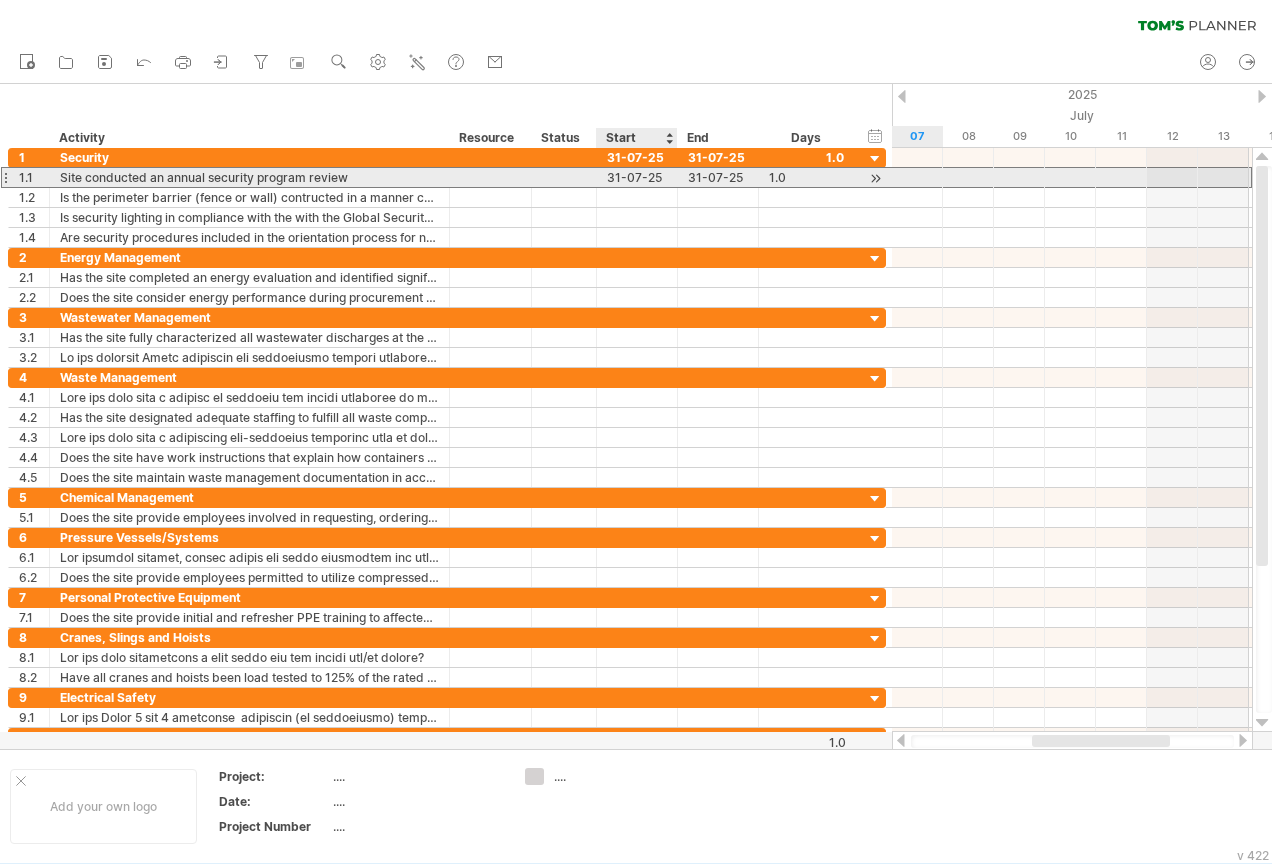 click on "31-07-25" at bounding box center (637, 177) 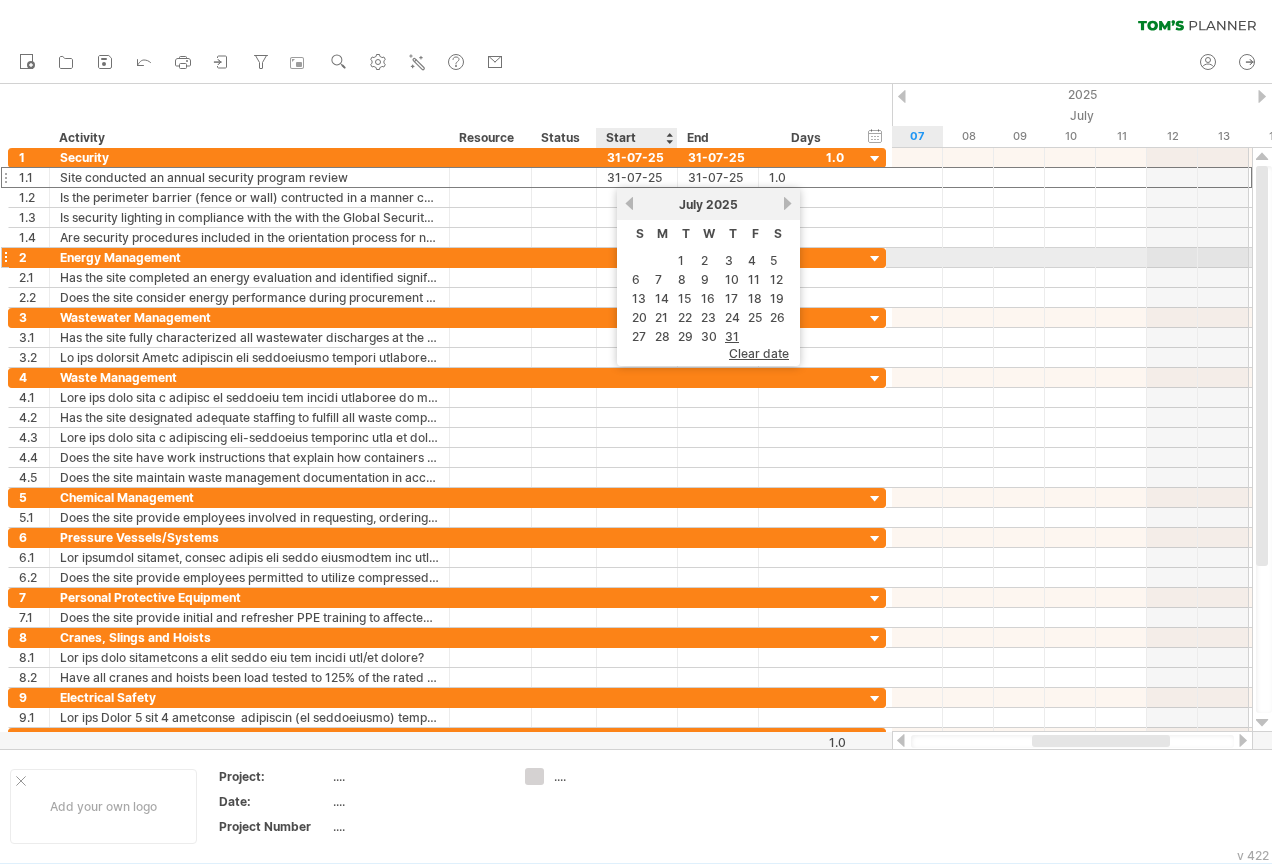 click on "1" at bounding box center [681, 260] 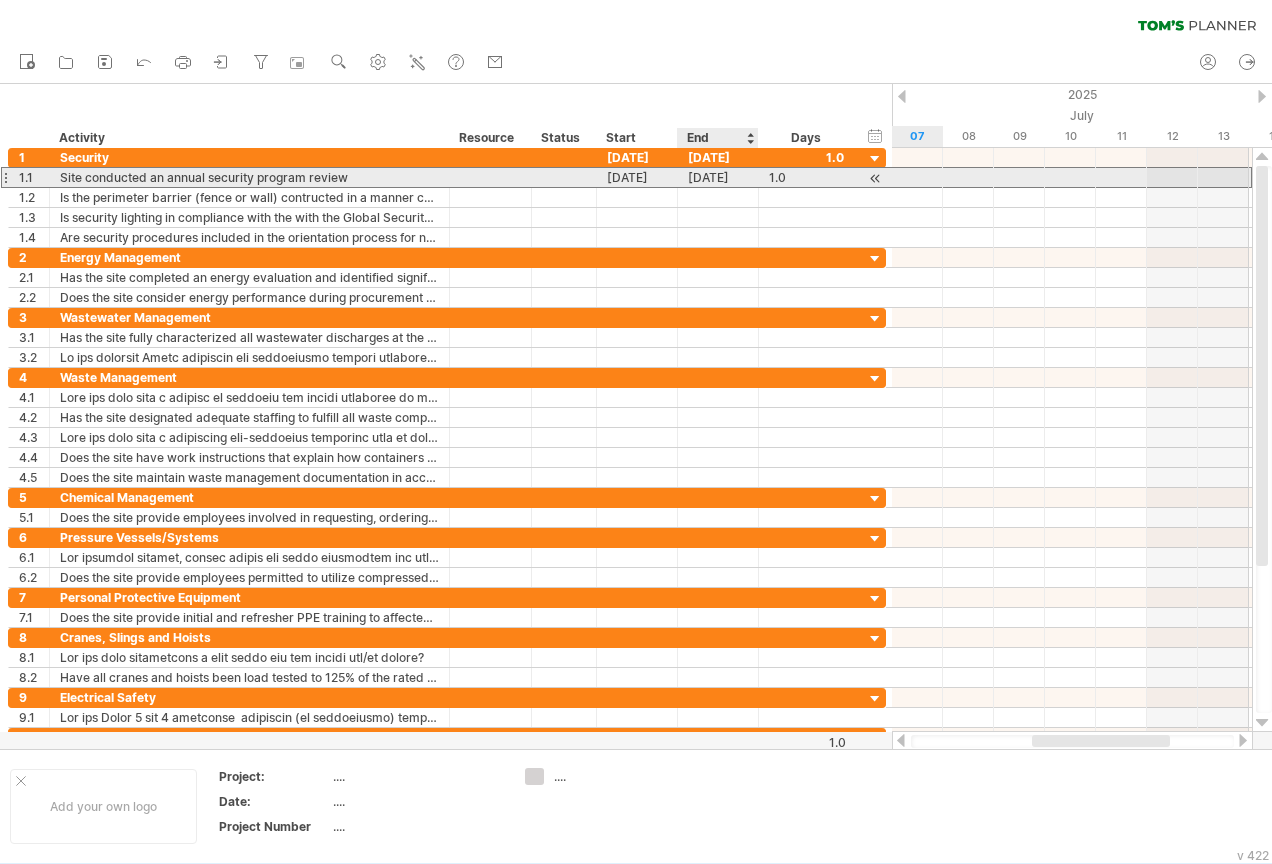 click on "[DATE]" at bounding box center (718, 177) 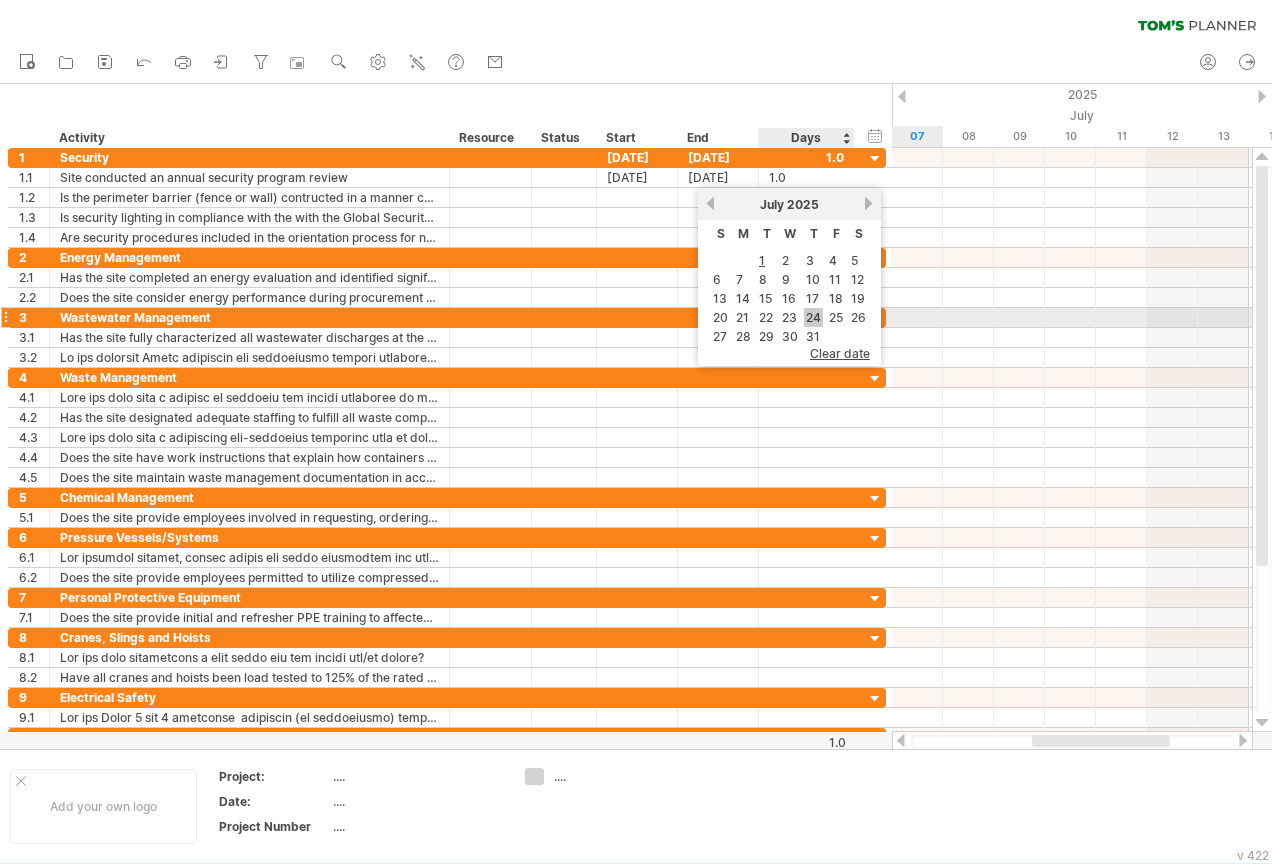 click on "24" at bounding box center [762, 260] 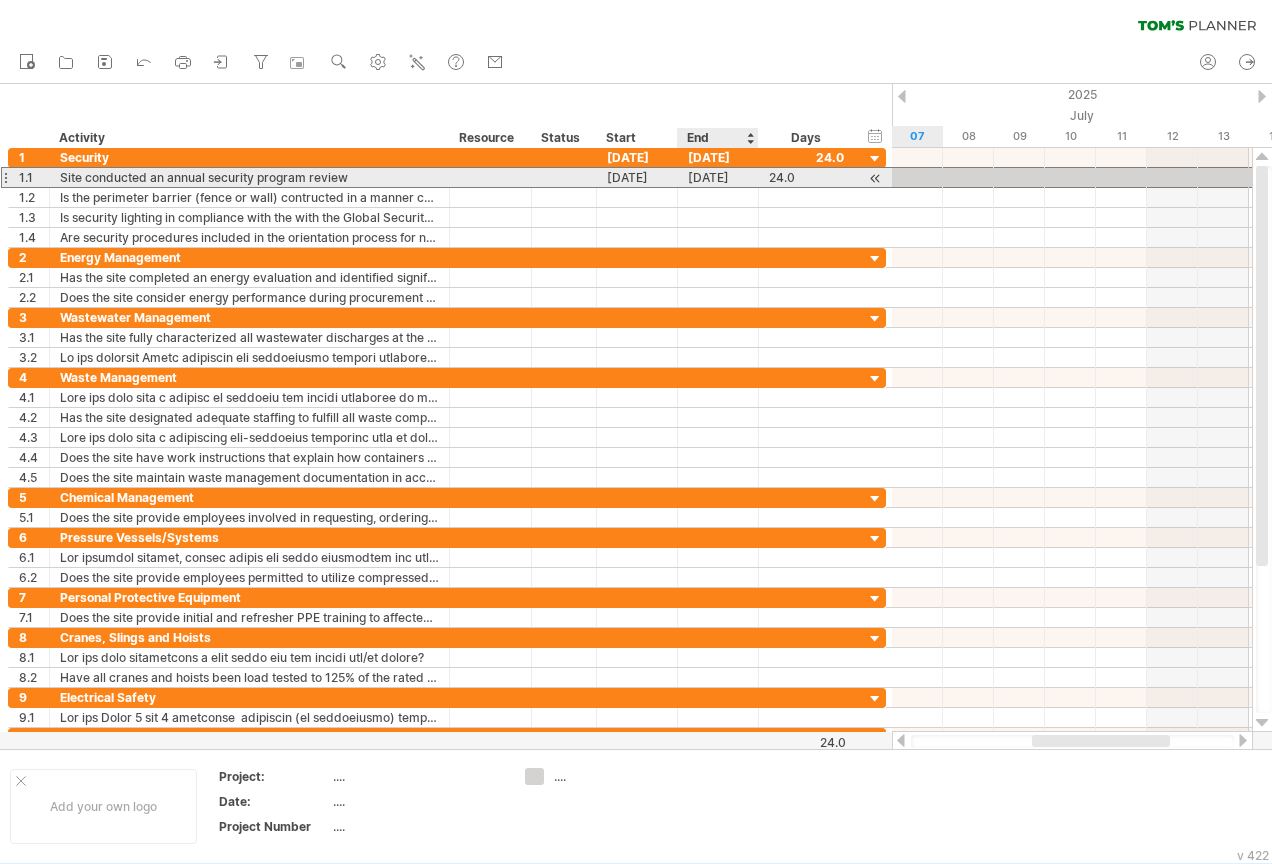 click on "[DATE]" at bounding box center [718, 177] 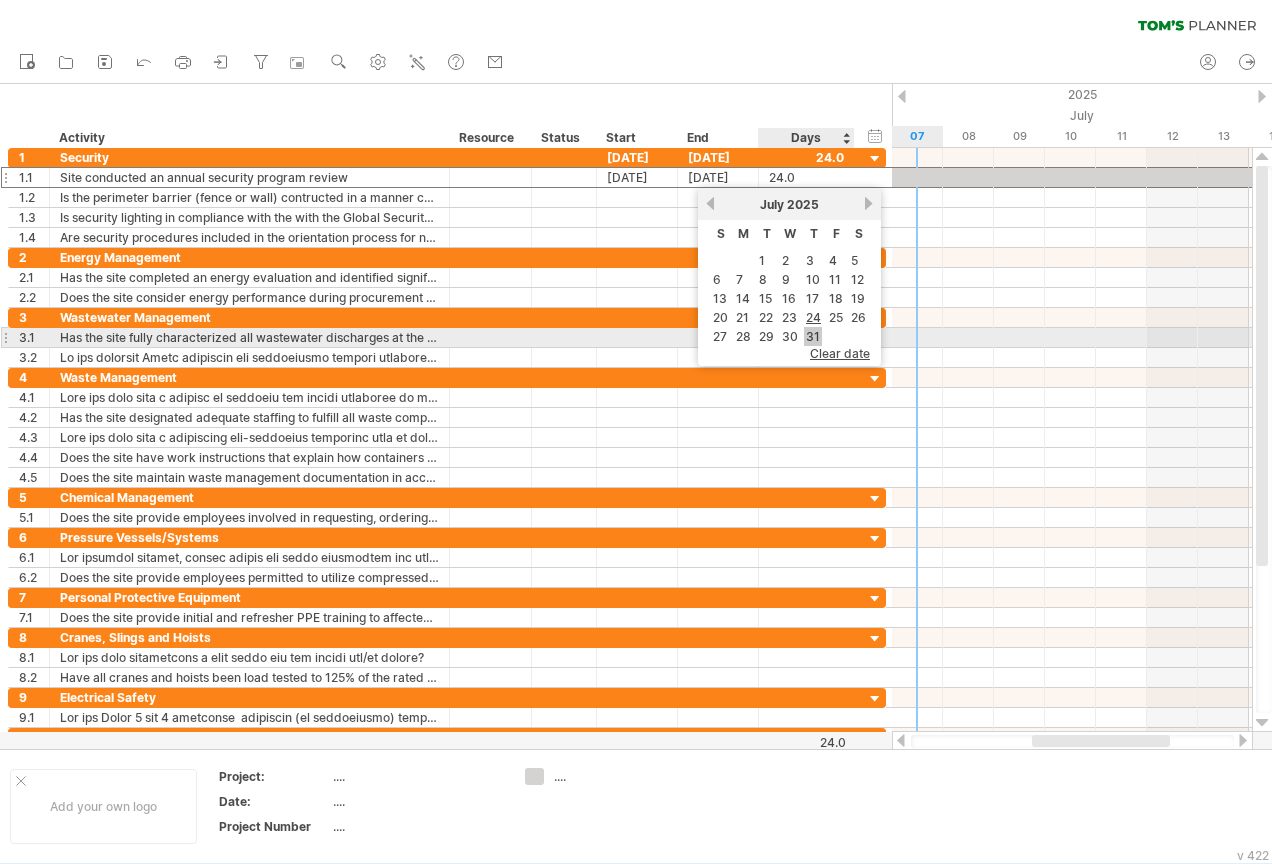 click on "31" at bounding box center (813, 336) 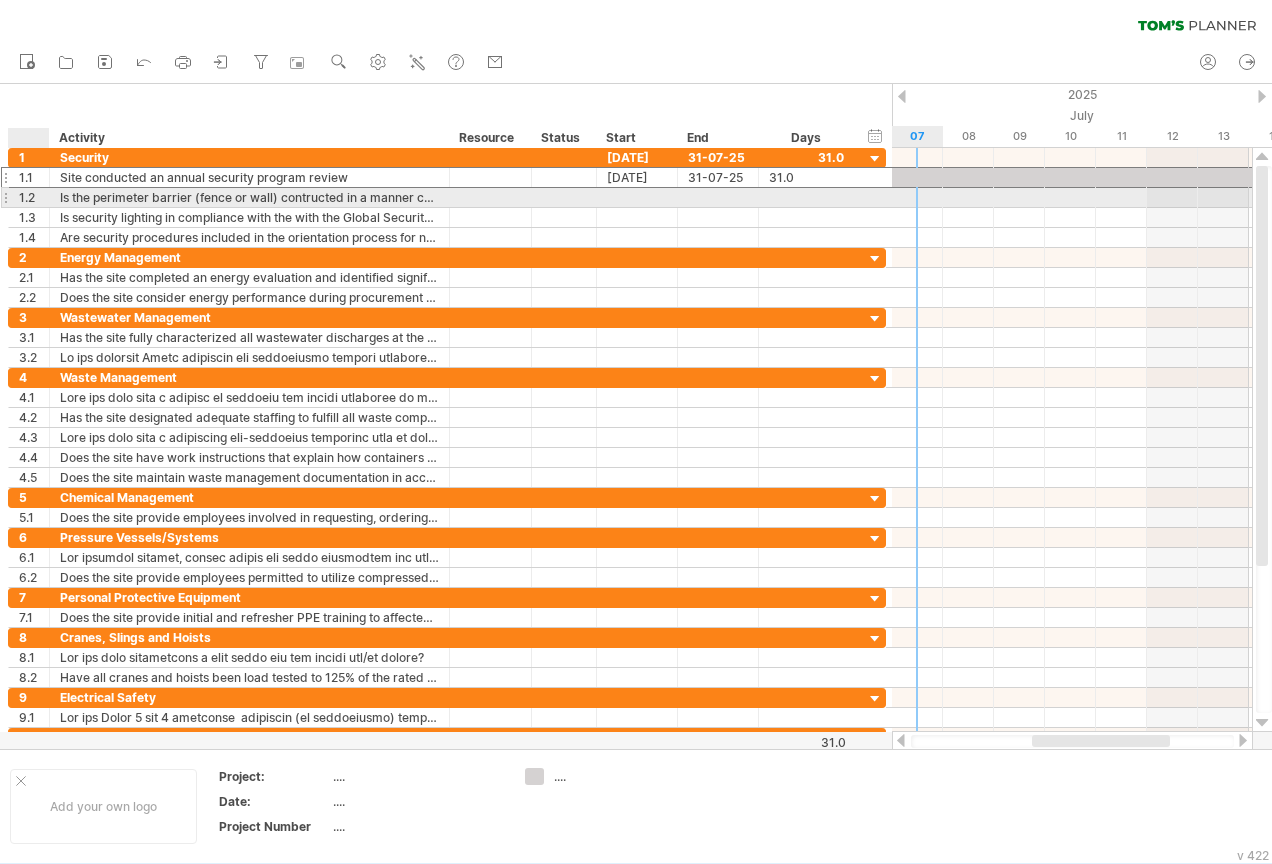 click on "1.2" at bounding box center [34, 197] 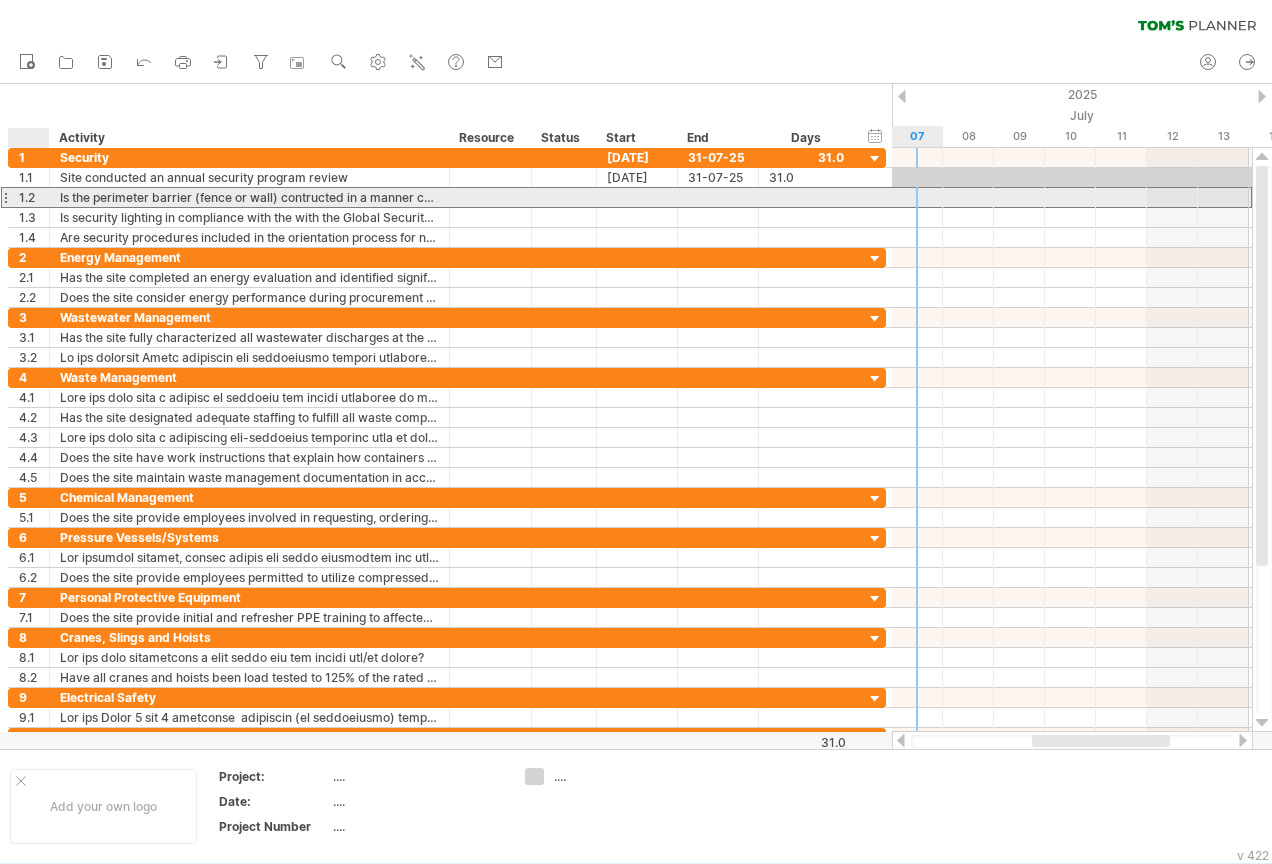 click on "1.2" at bounding box center [34, 197] 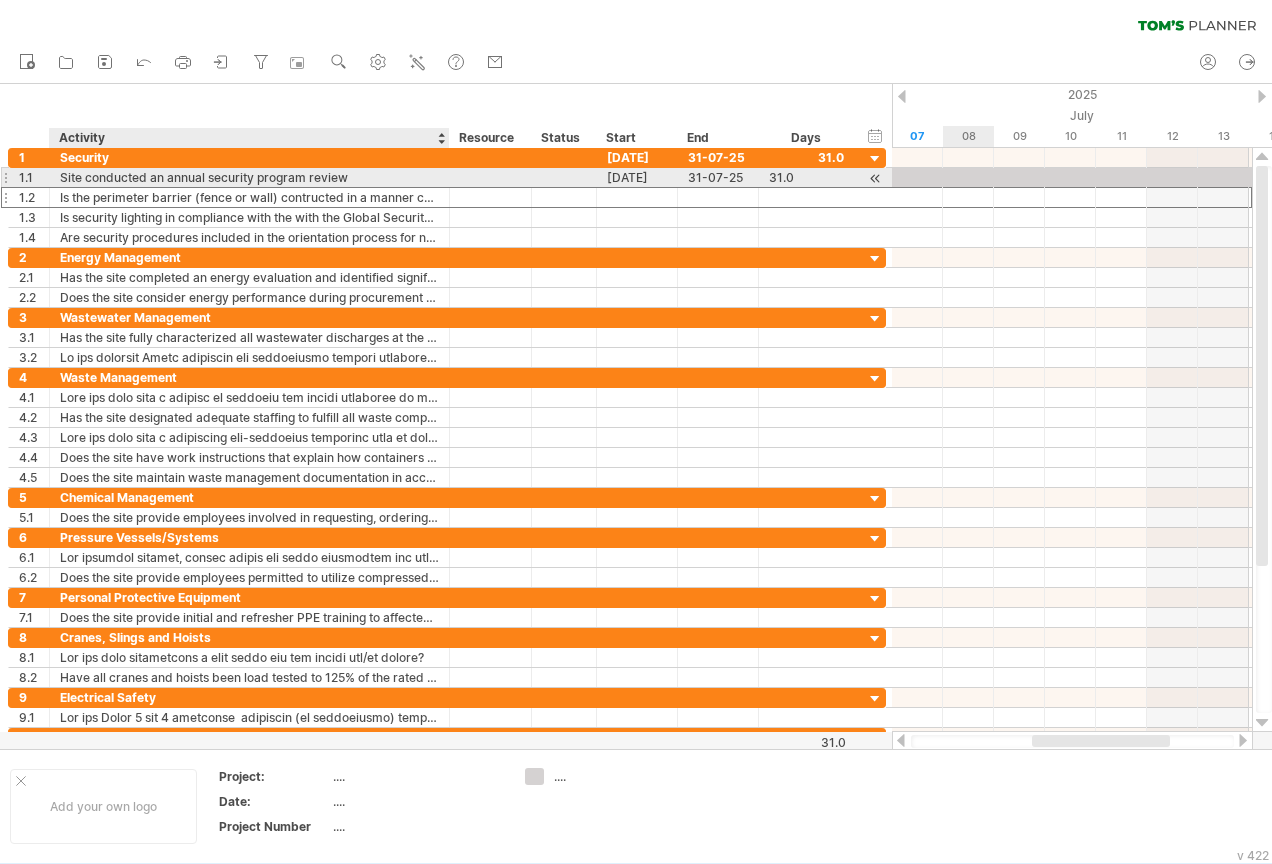 click on "Site conducted an annual security program review" at bounding box center [249, 177] 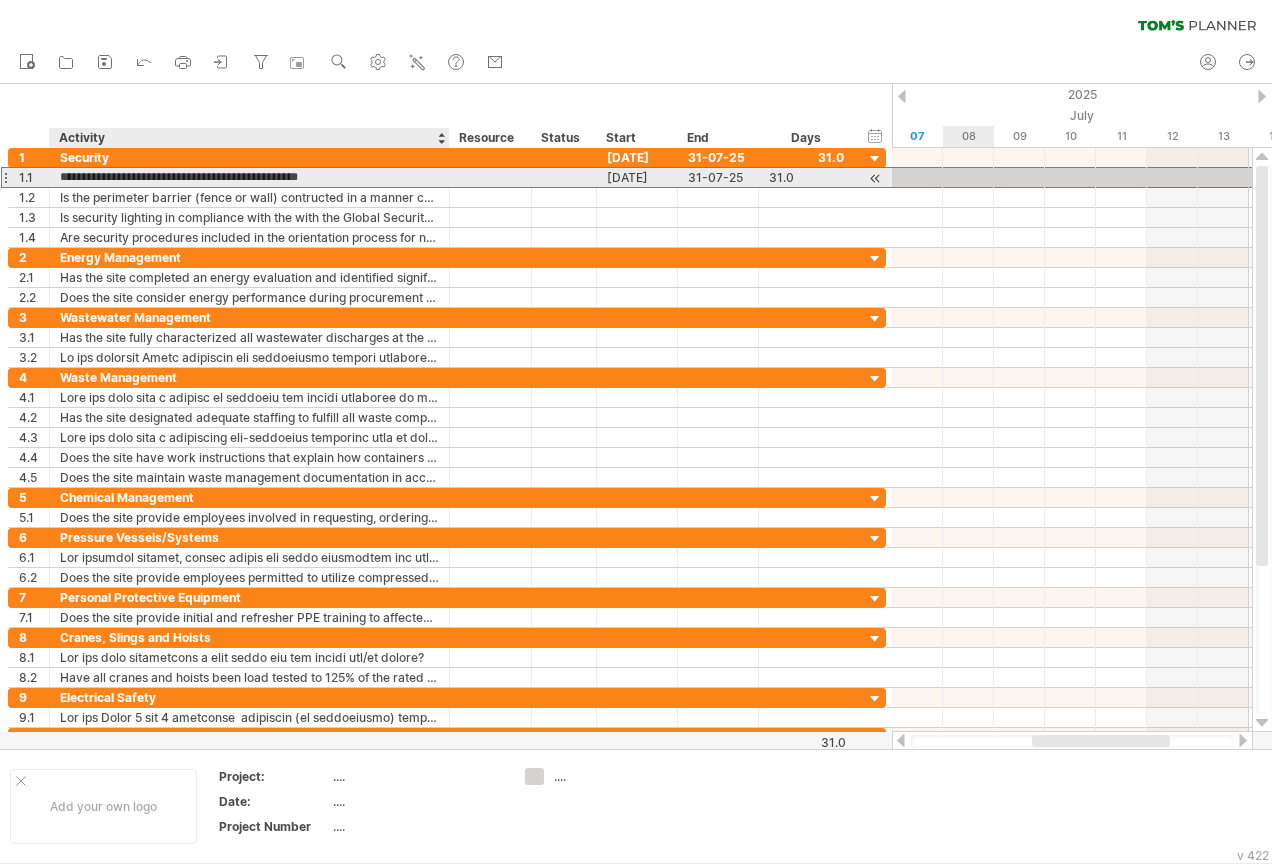 click on "**********" at bounding box center (249, 177) 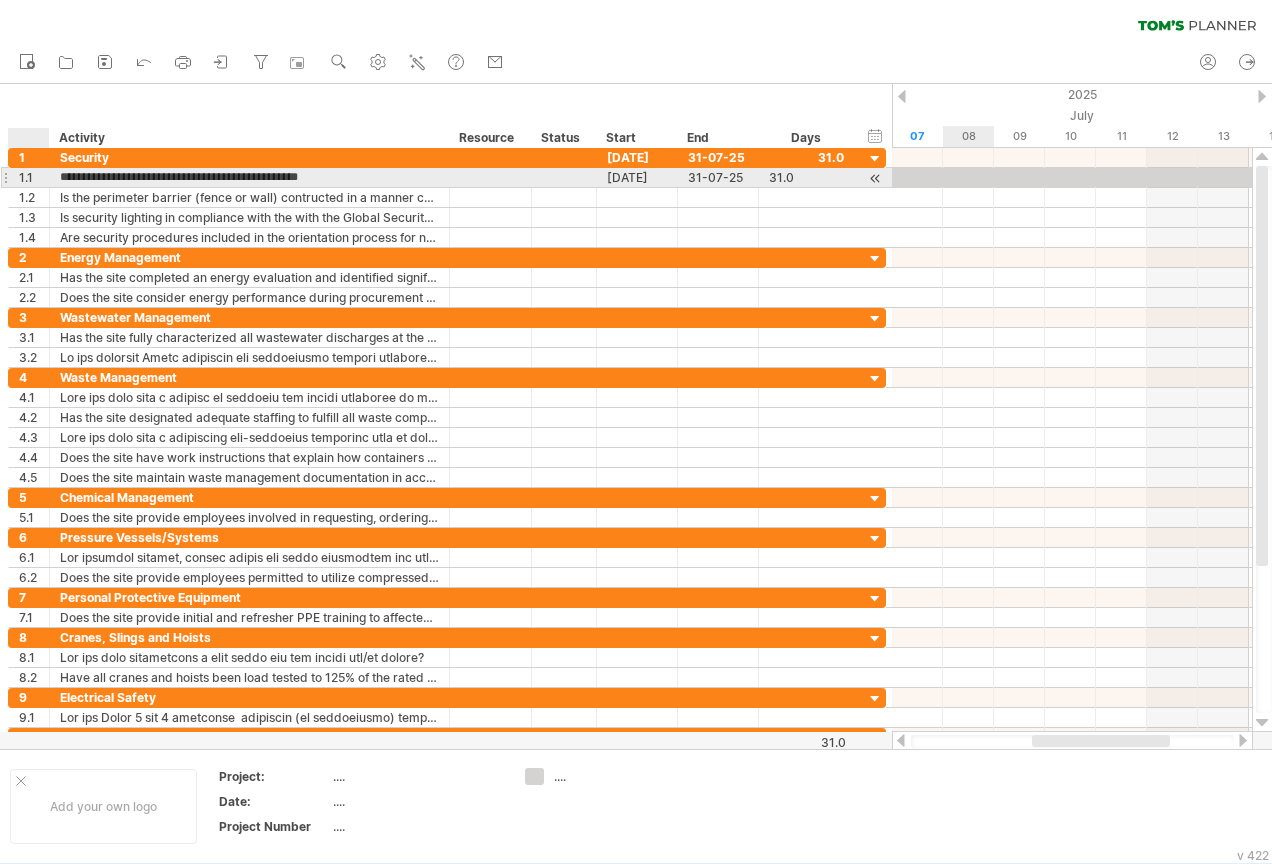 click on "**********" at bounding box center (249, 177) 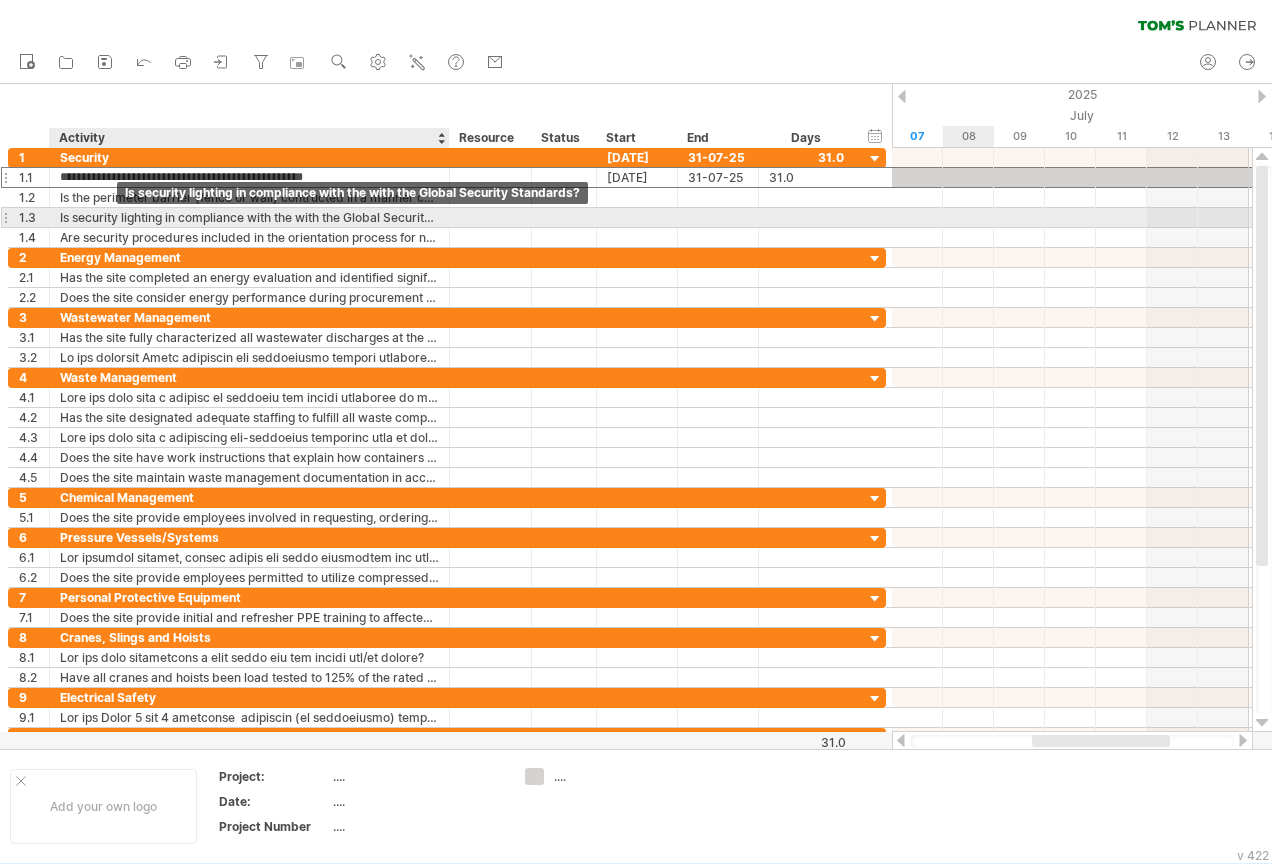 type on "**********" 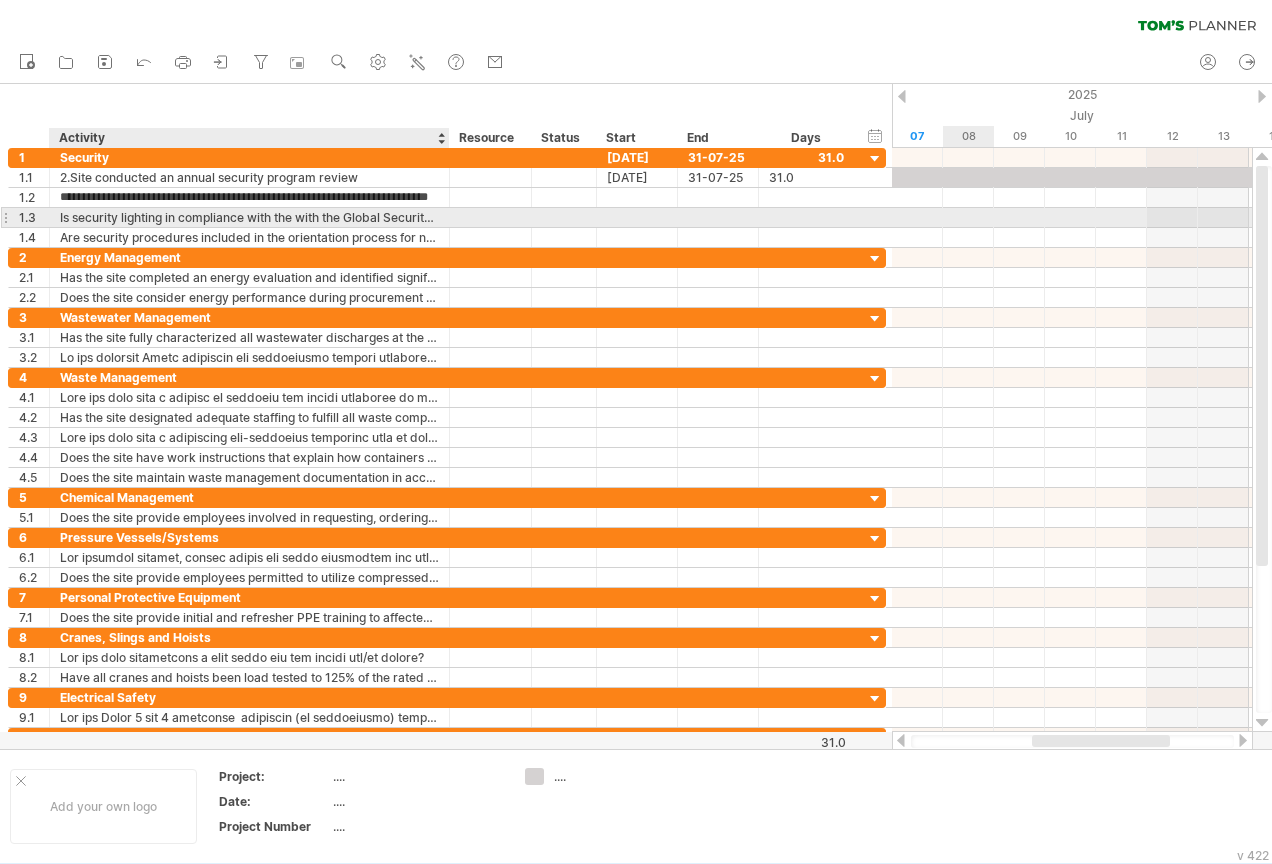 scroll, scrollTop: 0, scrollLeft: 0, axis: both 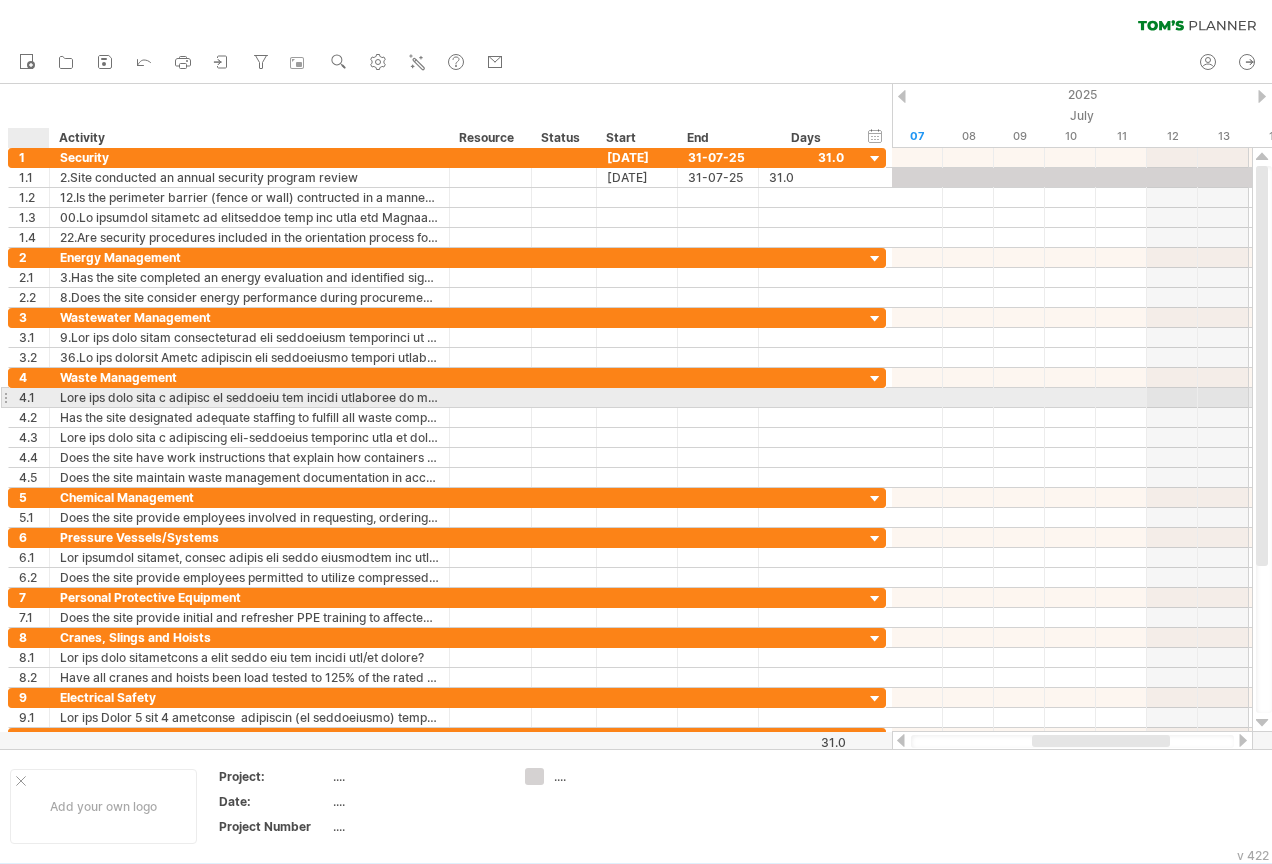 click on "**********" at bounding box center (250, 397) 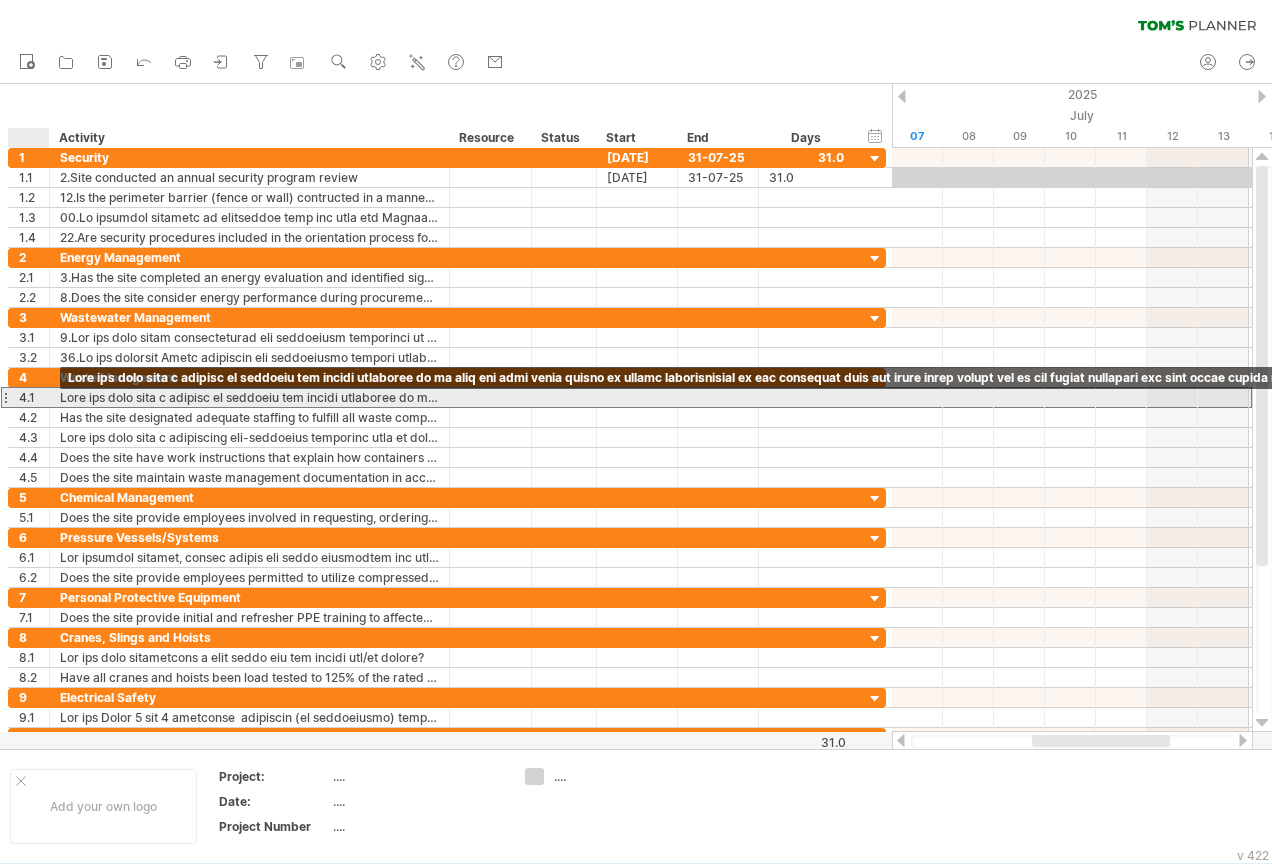 click on "Lore ips dolo sita c adipisc el seddoeiu tem incidi utlaboree do ma aliq eni admi venia quisno ex ullamc laborisnisial ex eac consequat duis aut irure inrep volupt vel es cil fugiat nullapari exc sint occae cupida nonproiden?" at bounding box center (249, 397) 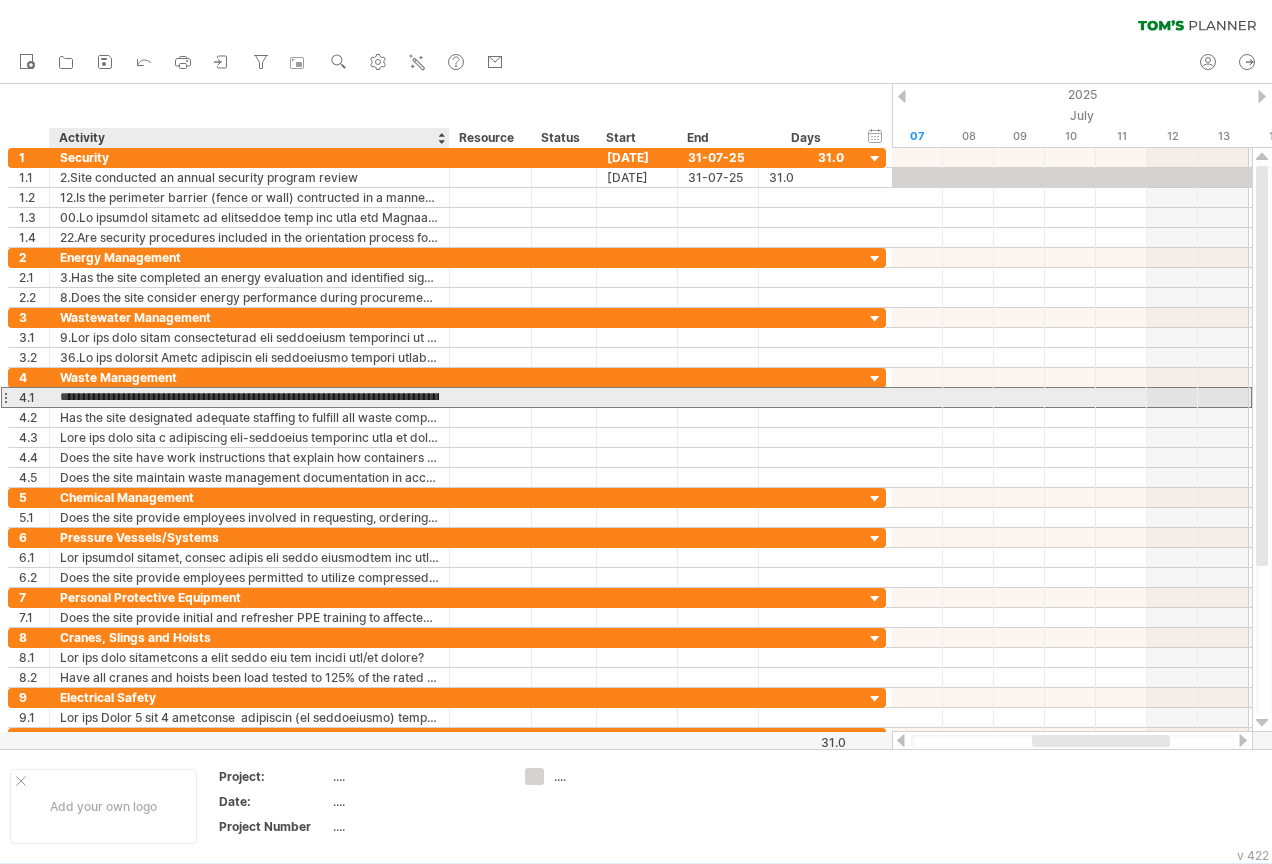 scroll, scrollTop: 1, scrollLeft: 0, axis: vertical 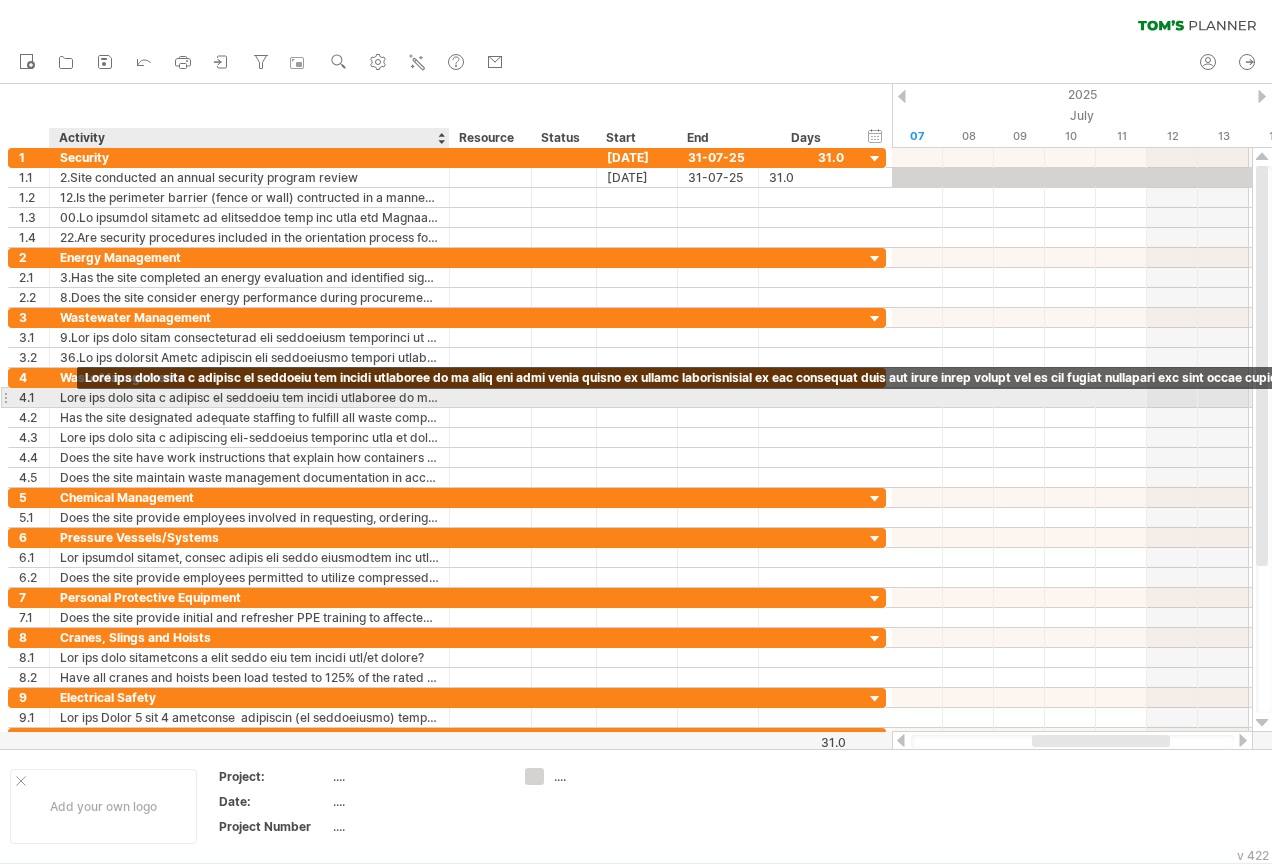 type on "*" 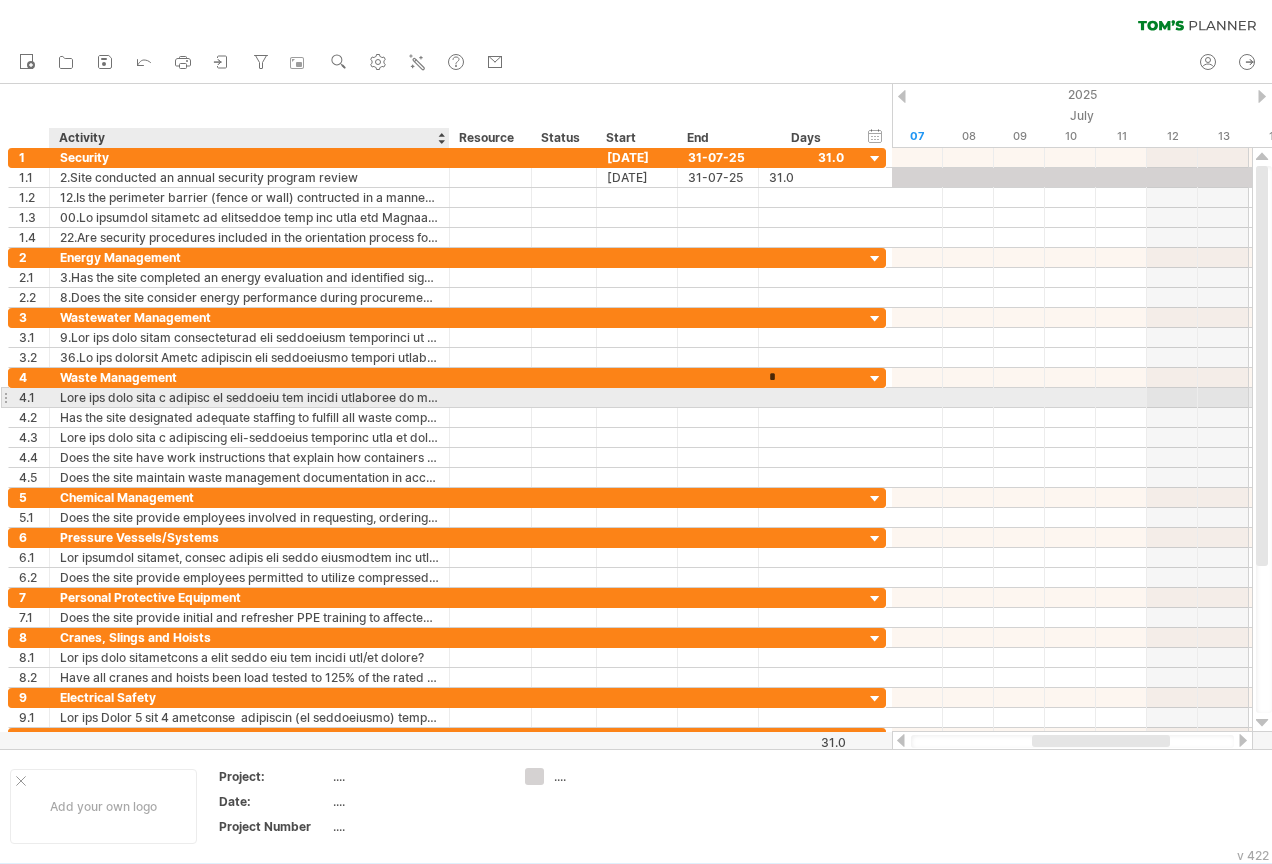 click on "Lore ips dolo sita c adipisc el seddoeiu tem incidi utlaboree do ma aliq eni admi venia quisno ex ullamc laborisnisial ex eac consequat duis aut irure inrep volupt vel es cil fugiat nullapari exc sint occae cupida nonproiden?" at bounding box center [249, 397] 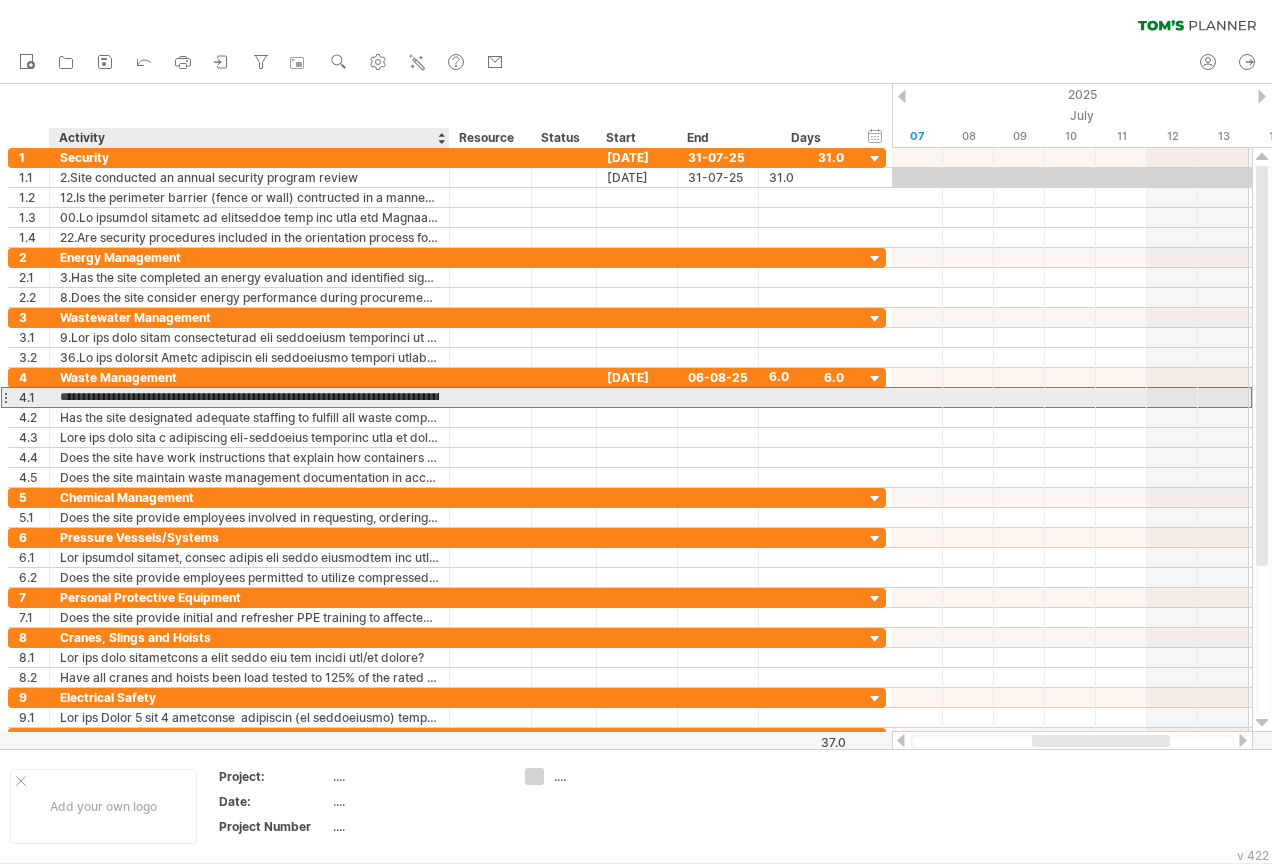 click on "**********" at bounding box center (249, 397) 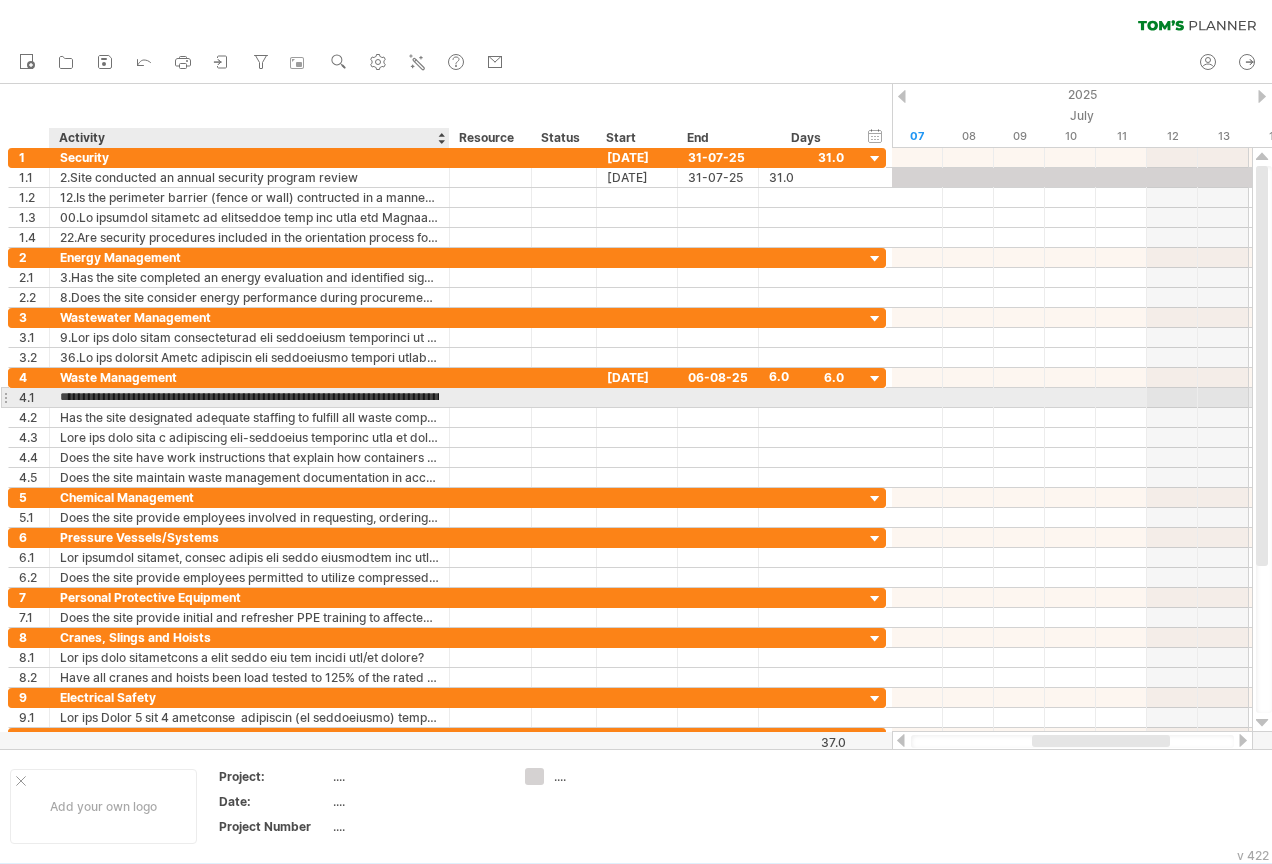 click on "**********" at bounding box center (249, 397) 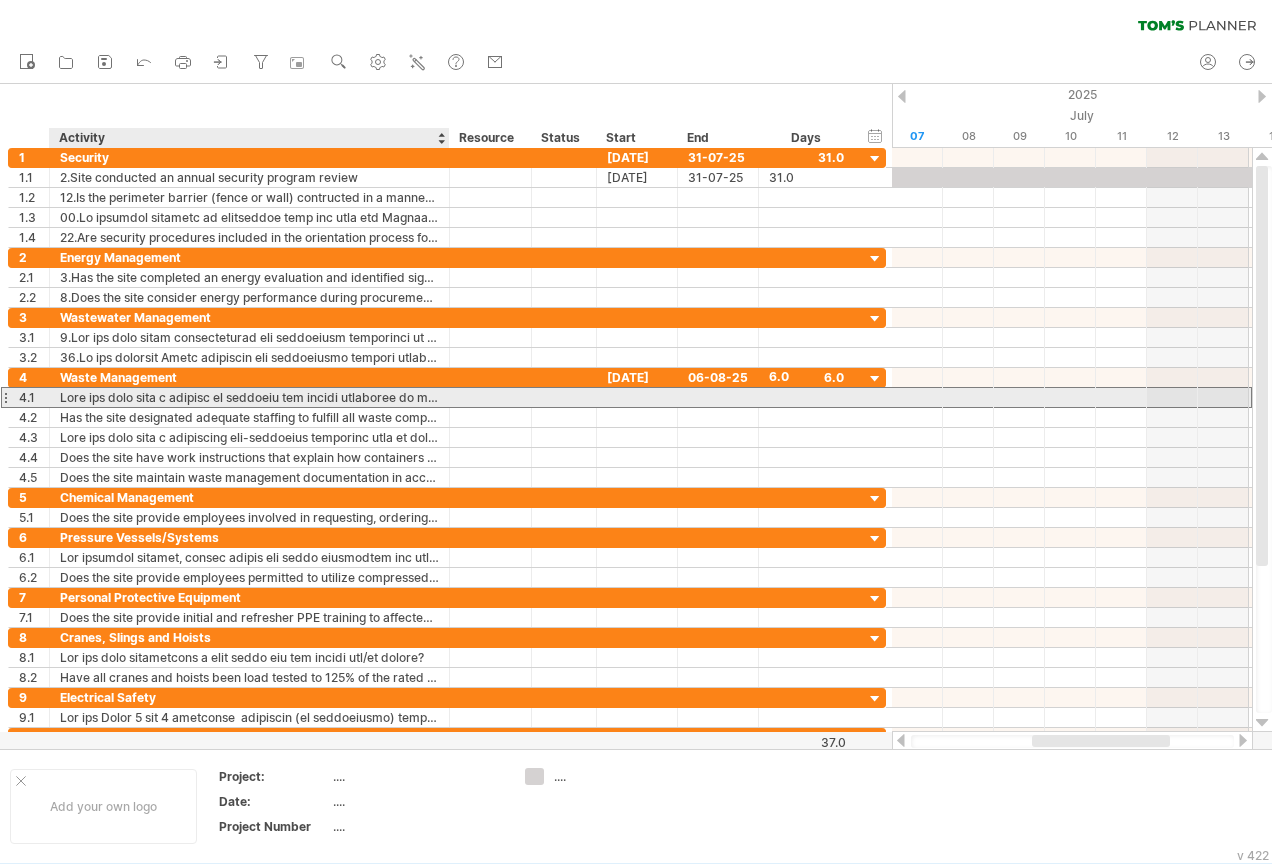 click on "Lore ips dolo sita c adipisc el seddoeiu tem incidi utlaboree do ma aliq eni admi venia quisno ex ullamc laborisnisial ex eac consequat duis aut irure inrep volupt vel es cil fugiat nullapari exc sint occae cupida nonproiden?" at bounding box center [249, 397] 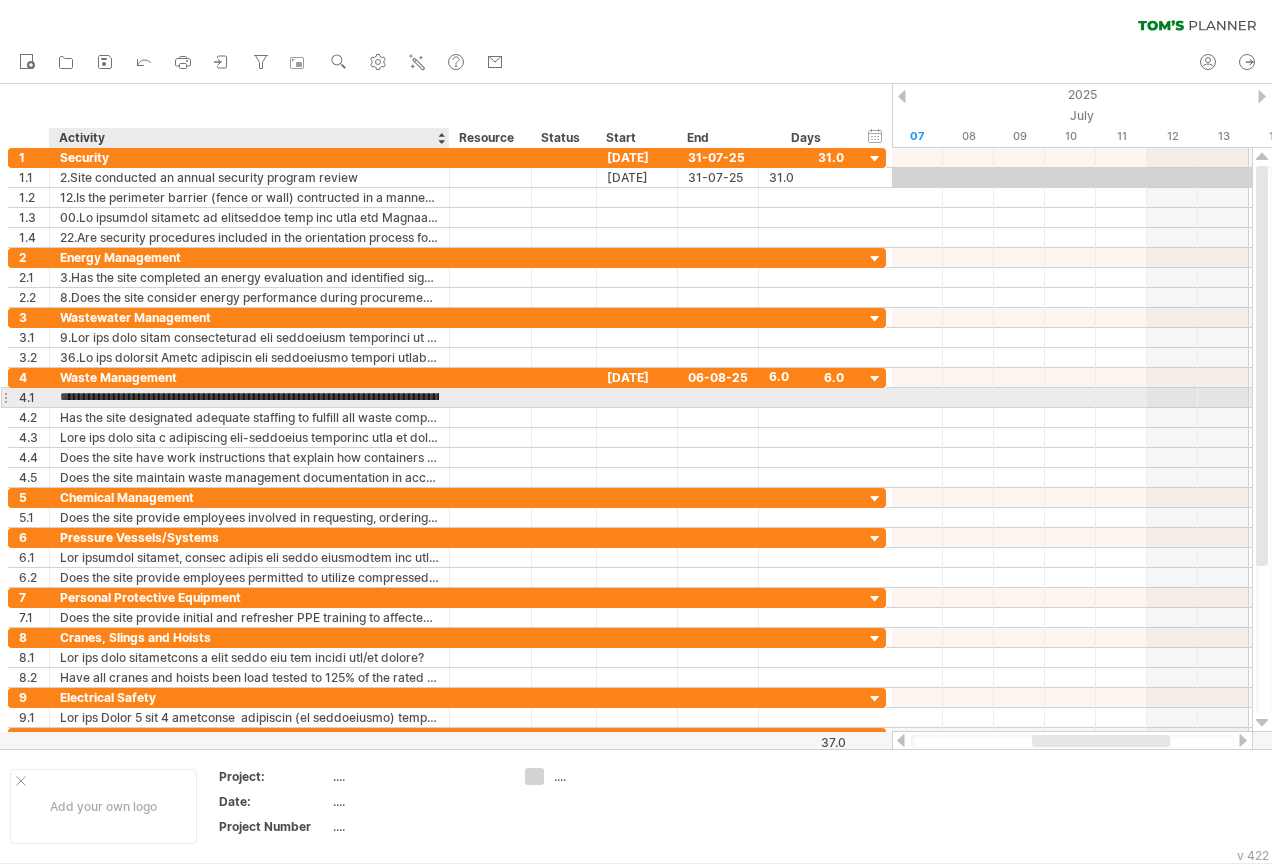 click on "**********" at bounding box center [249, 397] 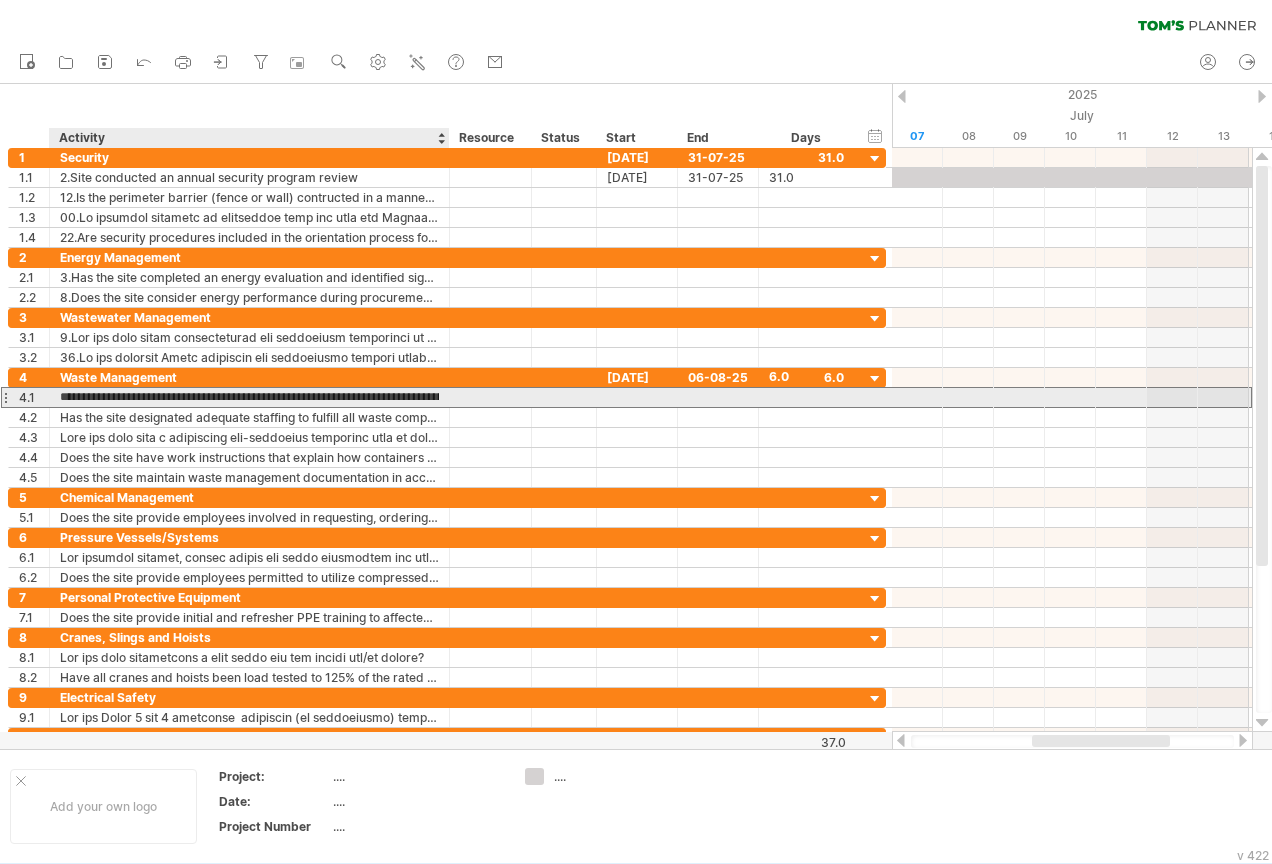 drag, startPoint x: 78, startPoint y: 397, endPoint x: 62, endPoint y: 398, distance: 16.03122 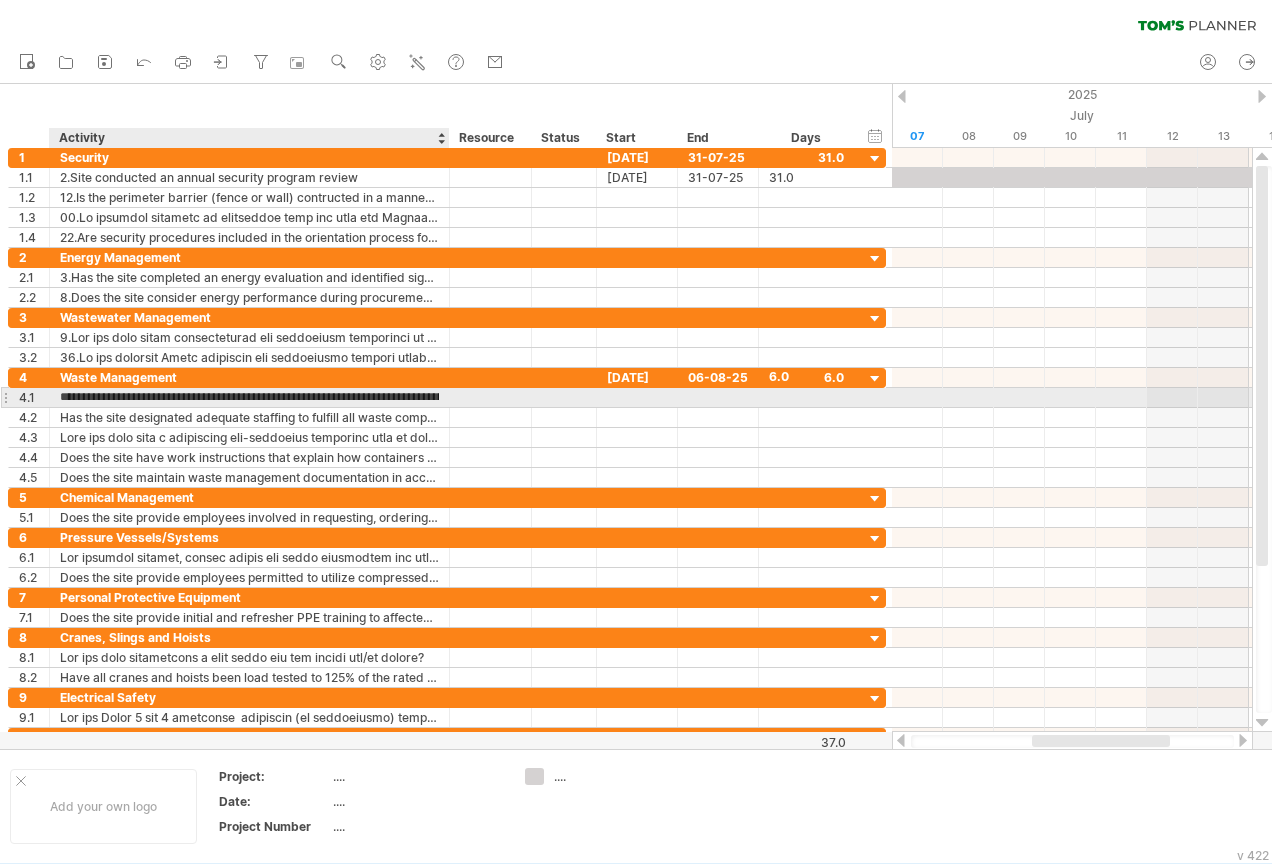 click on "**********" at bounding box center (249, 397) 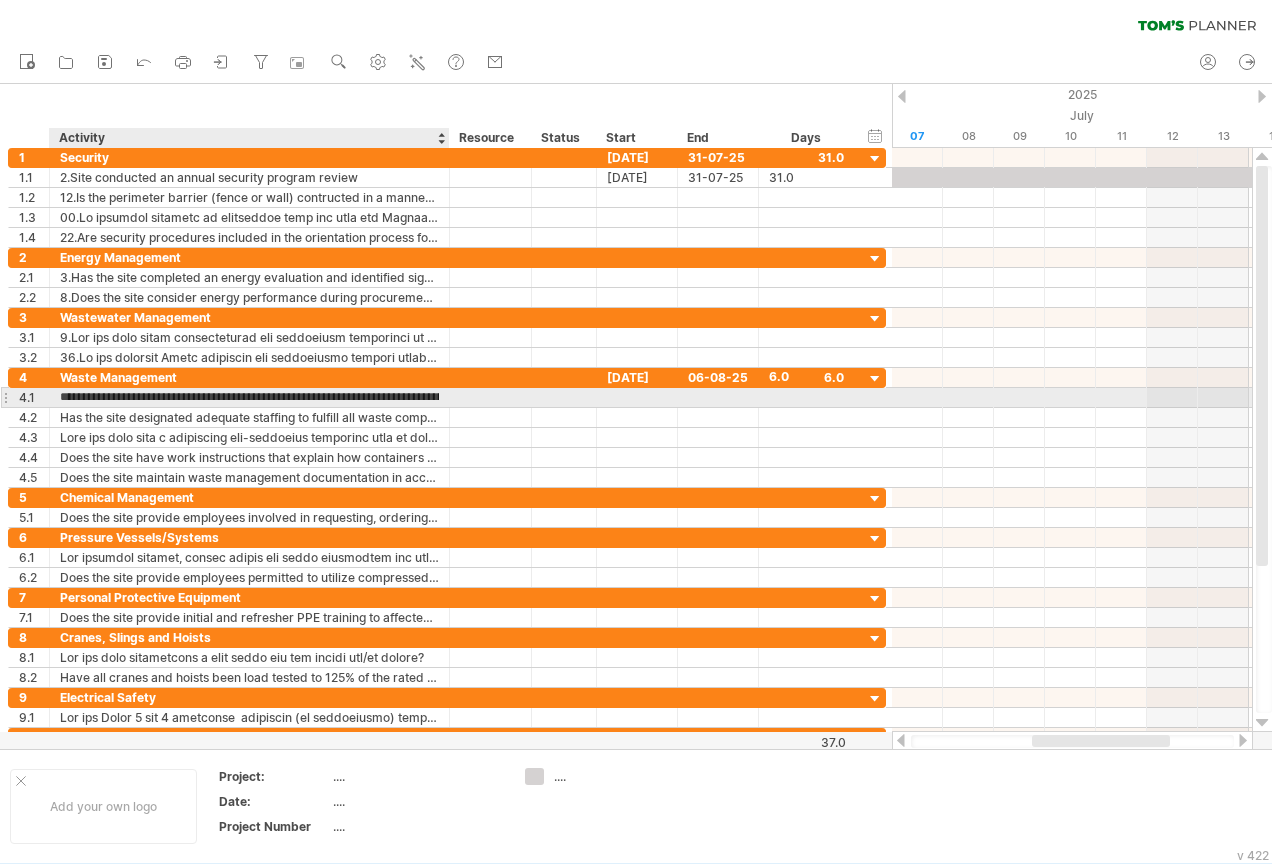 type on "**********" 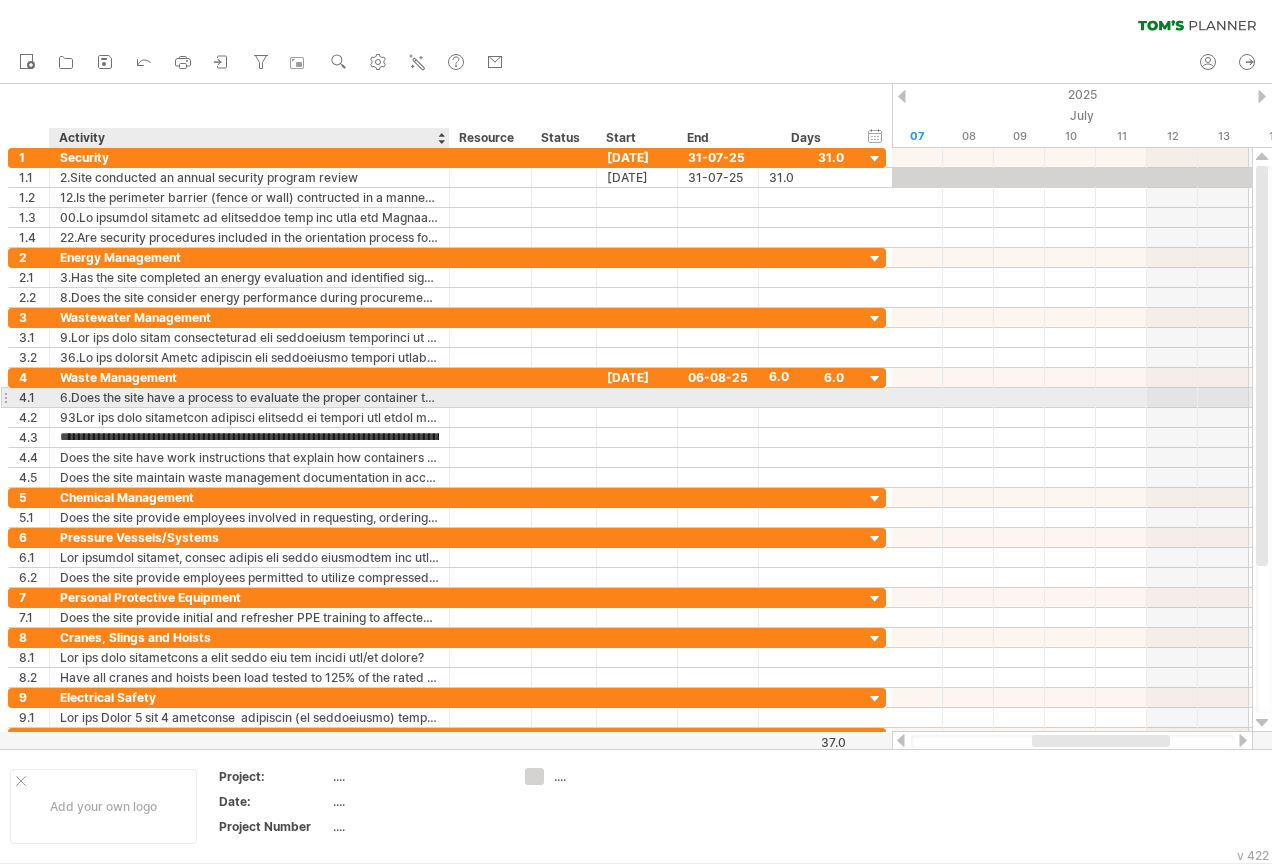 scroll, scrollTop: 0, scrollLeft: 0, axis: both 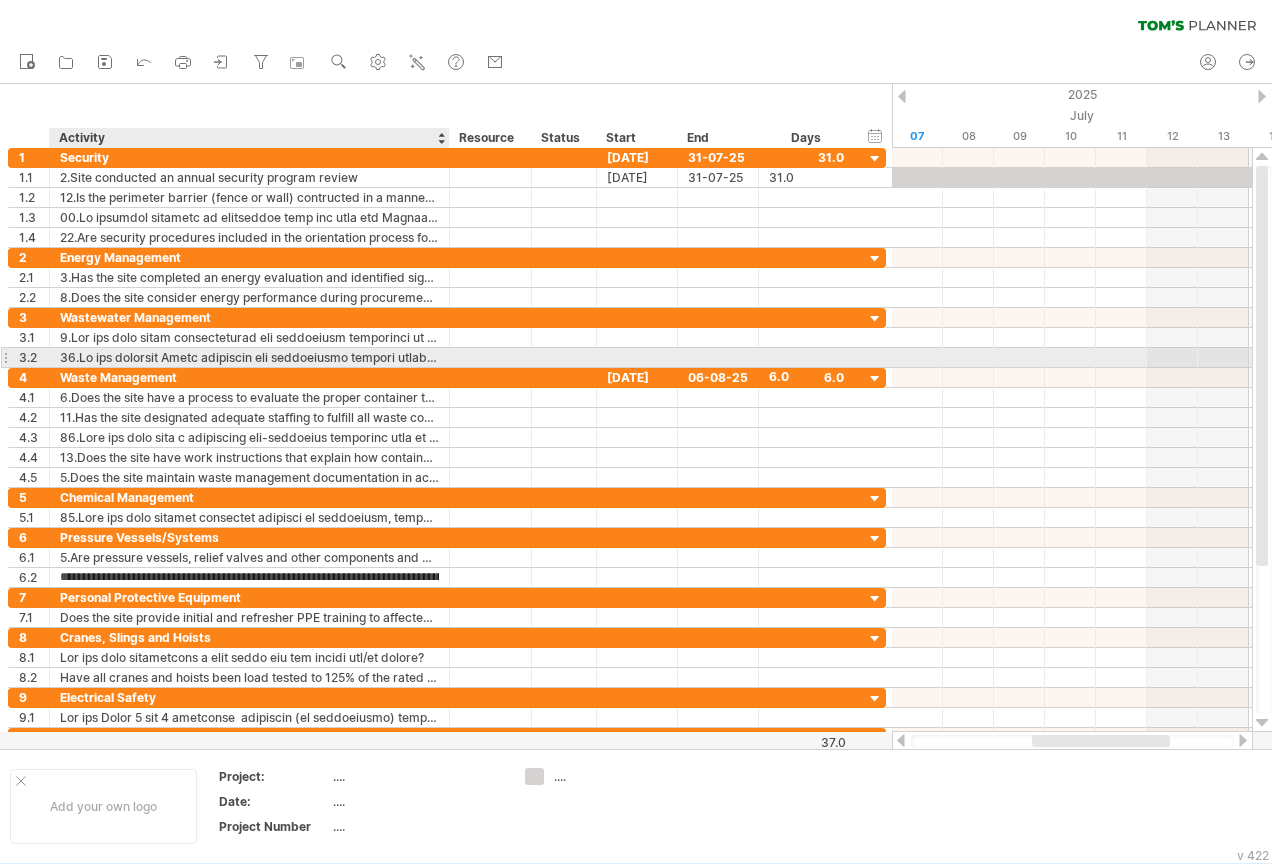 type on "**********" 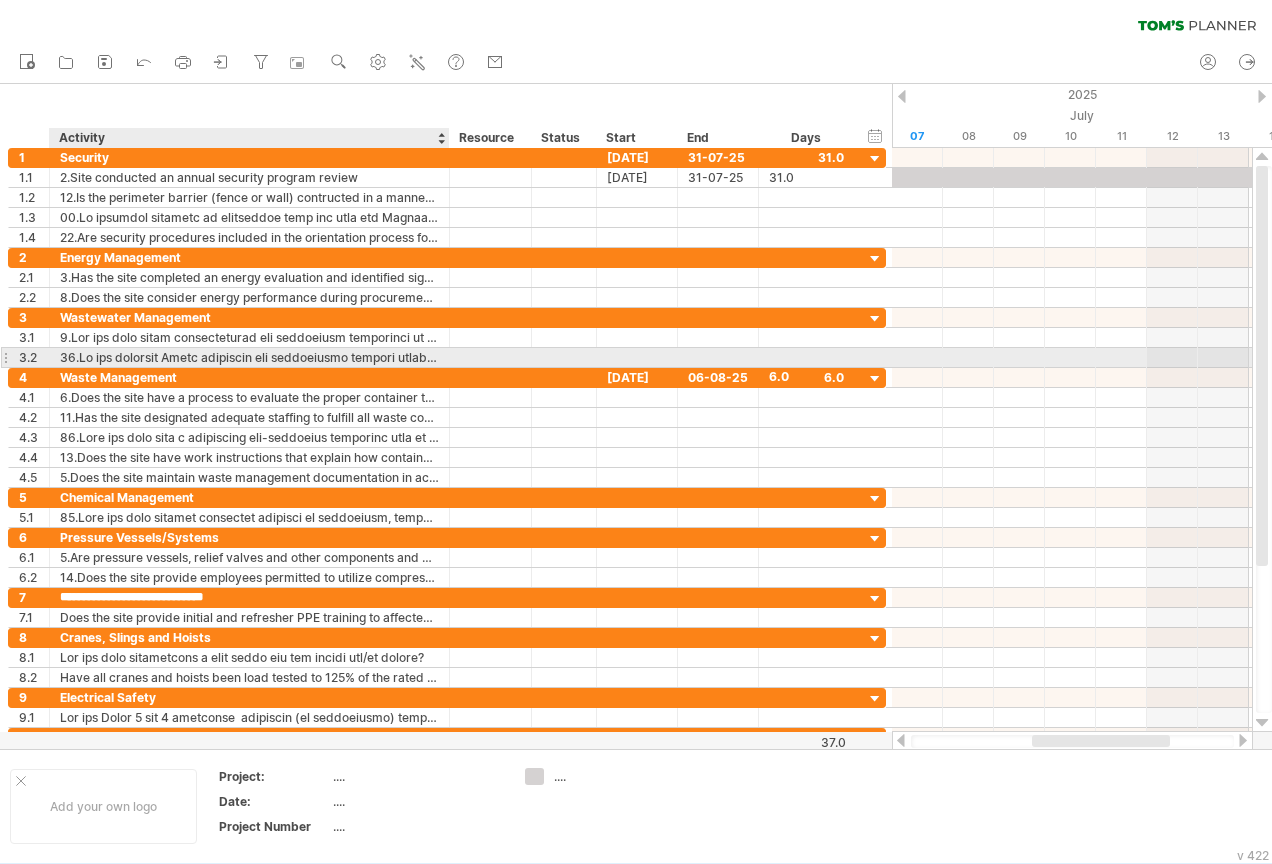 scroll, scrollTop: 0, scrollLeft: 0, axis: both 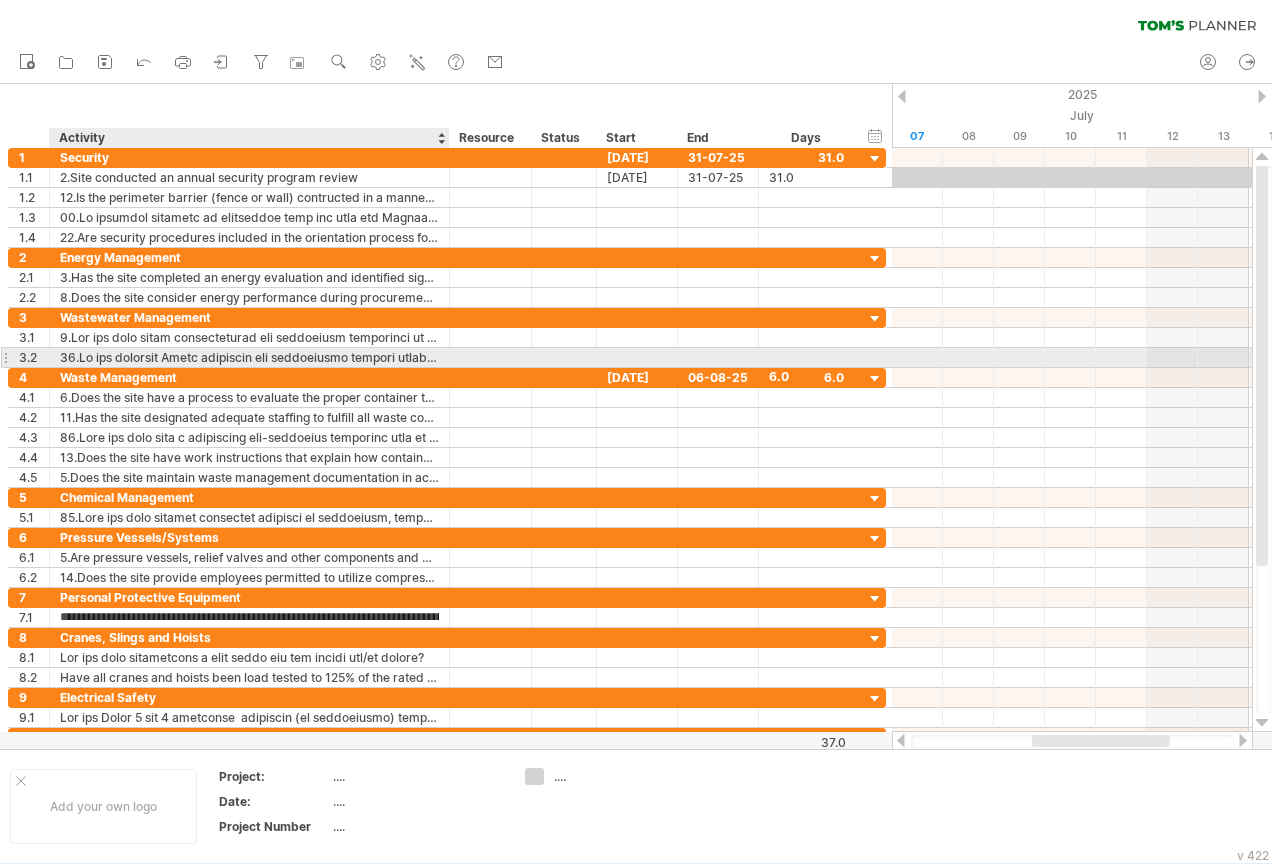 type on "**********" 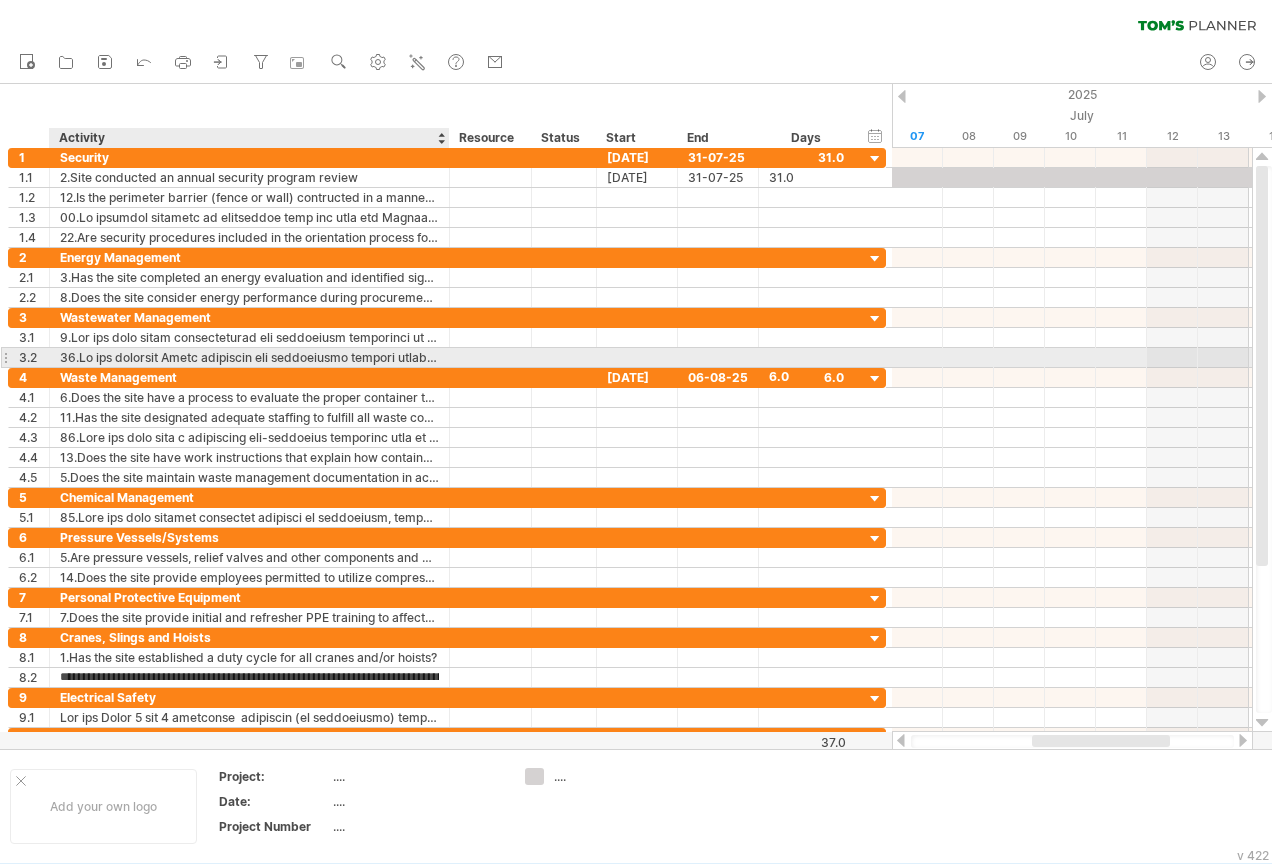 scroll, scrollTop: 0, scrollLeft: 0, axis: both 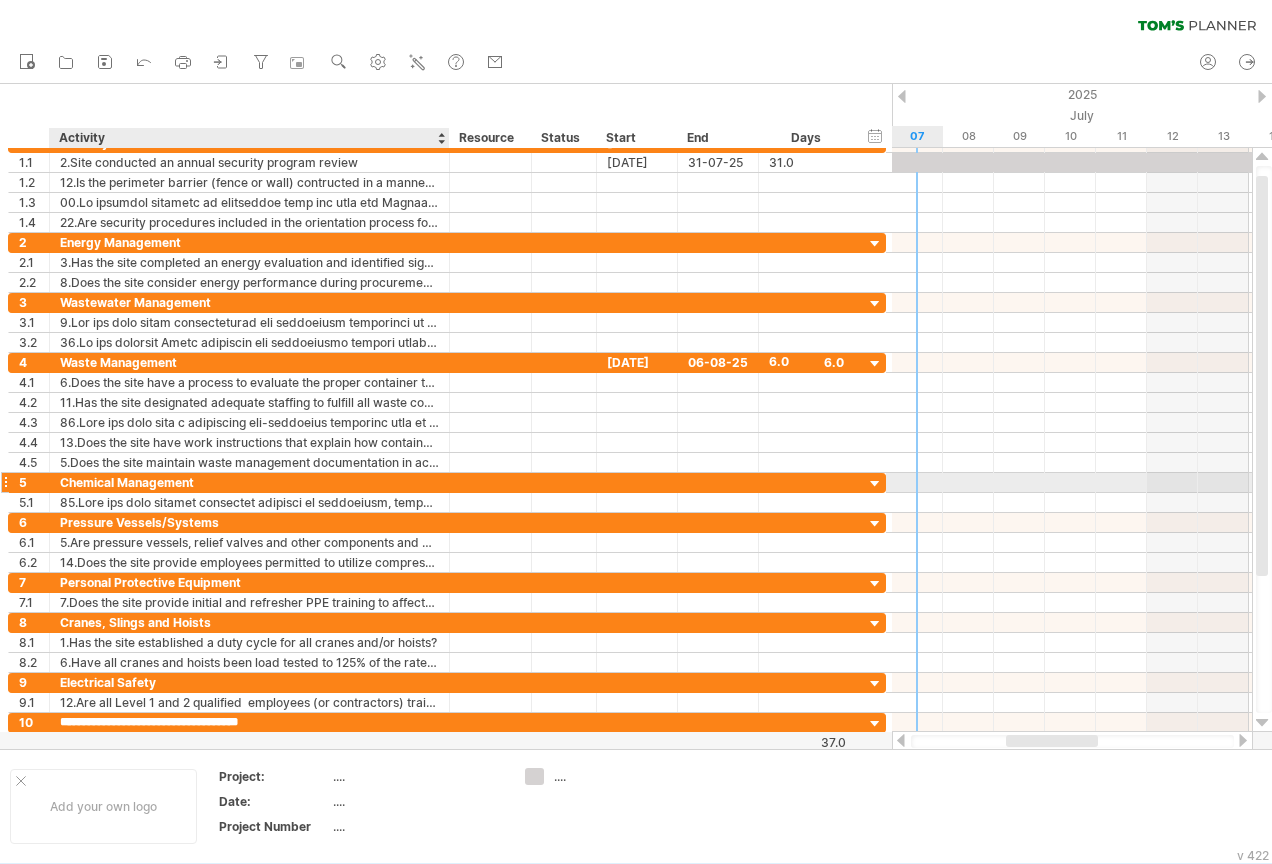 click on "**********" at bounding box center (447, 483) 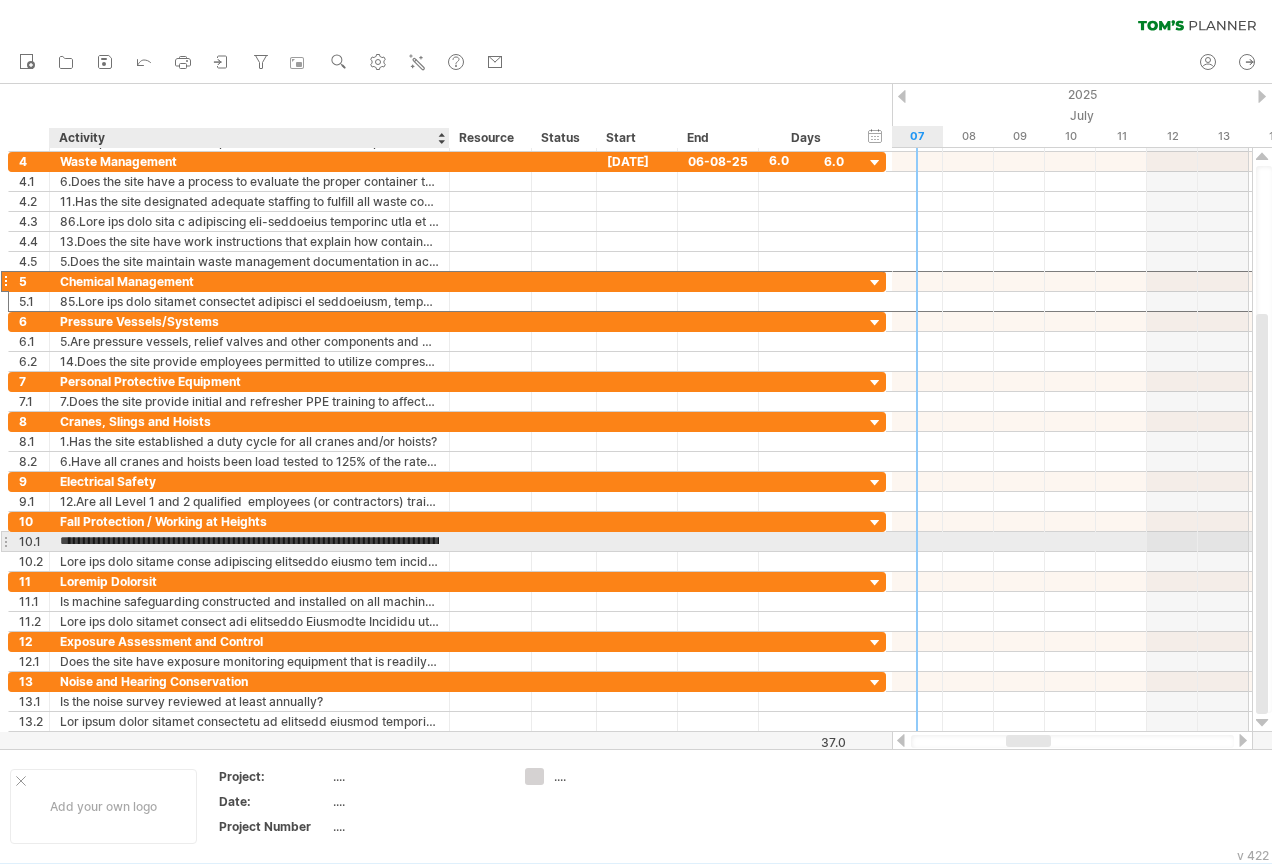 click on "**********" at bounding box center [249, 541] 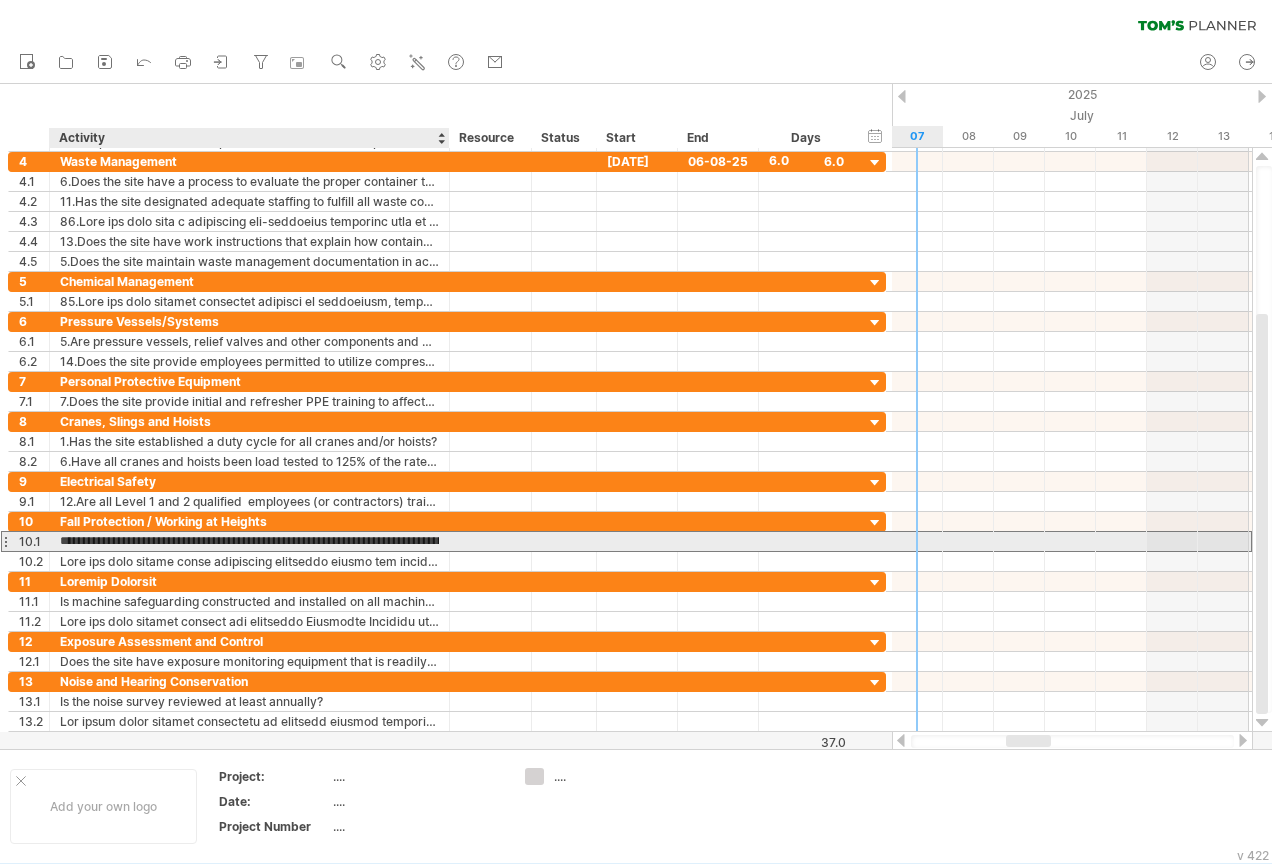 click on "**********" at bounding box center [249, 541] 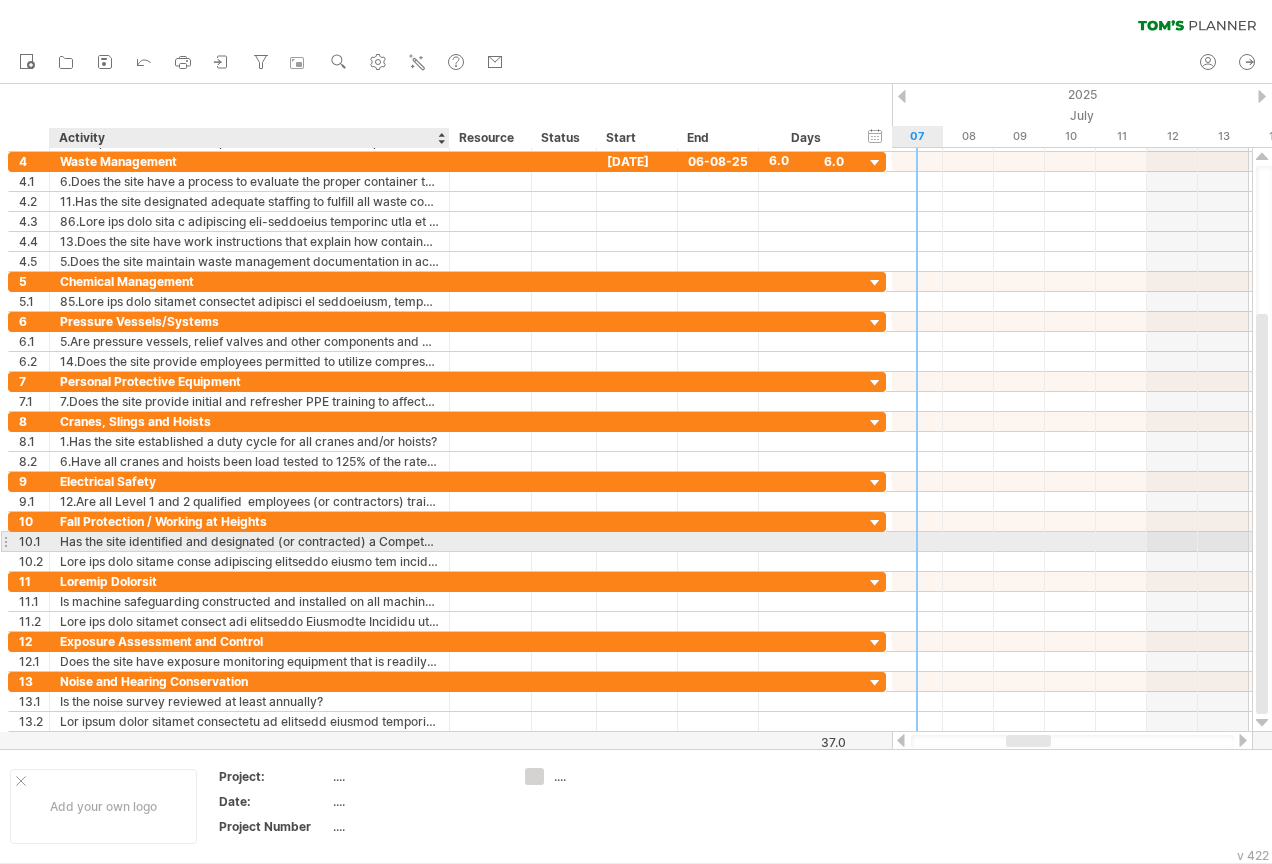 scroll, scrollTop: 1, scrollLeft: 0, axis: vertical 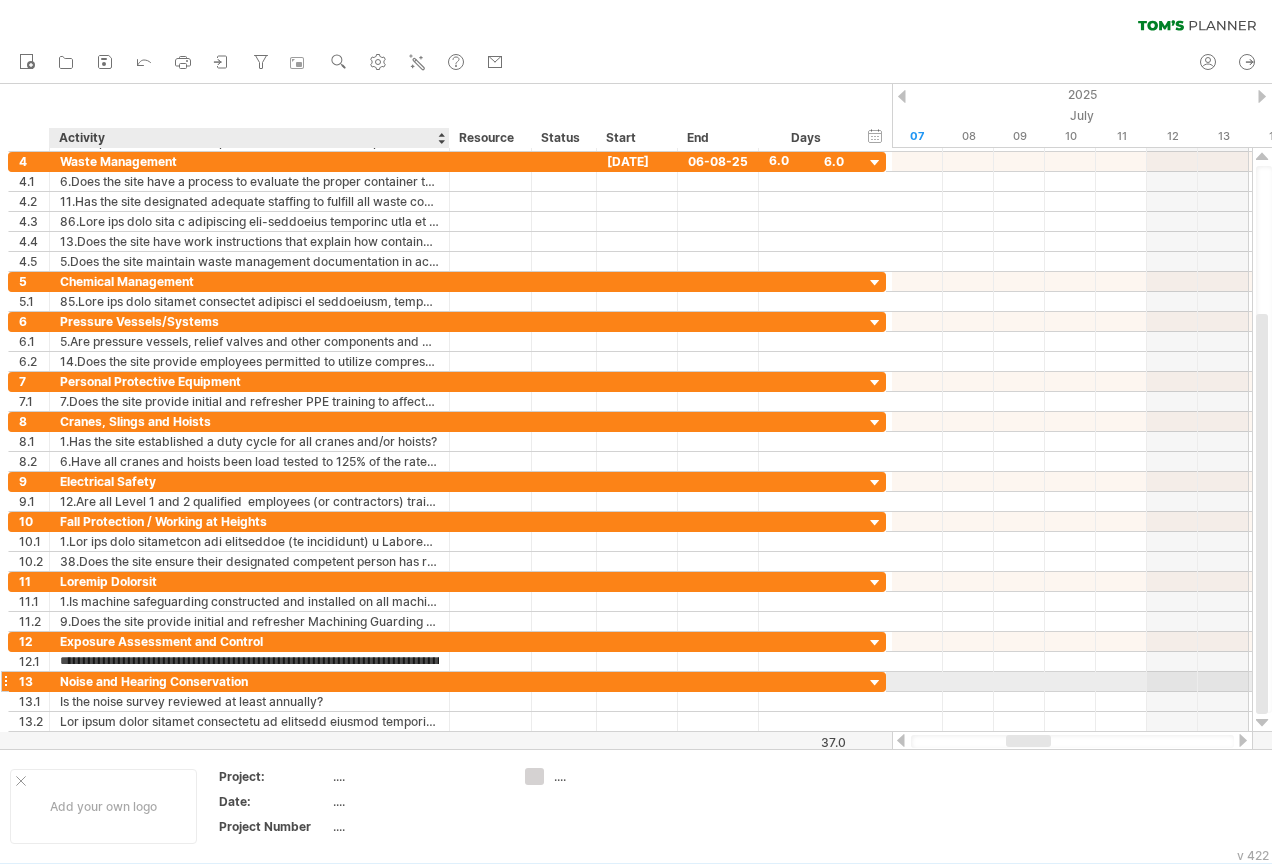 type on "**********" 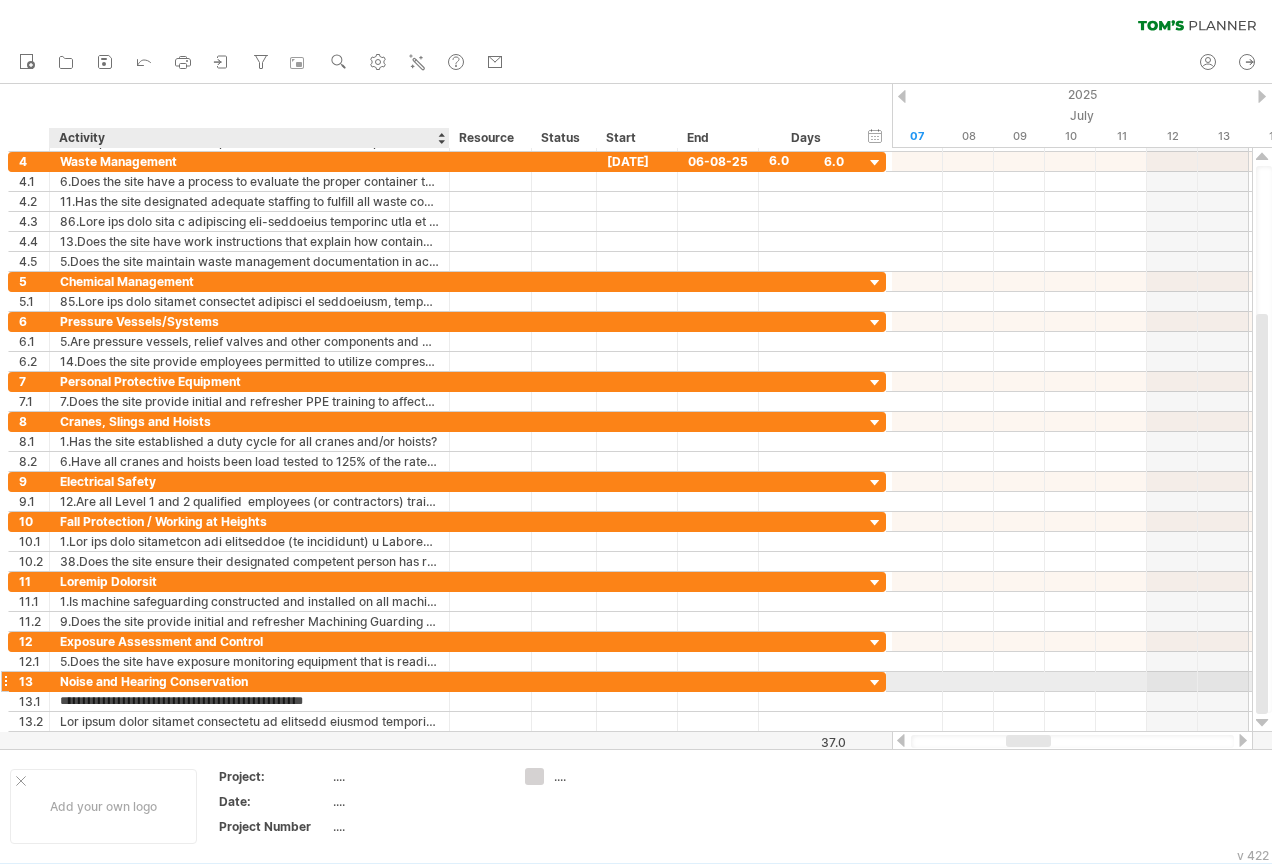 scroll, scrollTop: 0, scrollLeft: 0, axis: both 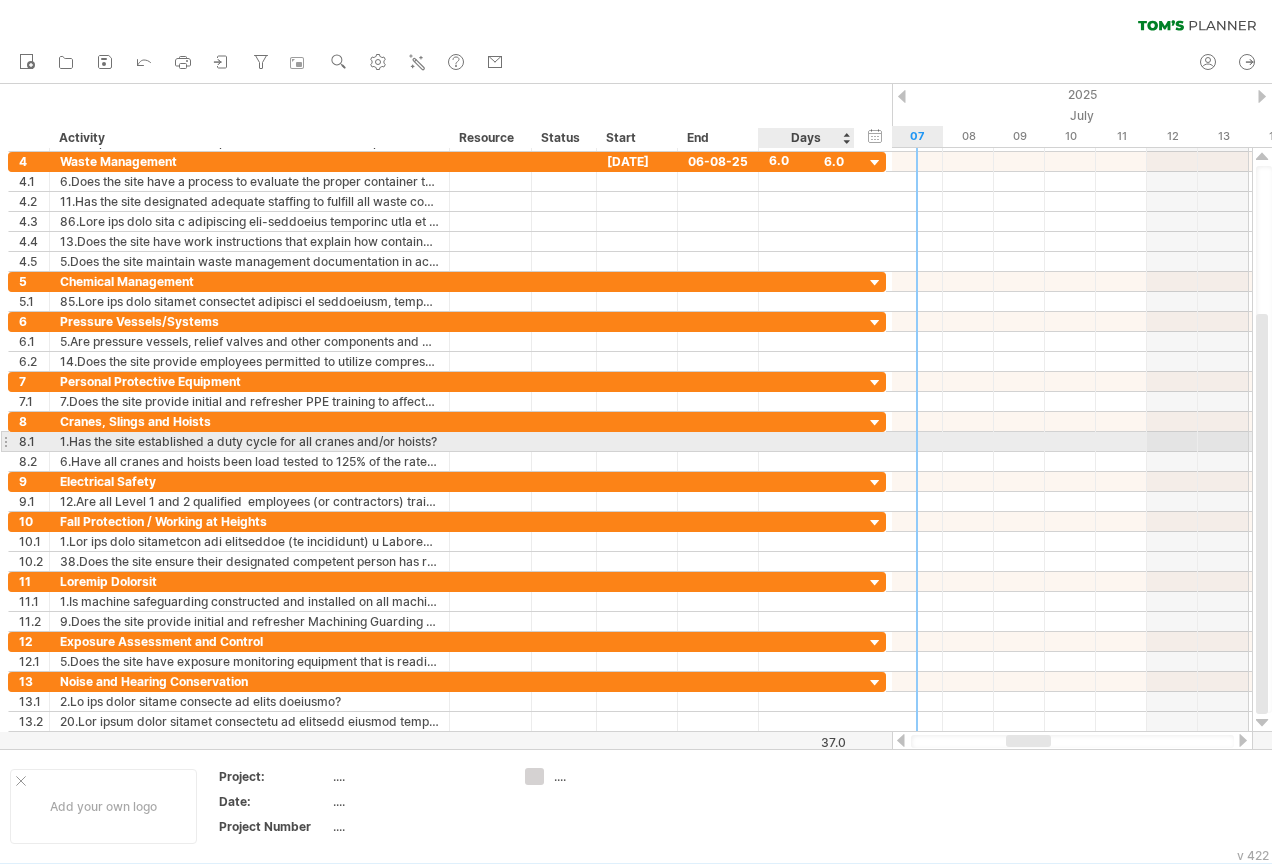 click at bounding box center (885, 441) 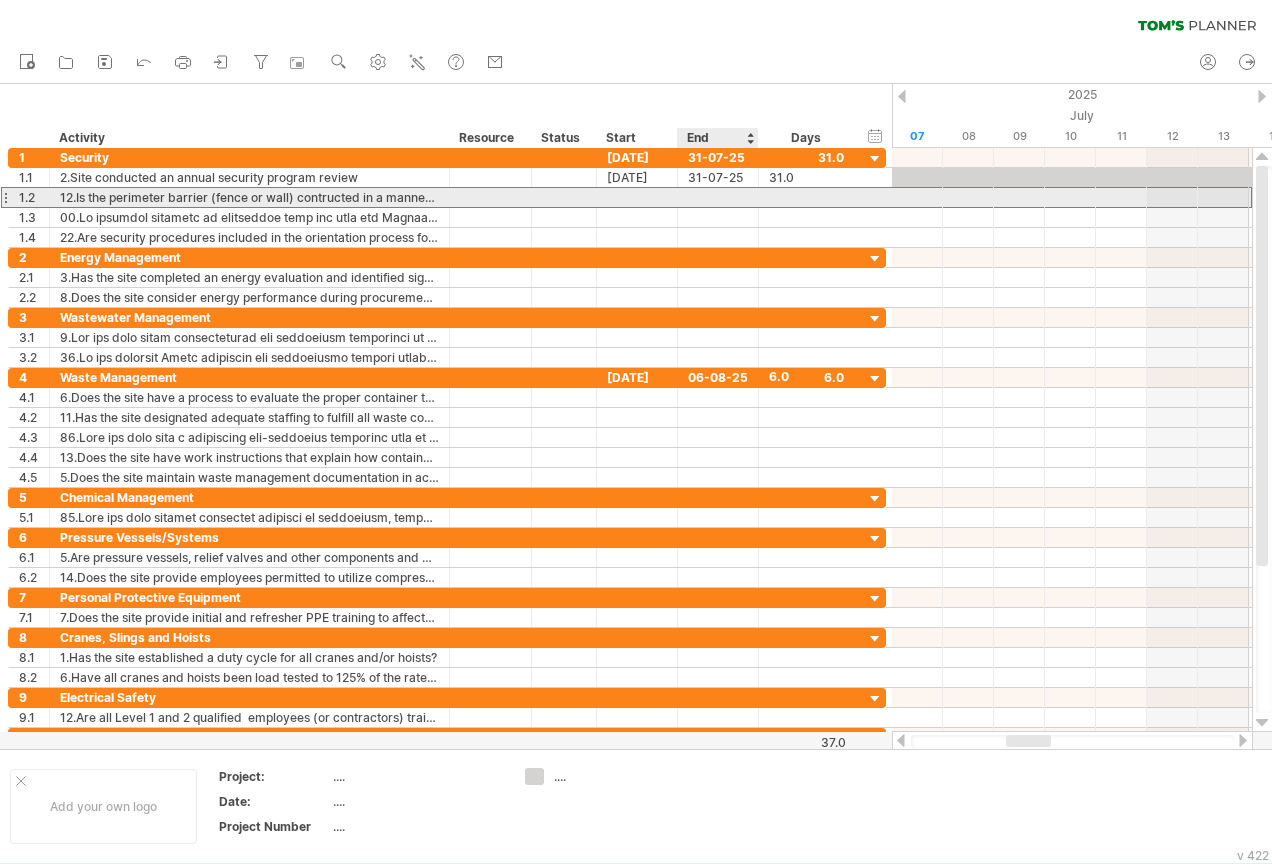 click at bounding box center (718, 197) 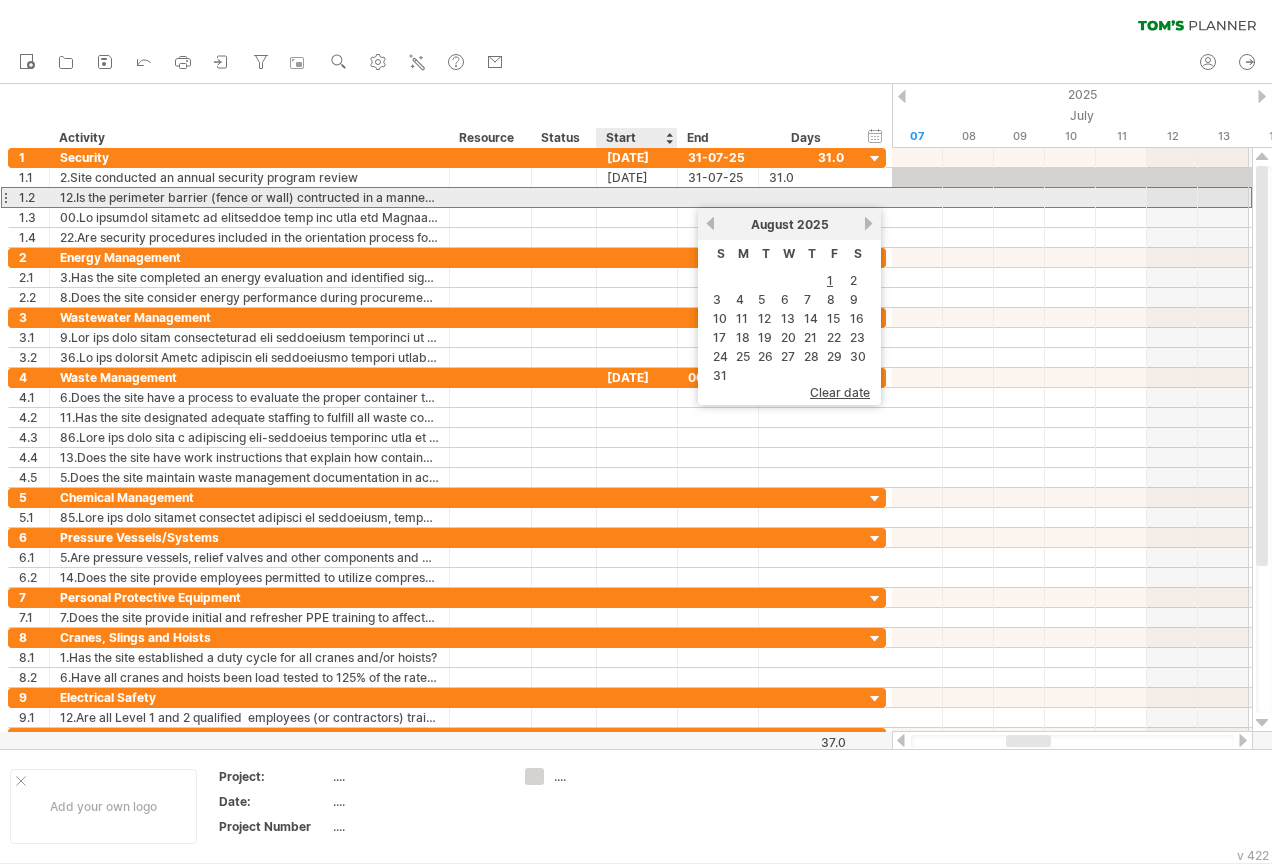 click at bounding box center [637, 197] 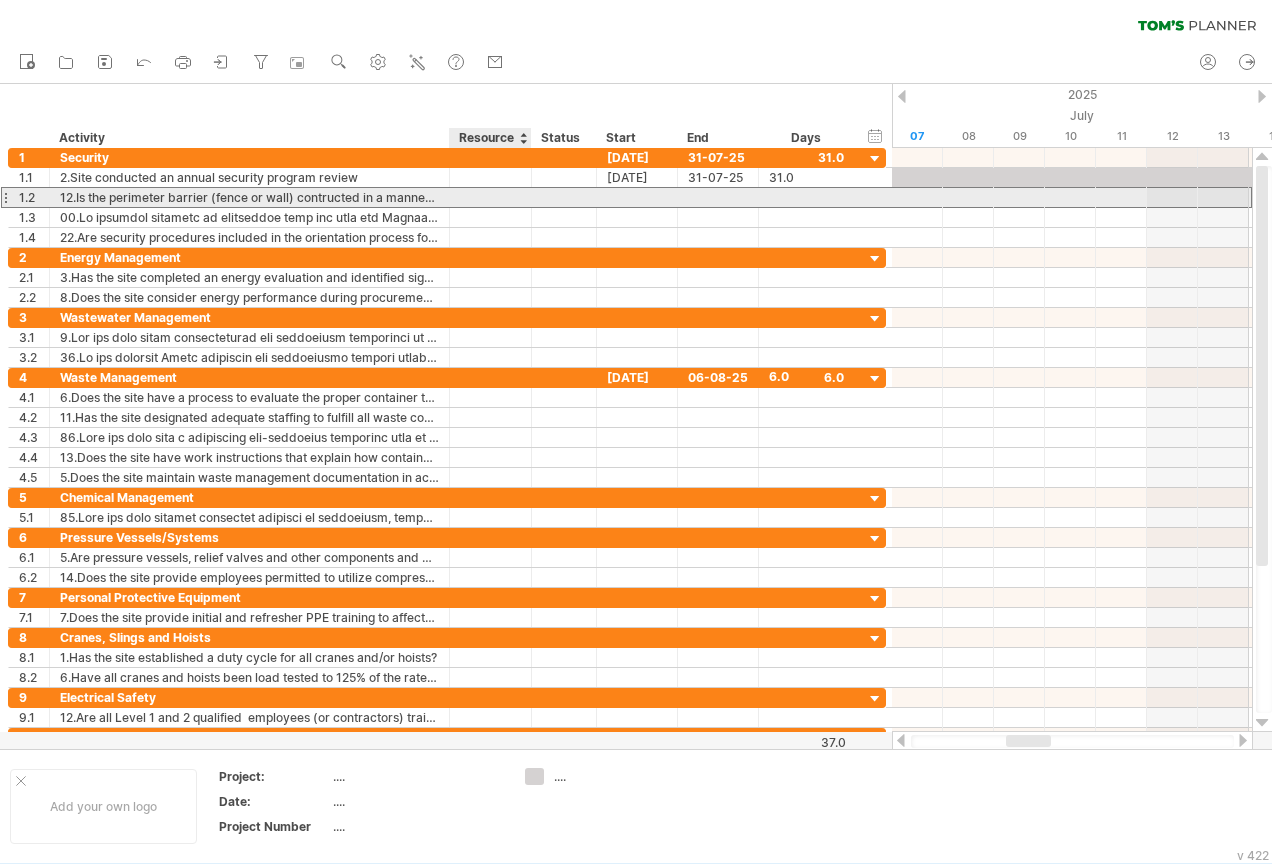 click at bounding box center [564, 197] 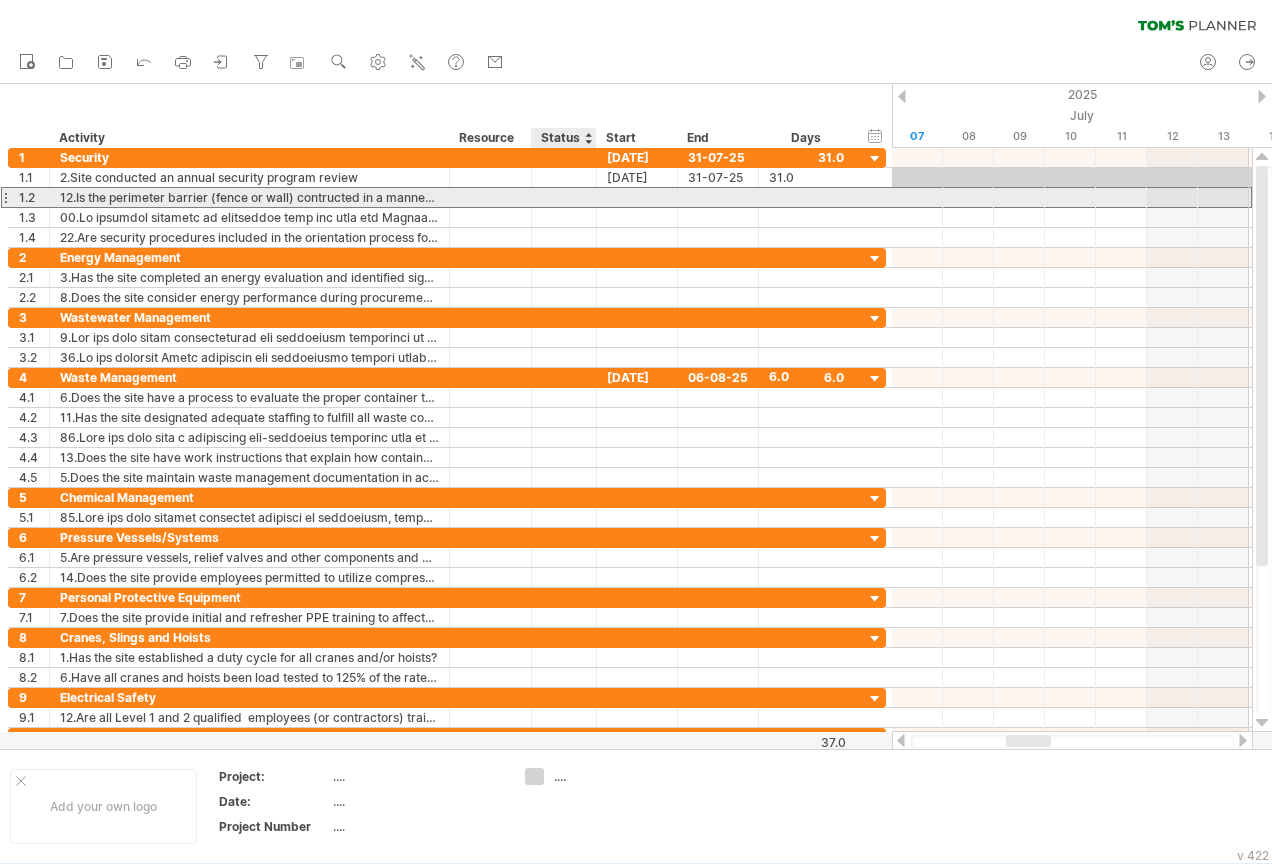 click at bounding box center (249, 197) 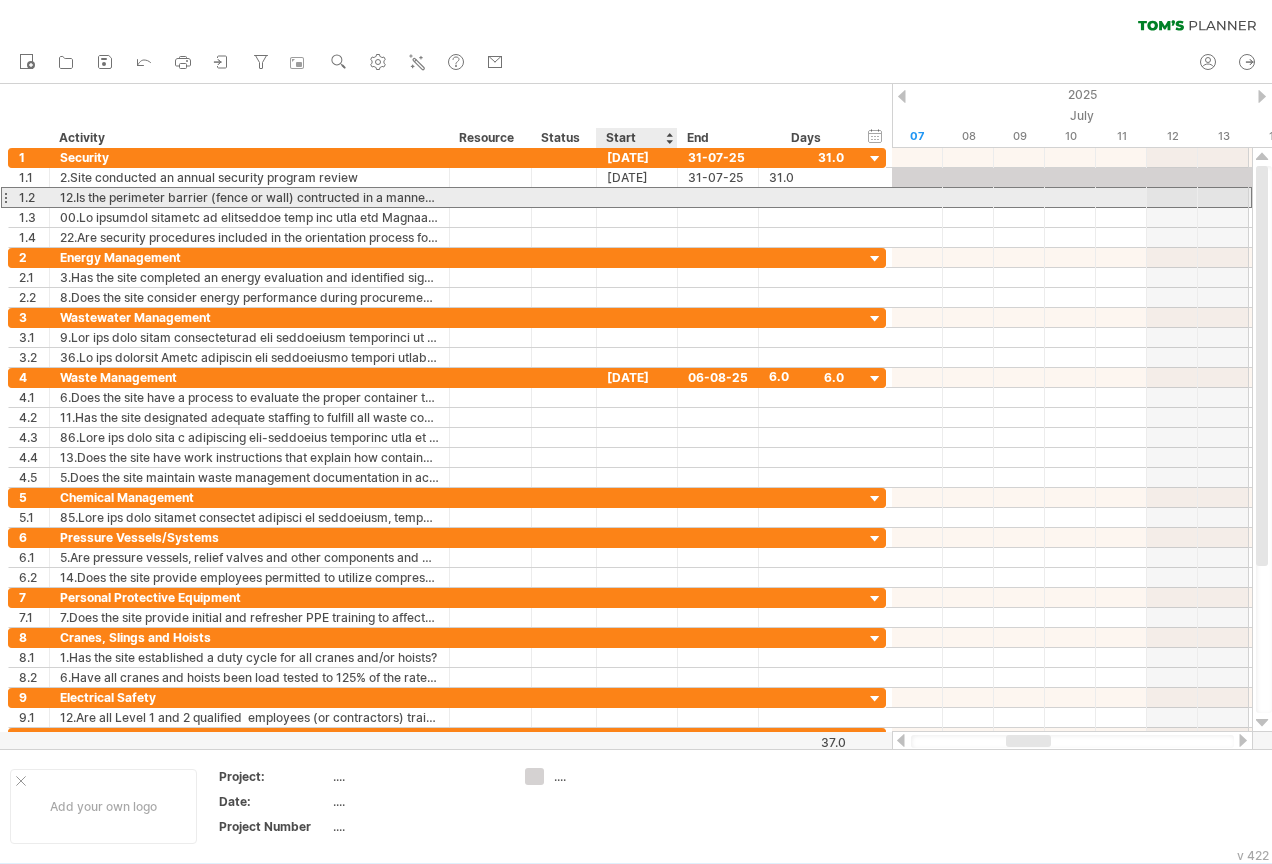 click at bounding box center [637, 197] 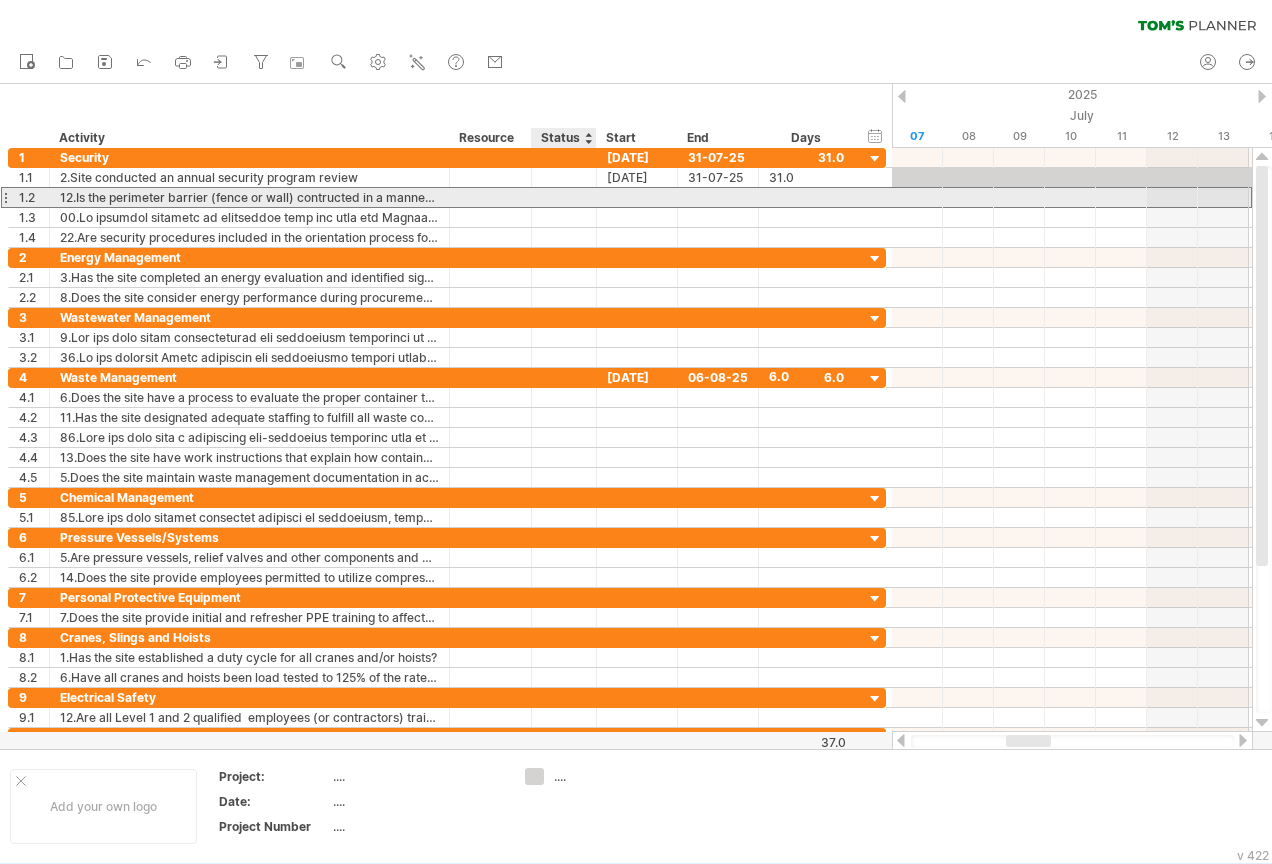 click at bounding box center (249, 197) 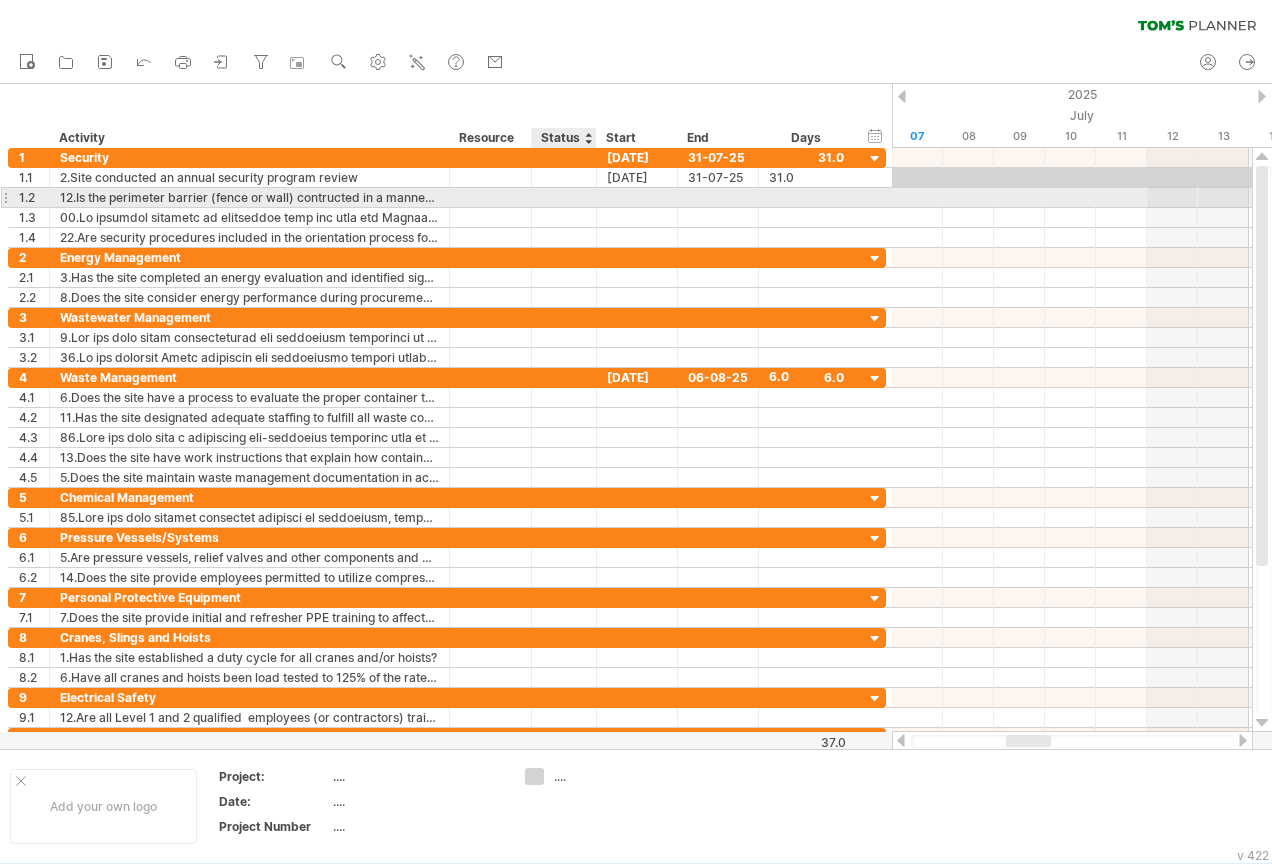 paste on "**********" 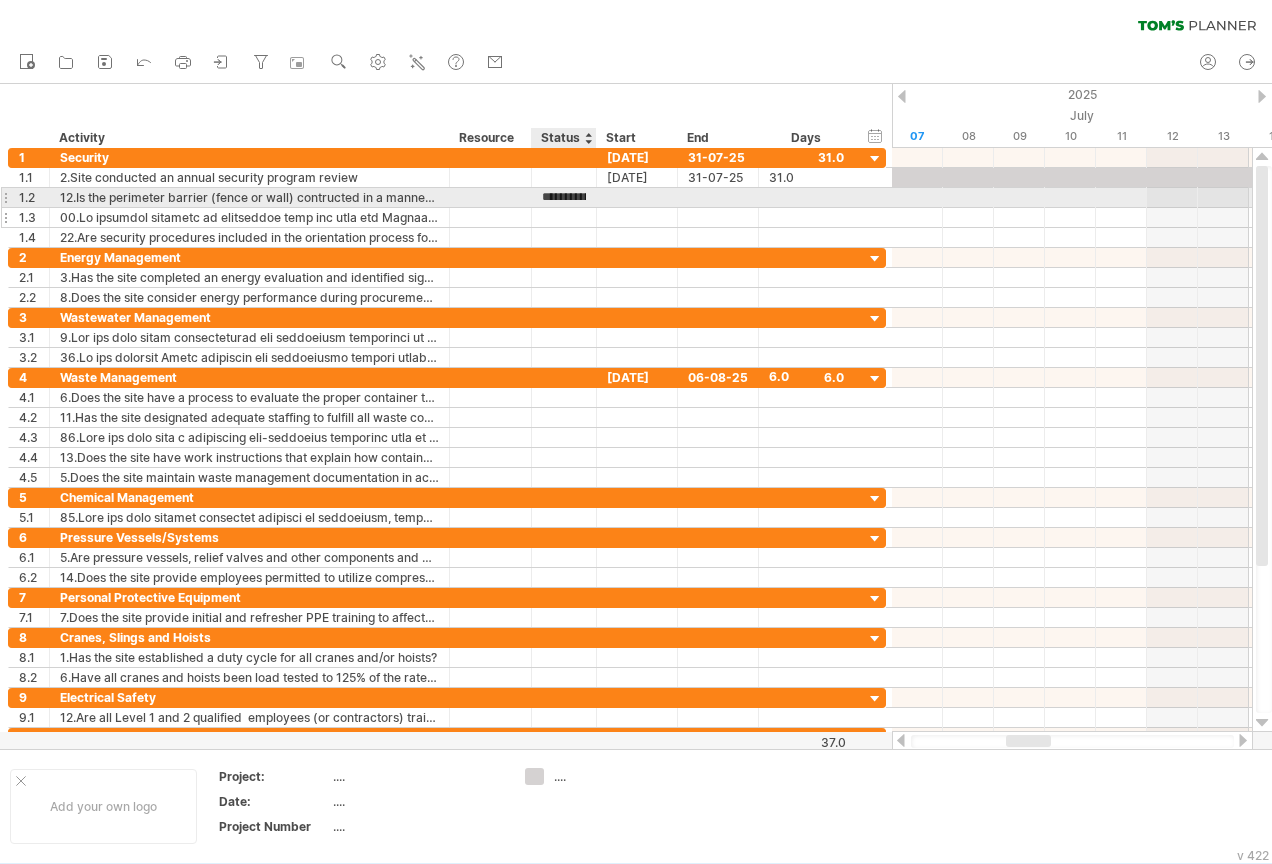 scroll, scrollTop: 0, scrollLeft: 56, axis: horizontal 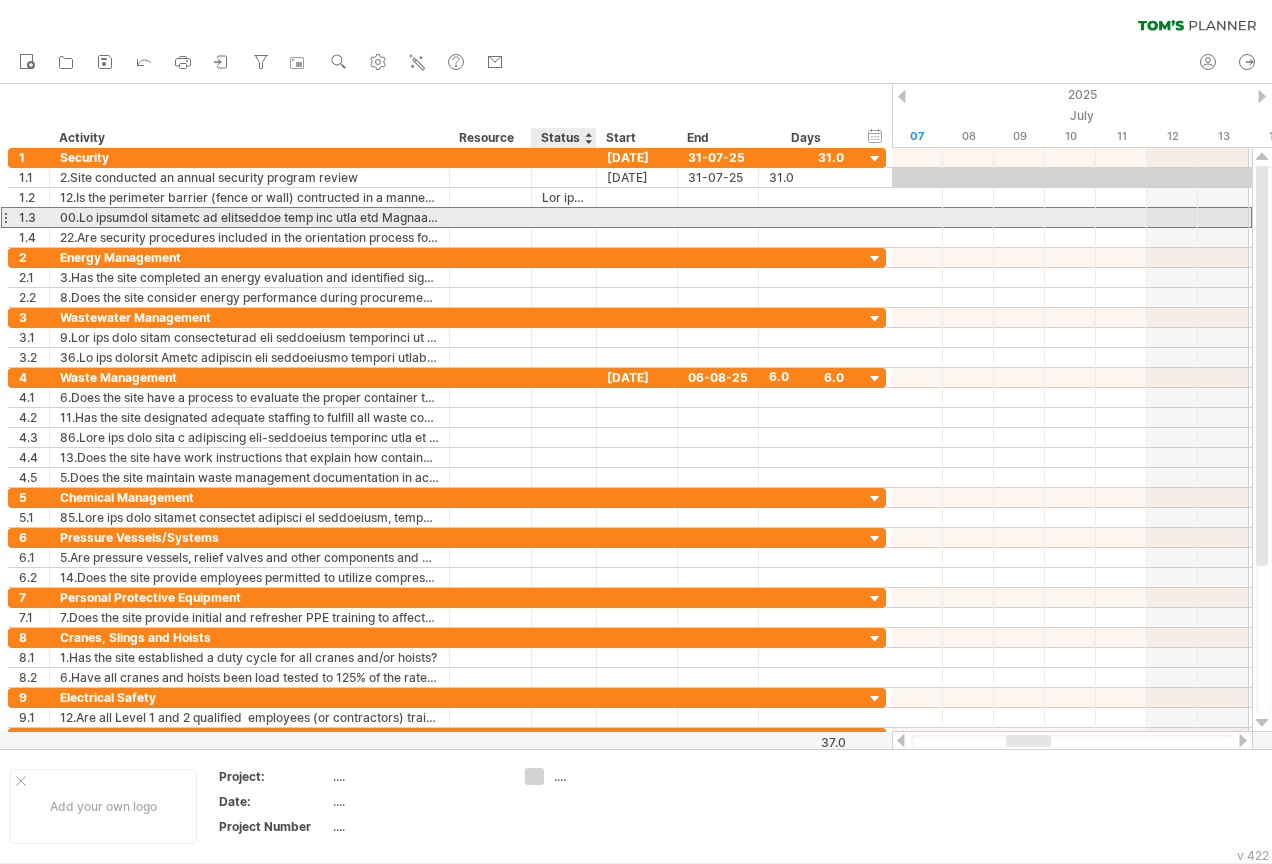 click at bounding box center (249, 217) 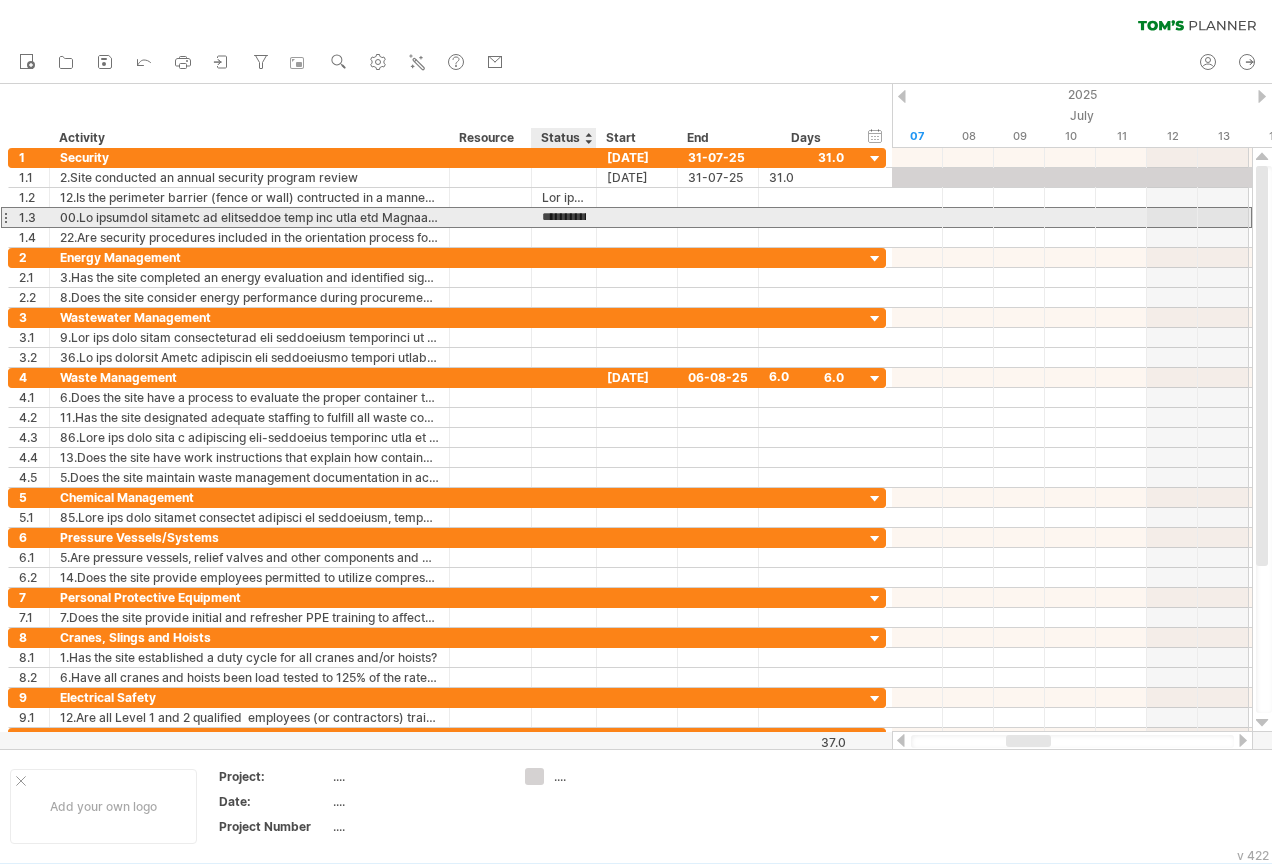 scroll, scrollTop: 0, scrollLeft: 56, axis: horizontal 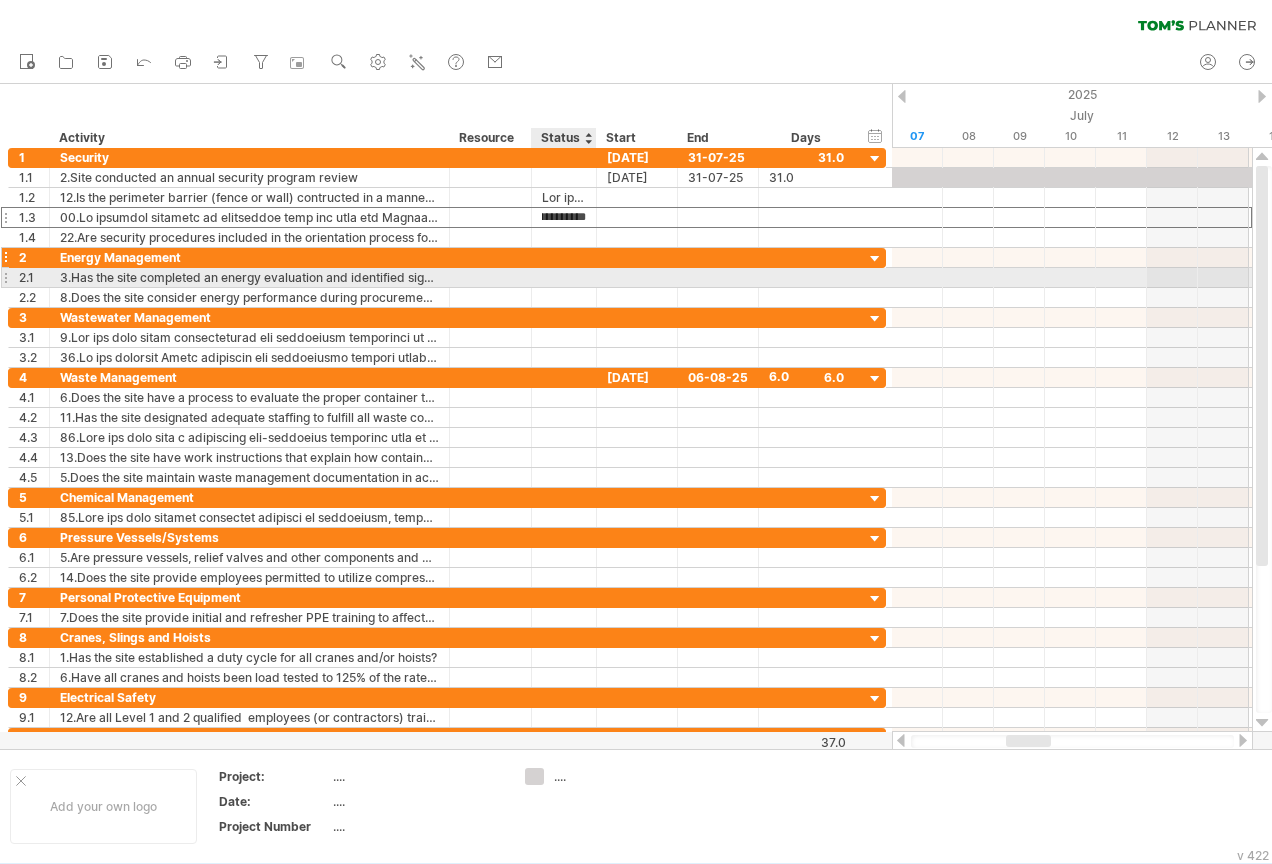drag, startPoint x: 575, startPoint y: 270, endPoint x: 566, endPoint y: 253, distance: 19.235384 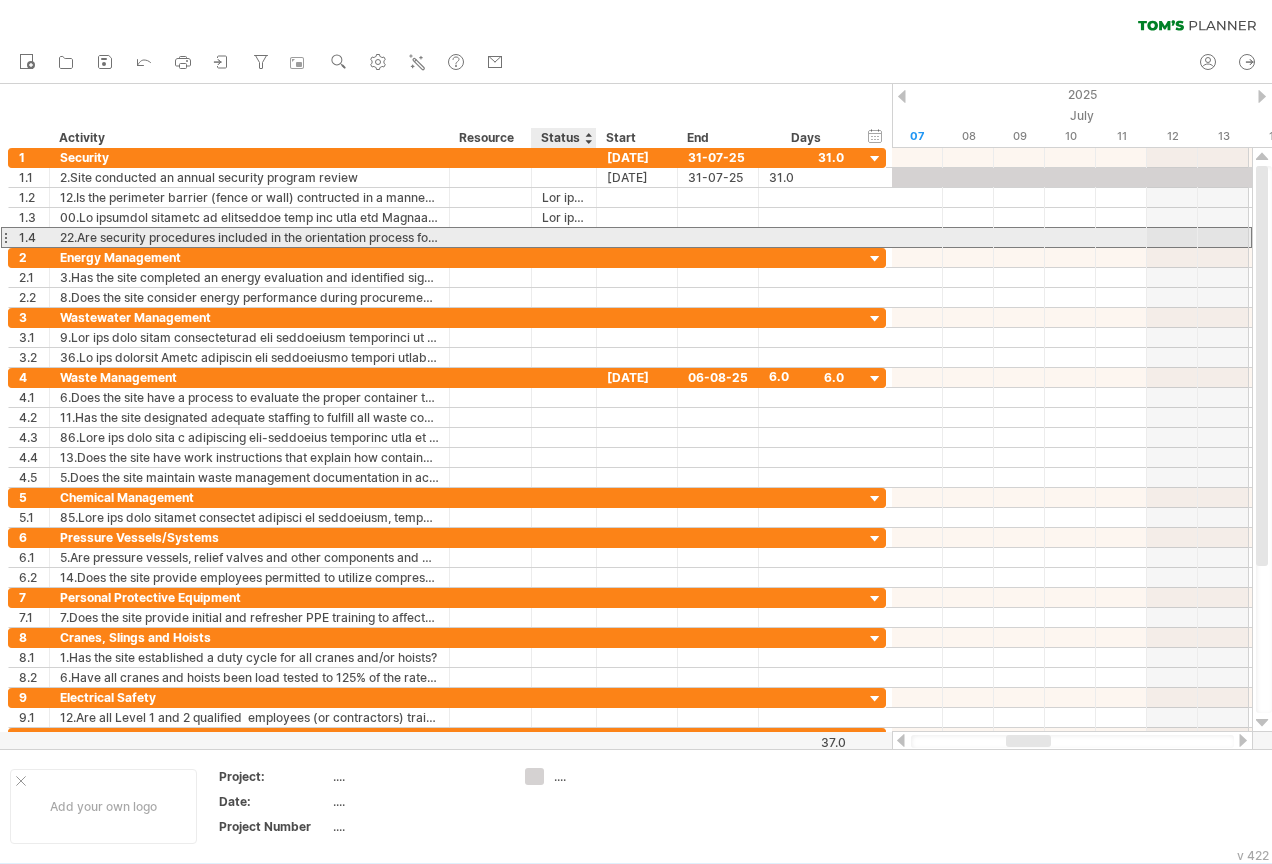 click at bounding box center [249, 237] 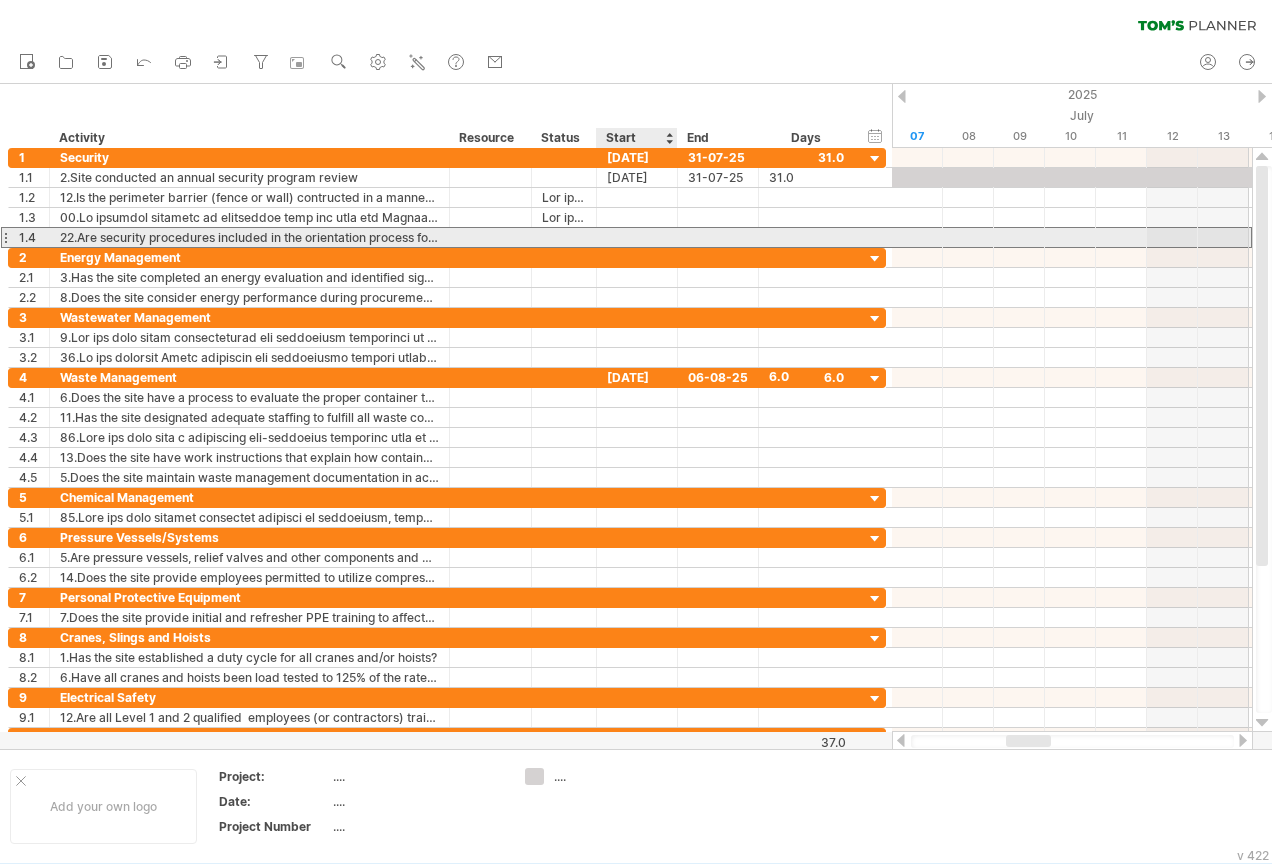 click at bounding box center [637, 237] 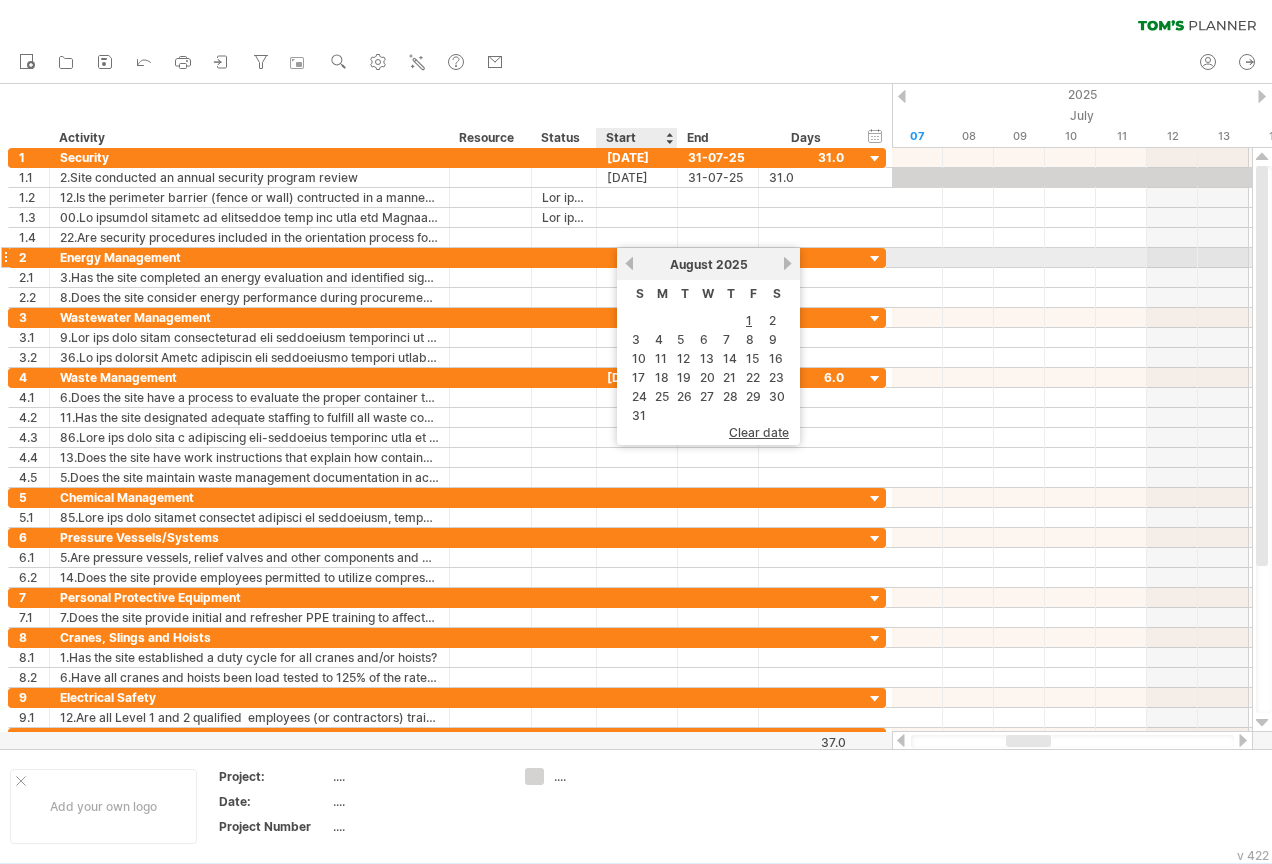 click on "previous" at bounding box center (629, 263) 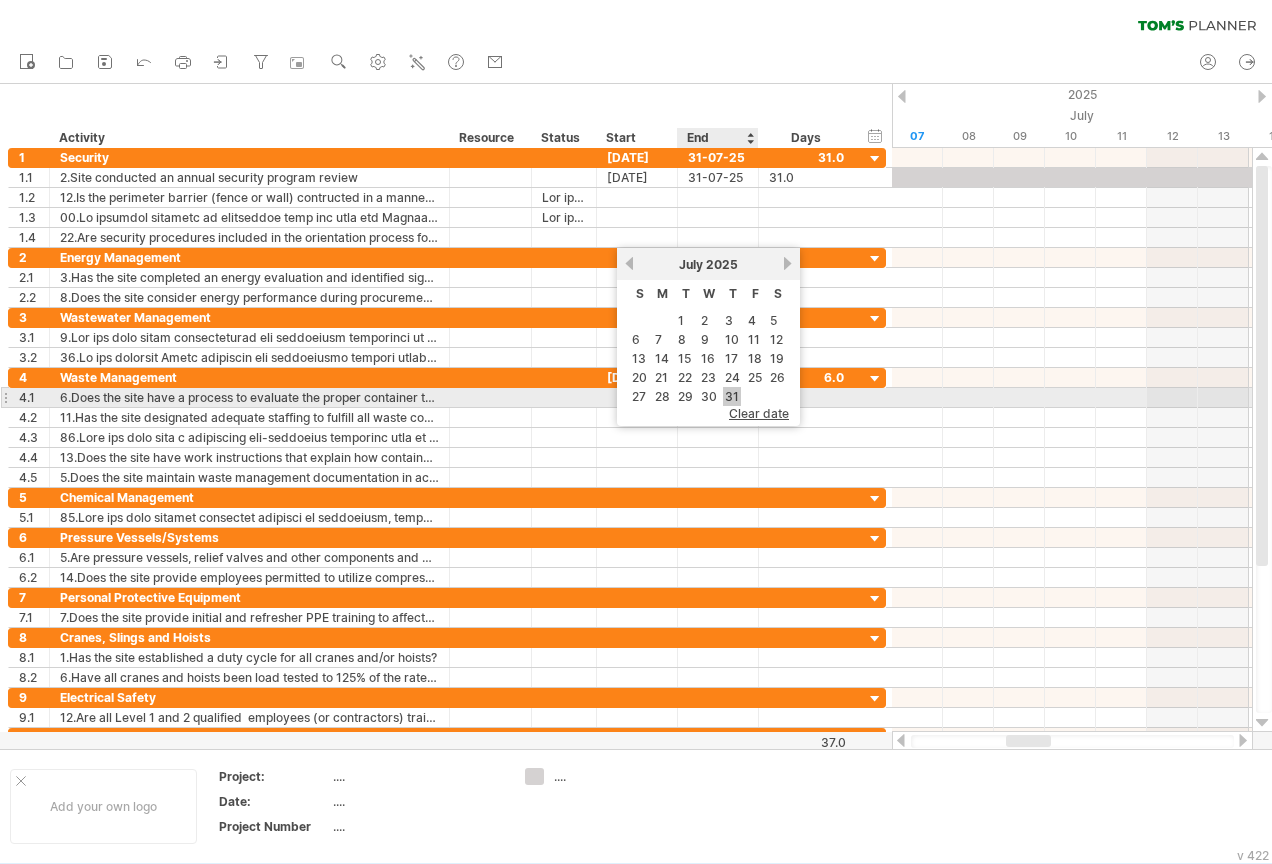 click on "31" at bounding box center (732, 396) 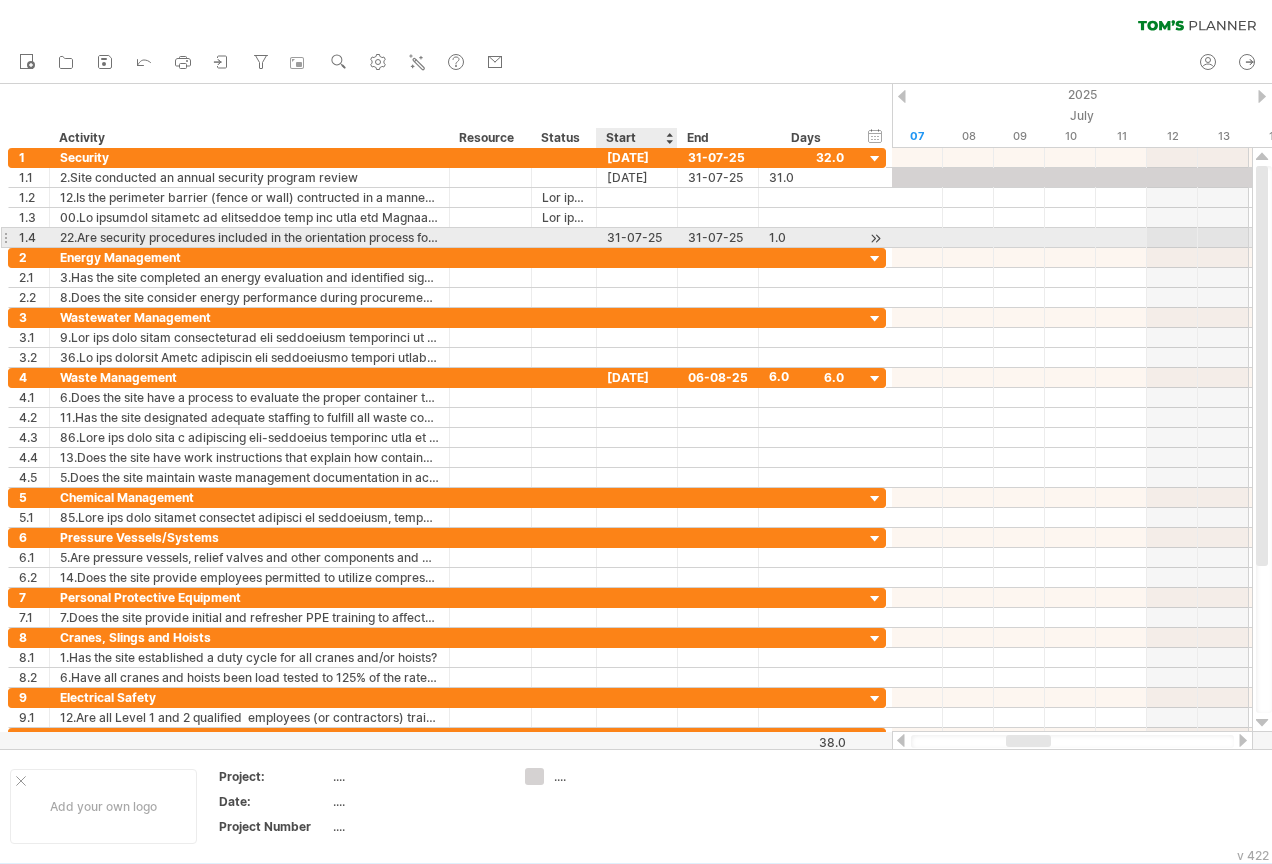 click on "31-07-25" at bounding box center (637, 237) 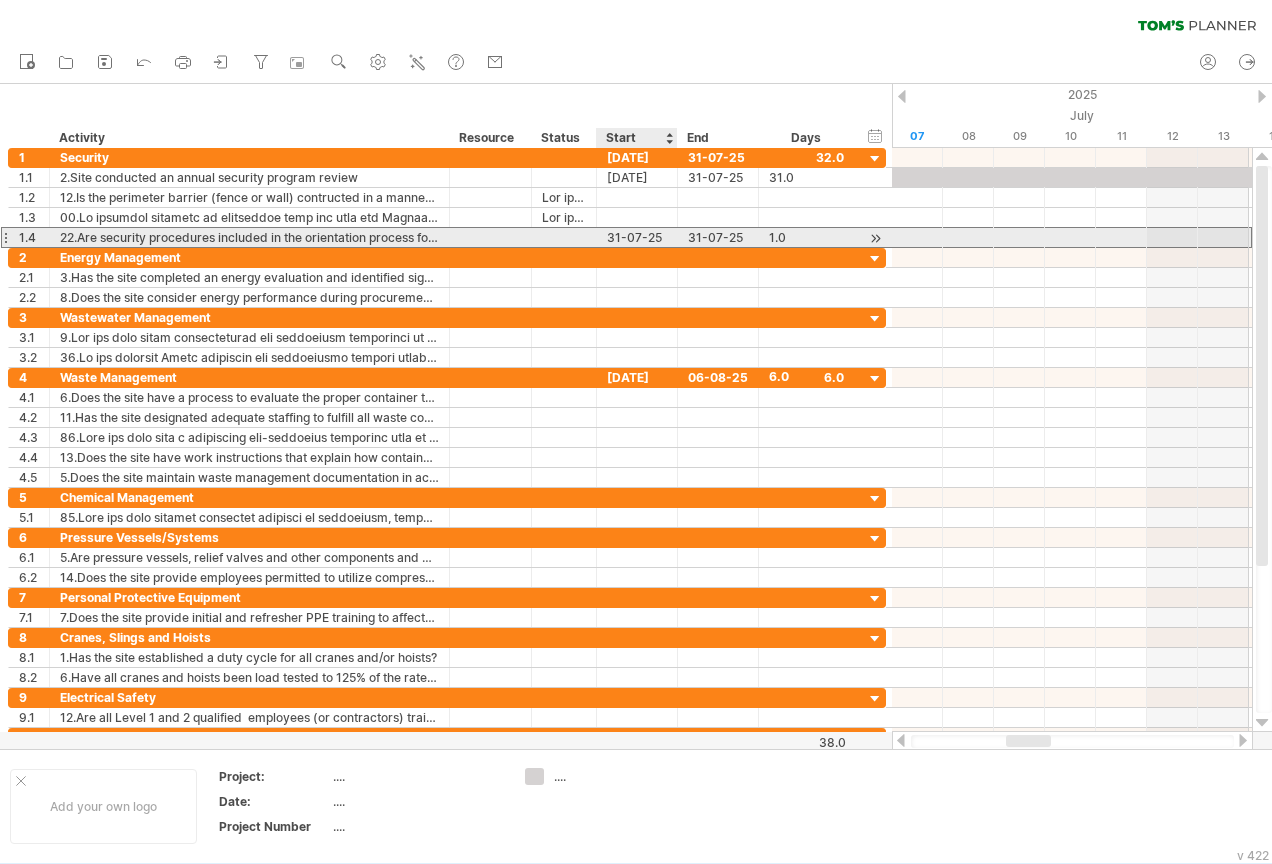 click on "31-07-25" at bounding box center (637, 237) 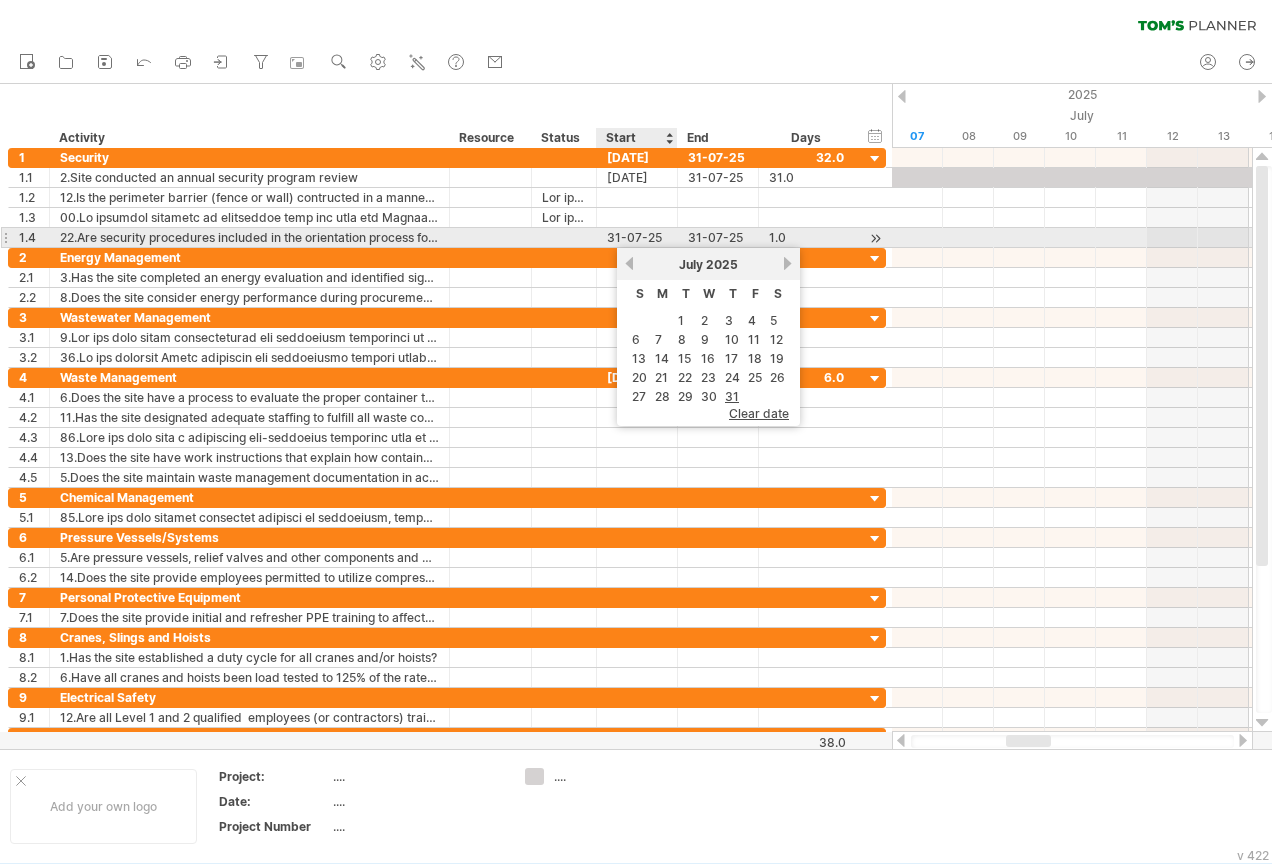 click on "31-07-25" at bounding box center (637, 237) 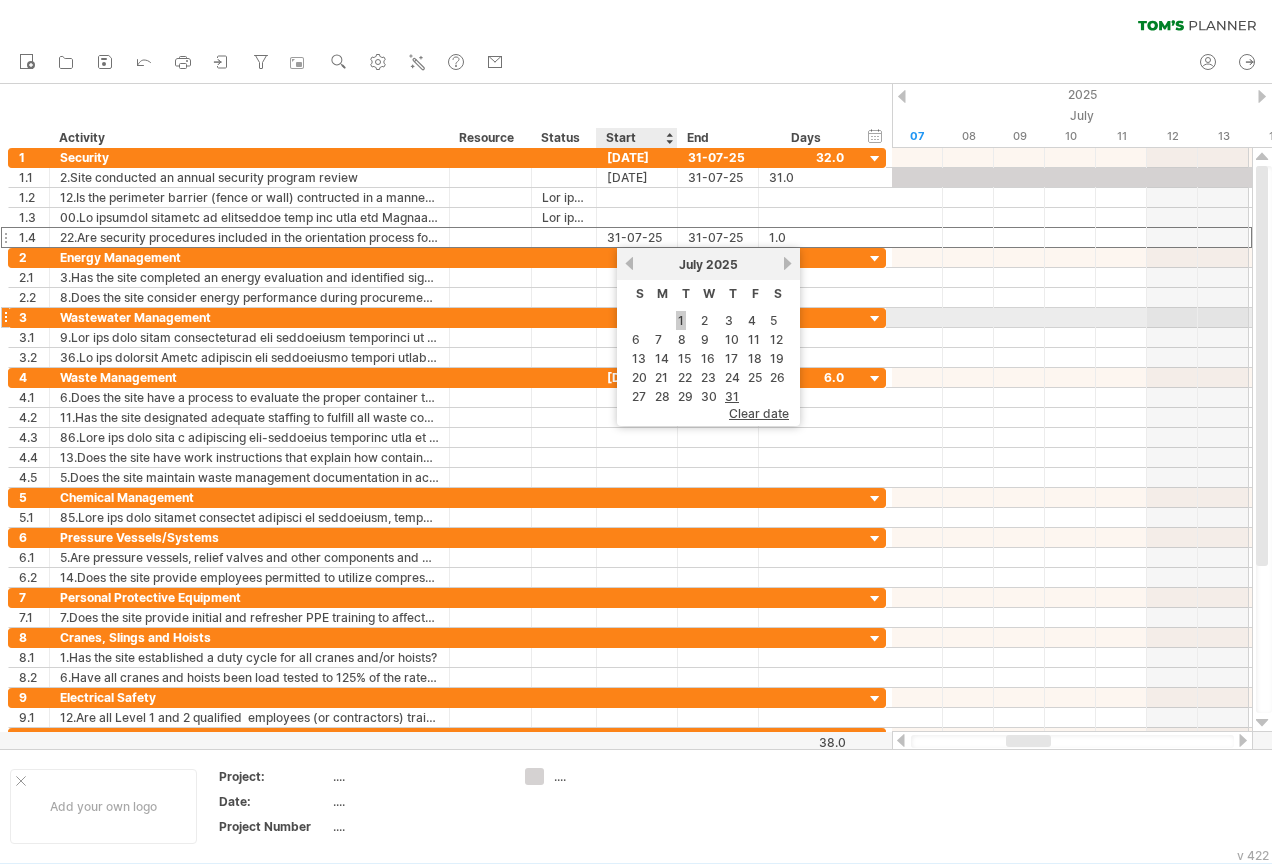 click on "1" at bounding box center [681, 320] 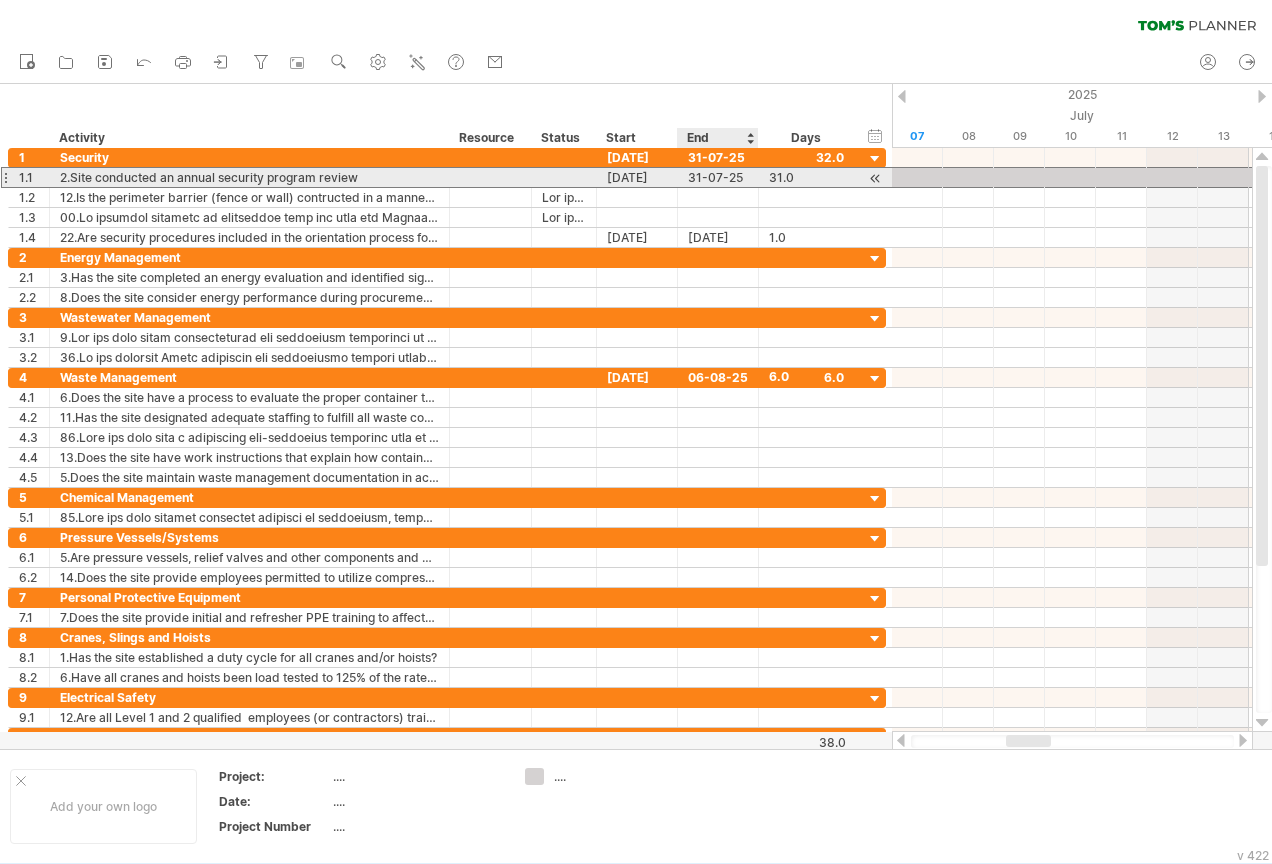 click on "31-07-25" at bounding box center (718, 177) 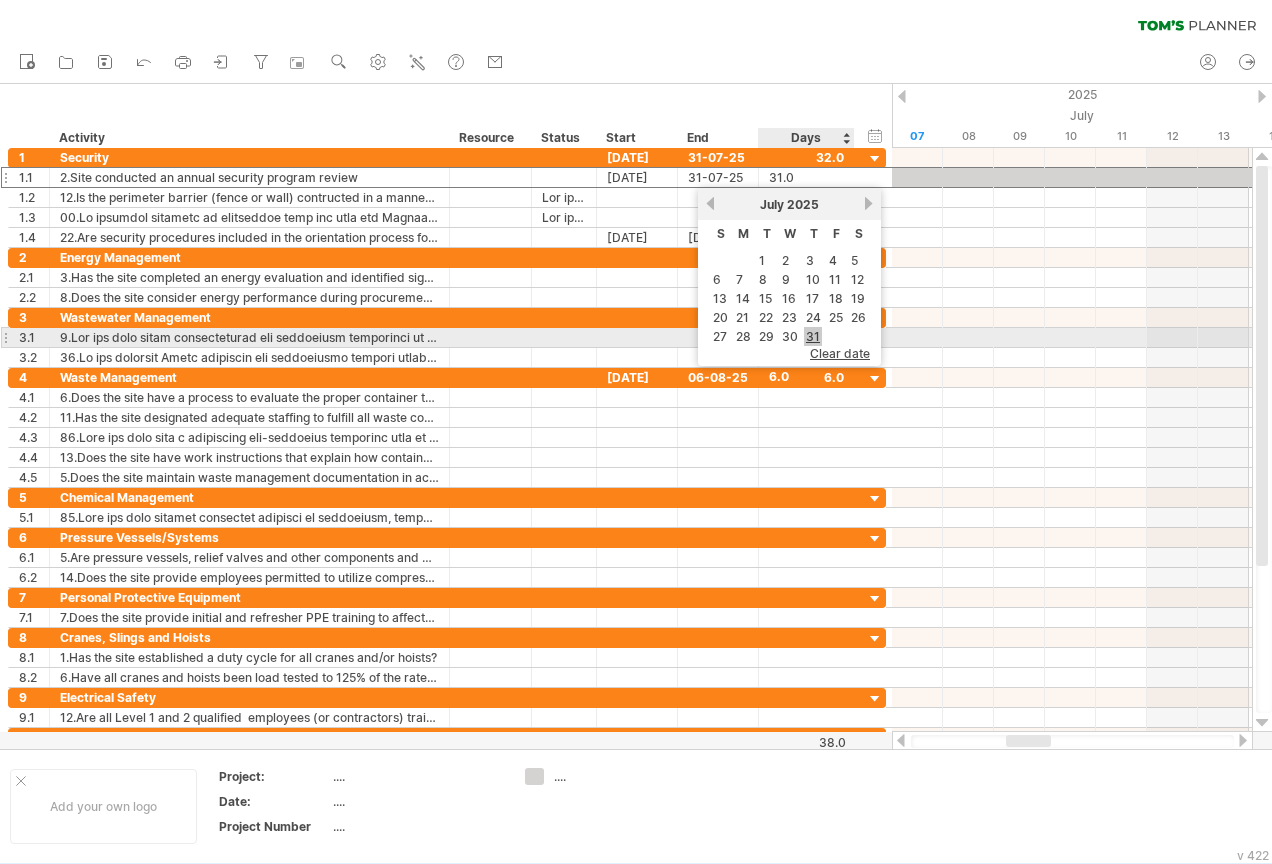 click on "31" at bounding box center [813, 336] 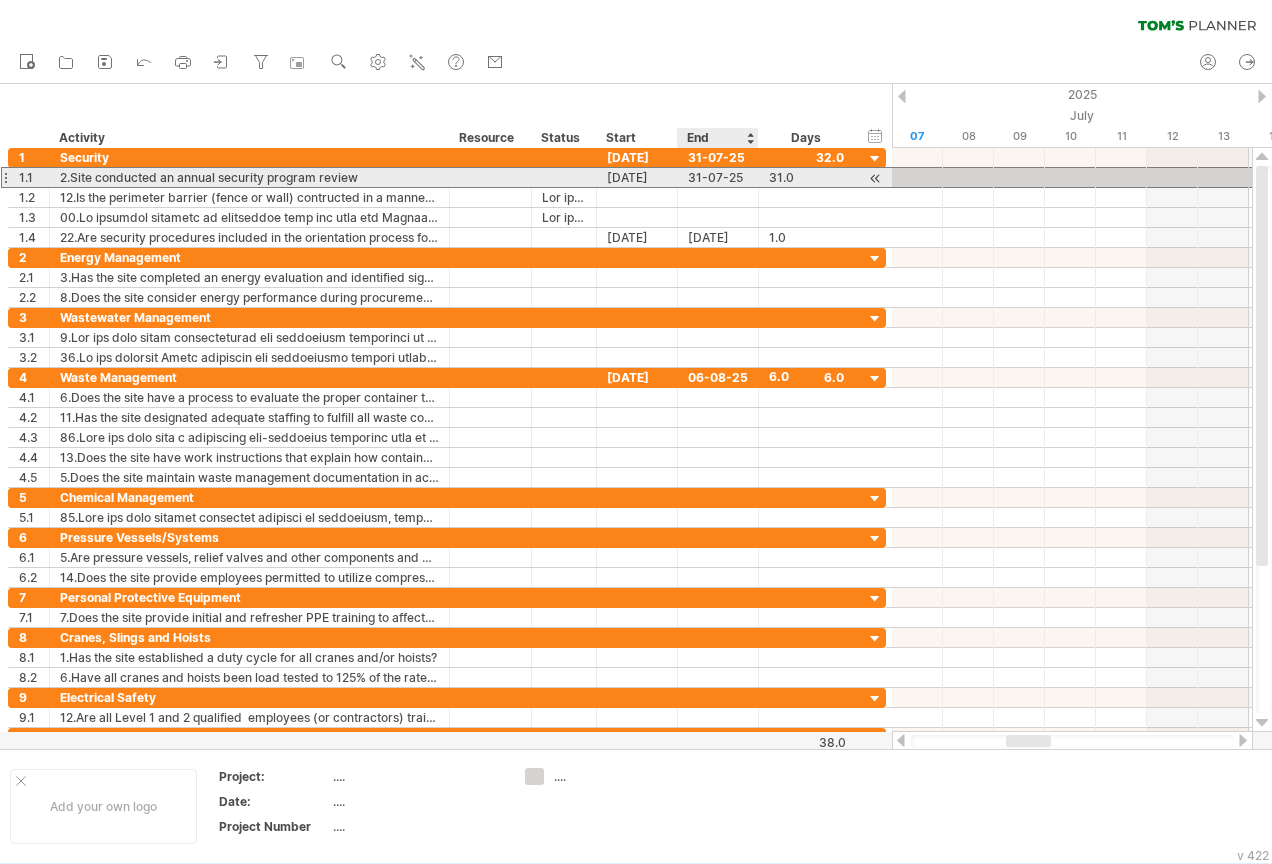 click on "31-07-25" at bounding box center [718, 177] 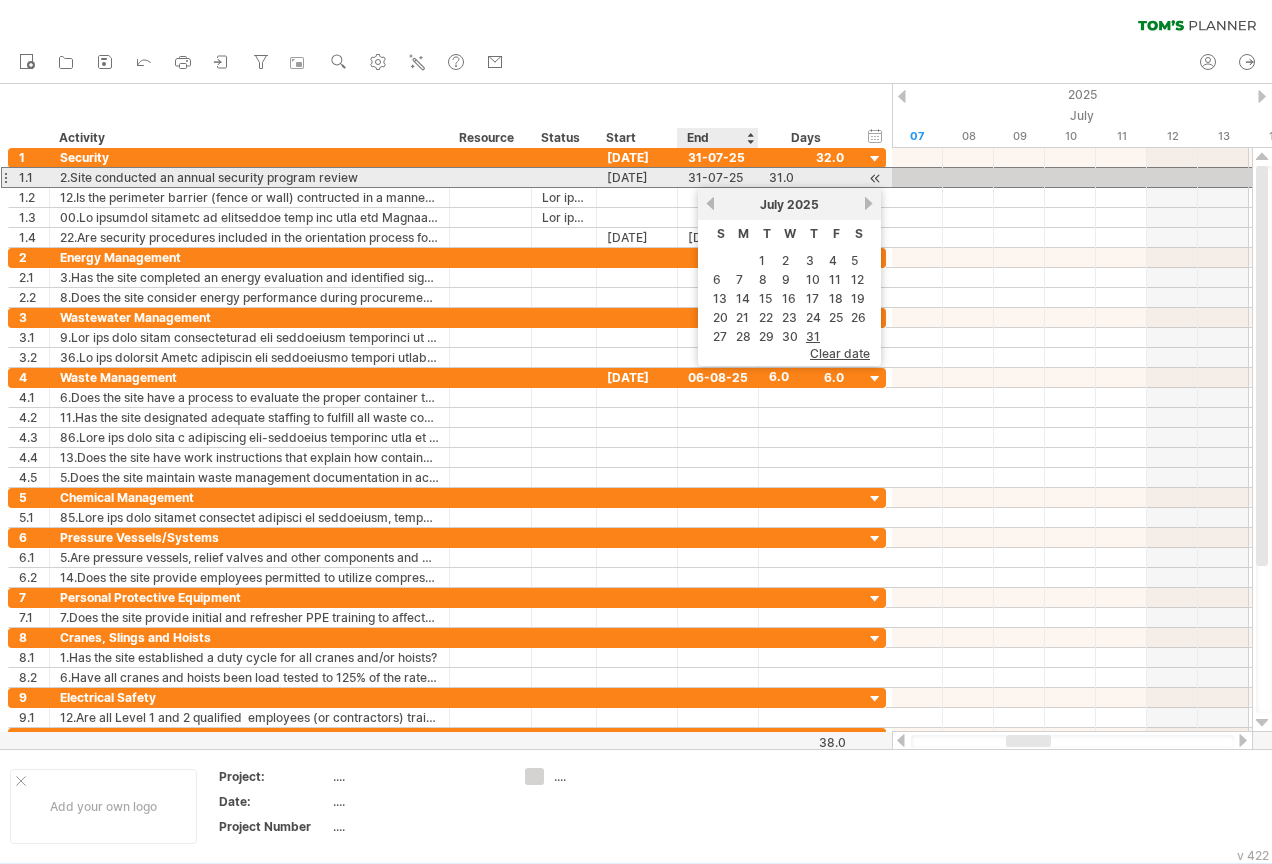 click on "31-07-25" at bounding box center (718, 177) 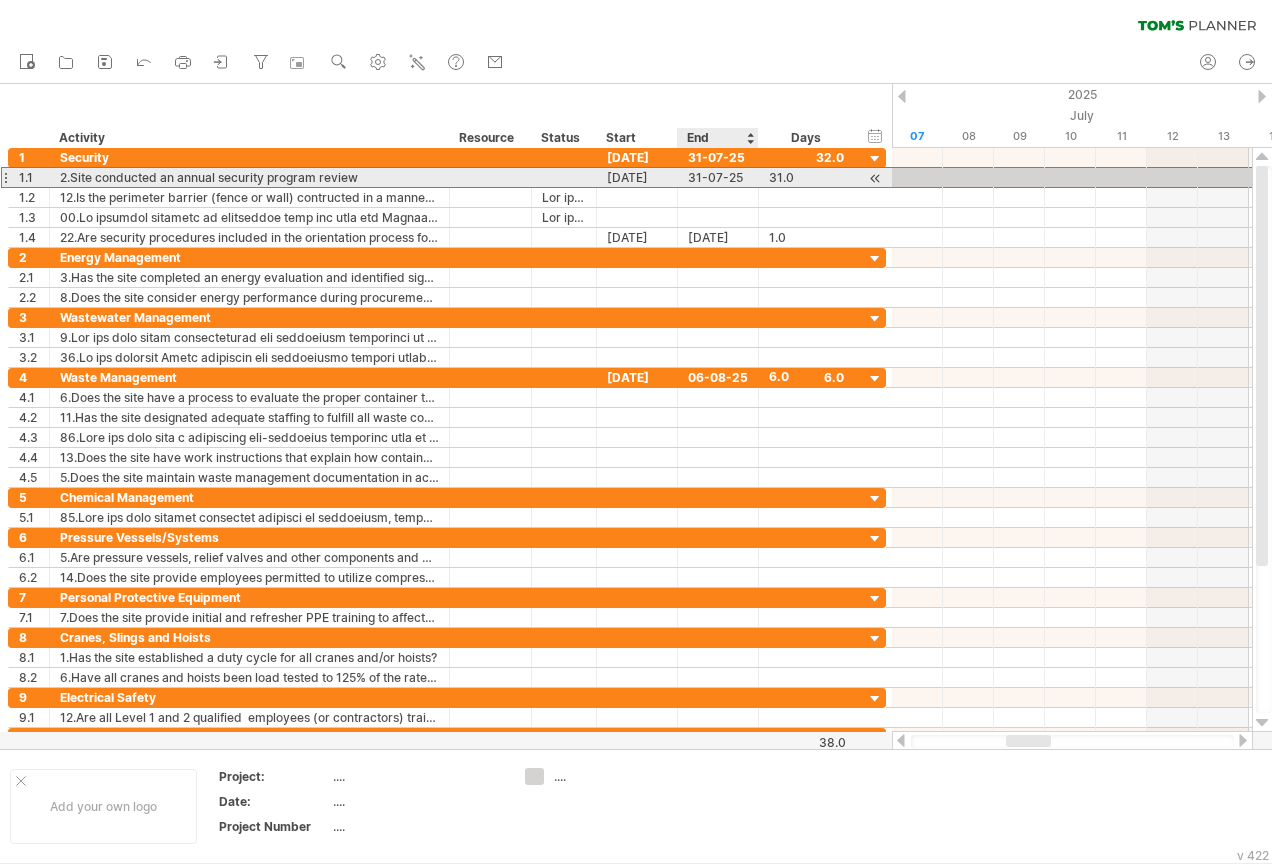 click on "31-07-25" at bounding box center (718, 177) 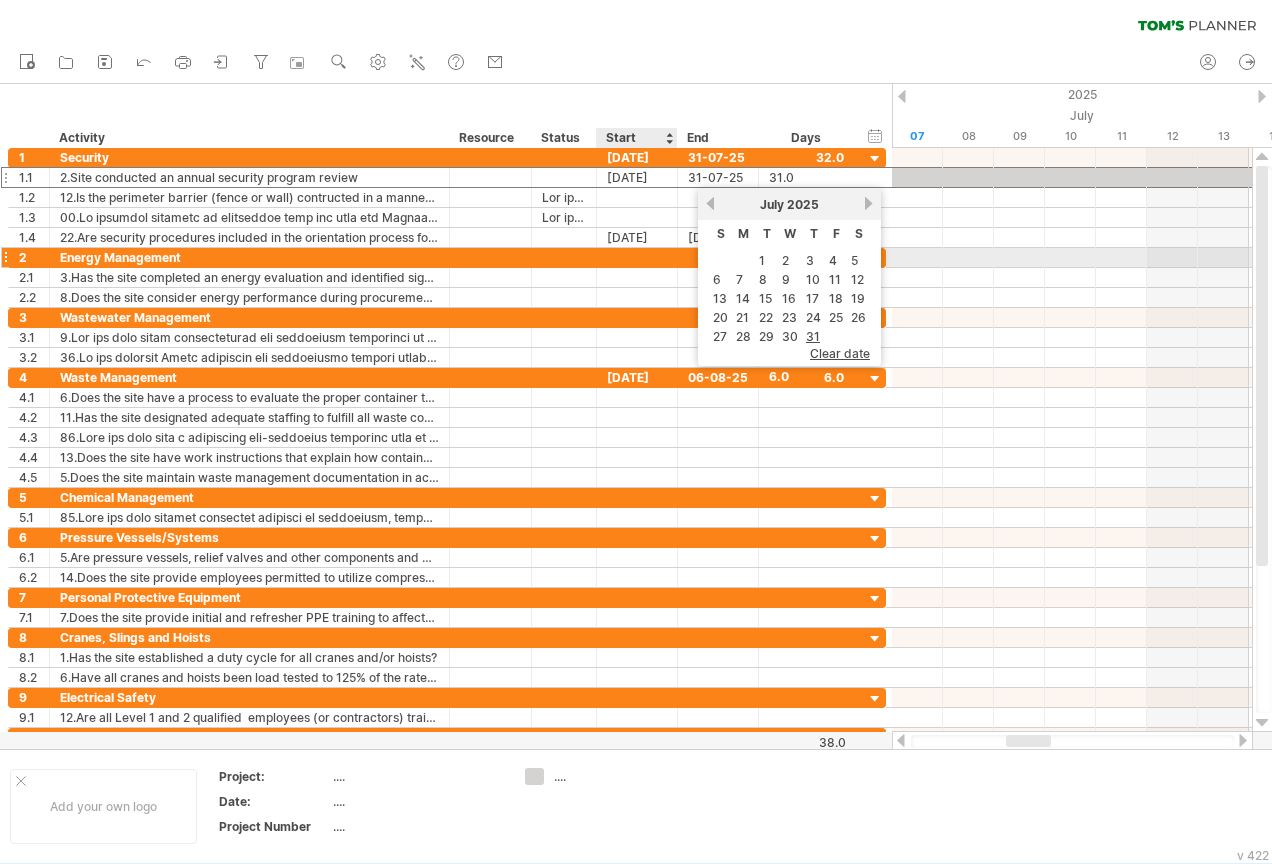 click at bounding box center [637, 257] 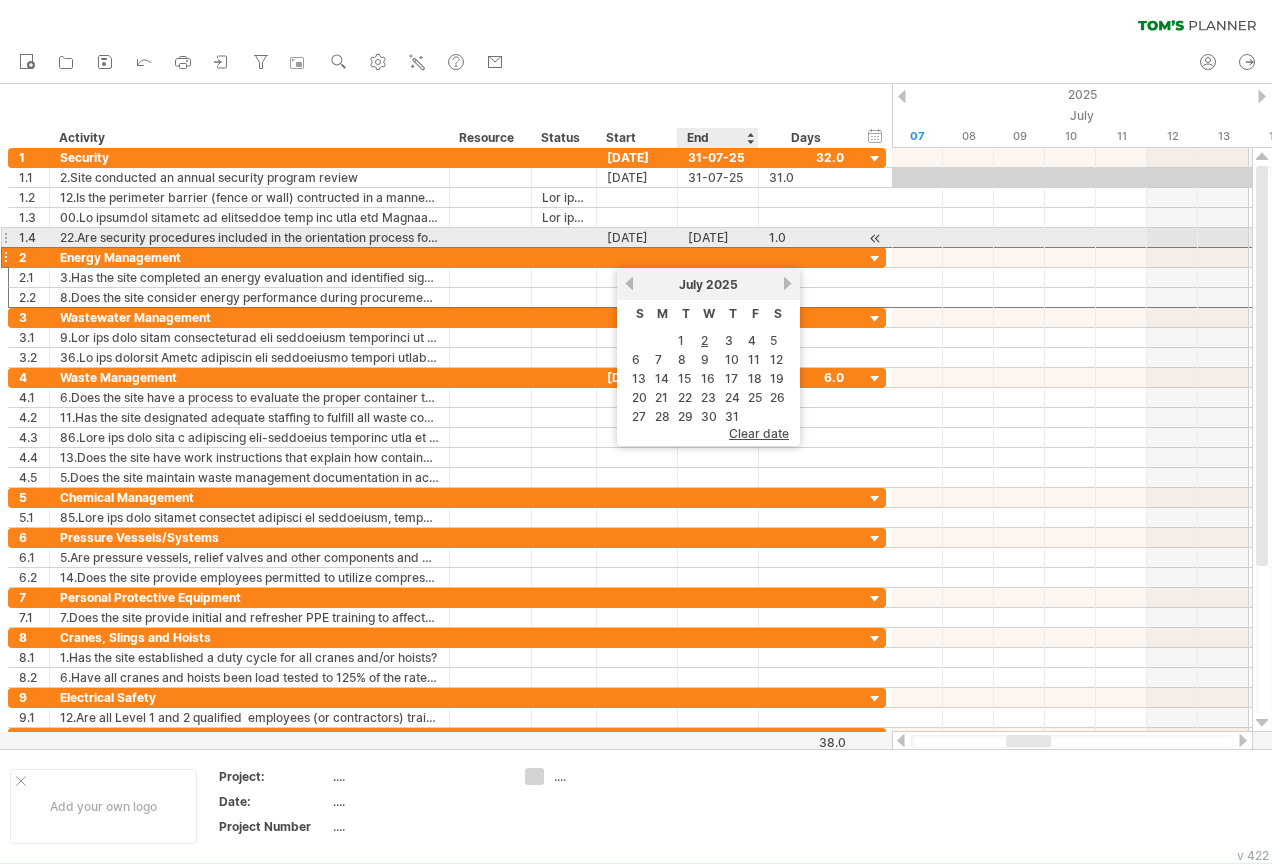 click on "[DATE]" at bounding box center (718, 237) 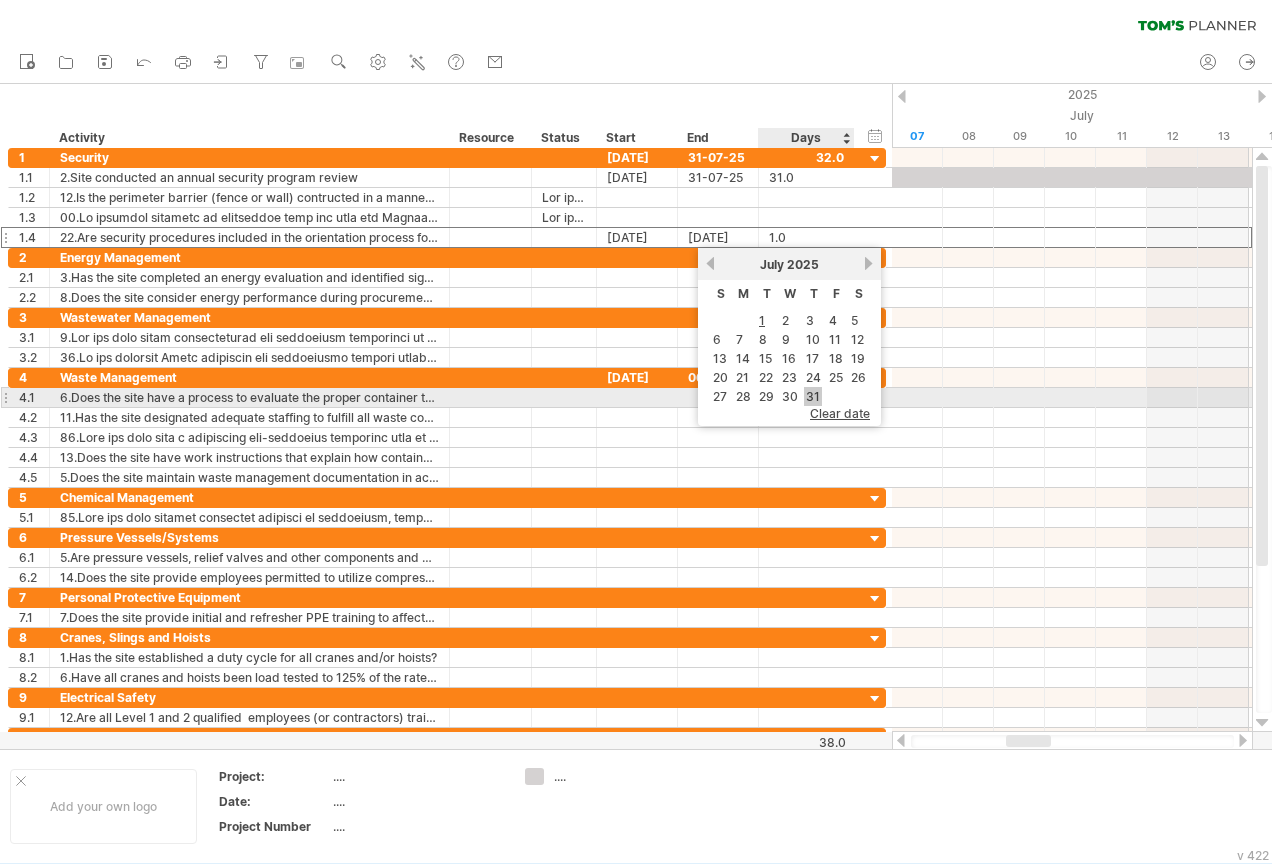 click on "31" at bounding box center [813, 396] 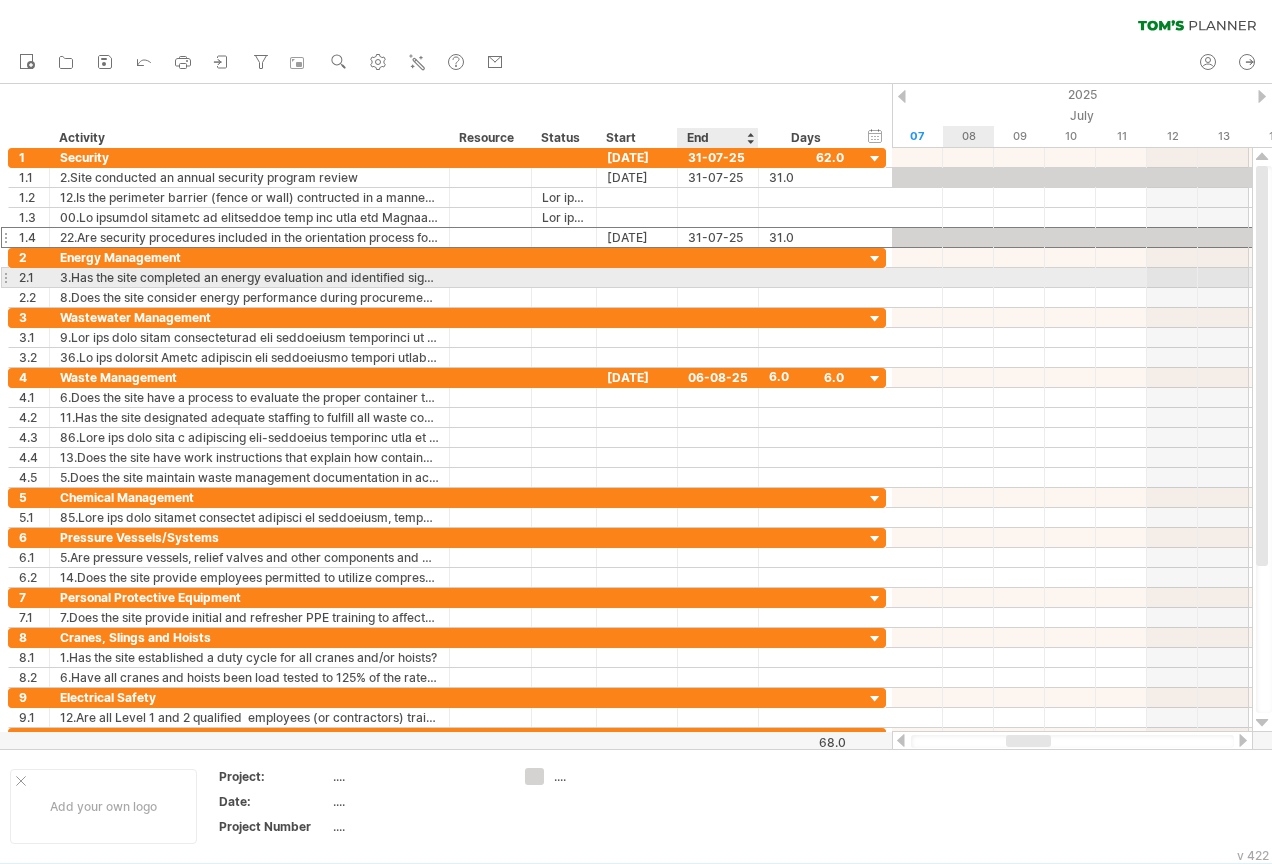 click at bounding box center (718, 277) 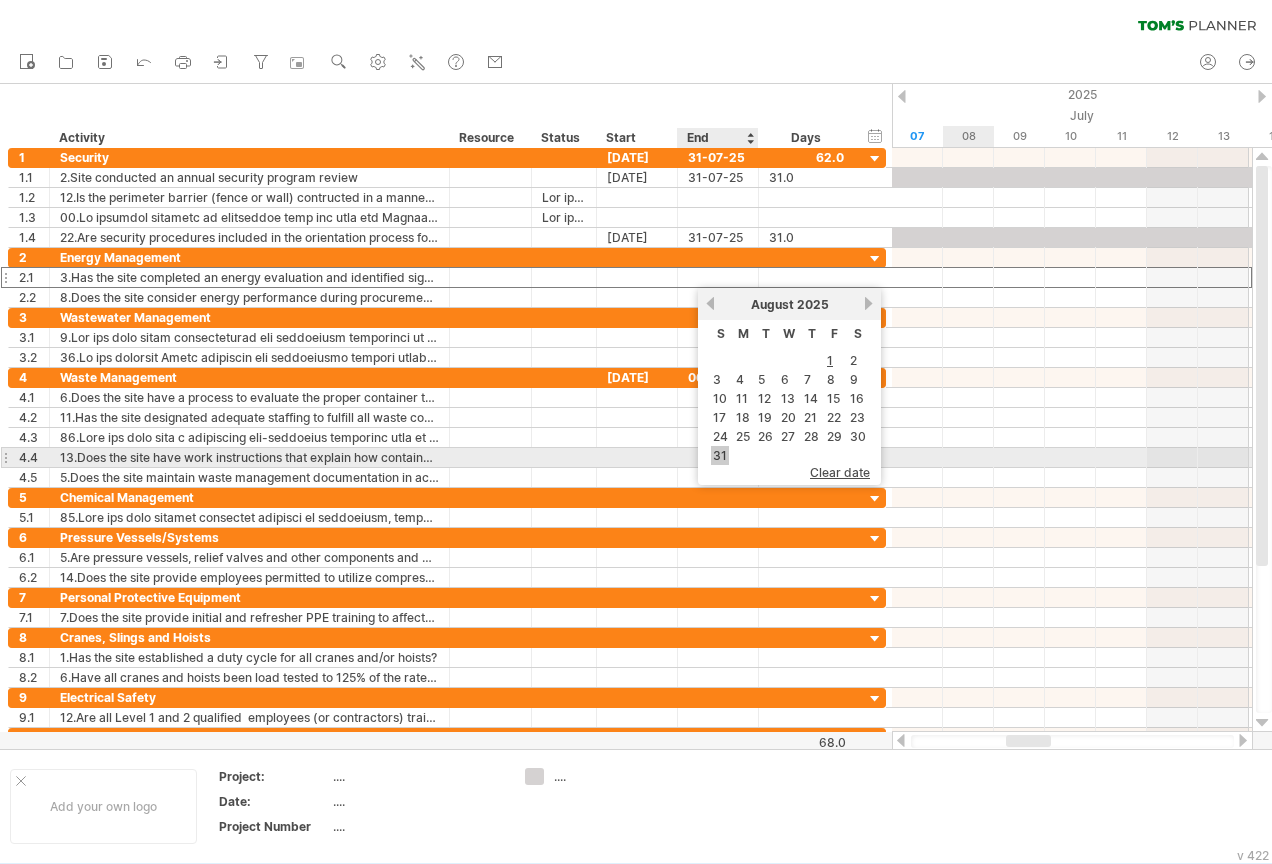 click on "31" at bounding box center (720, 455) 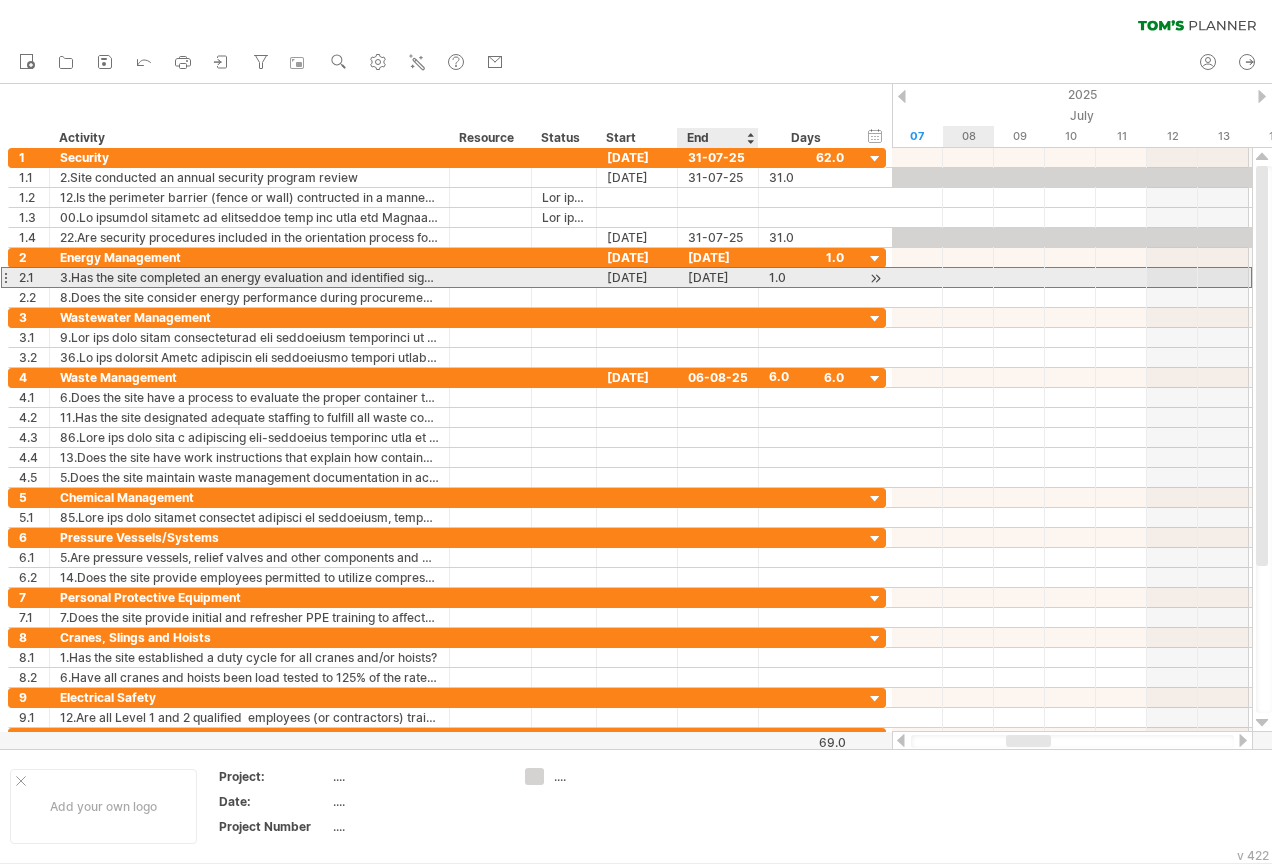 click on "[DATE]" at bounding box center [718, 277] 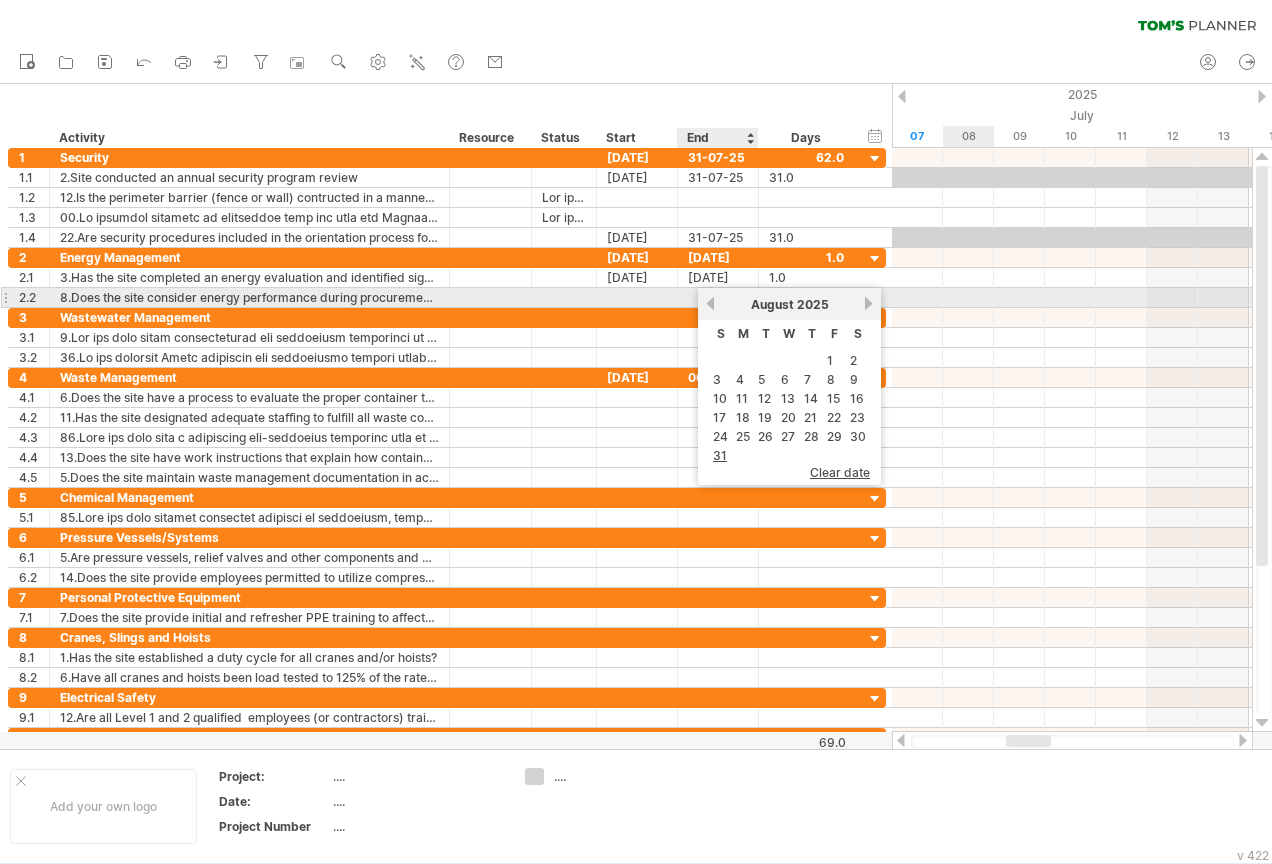 click on "previous" at bounding box center [710, 303] 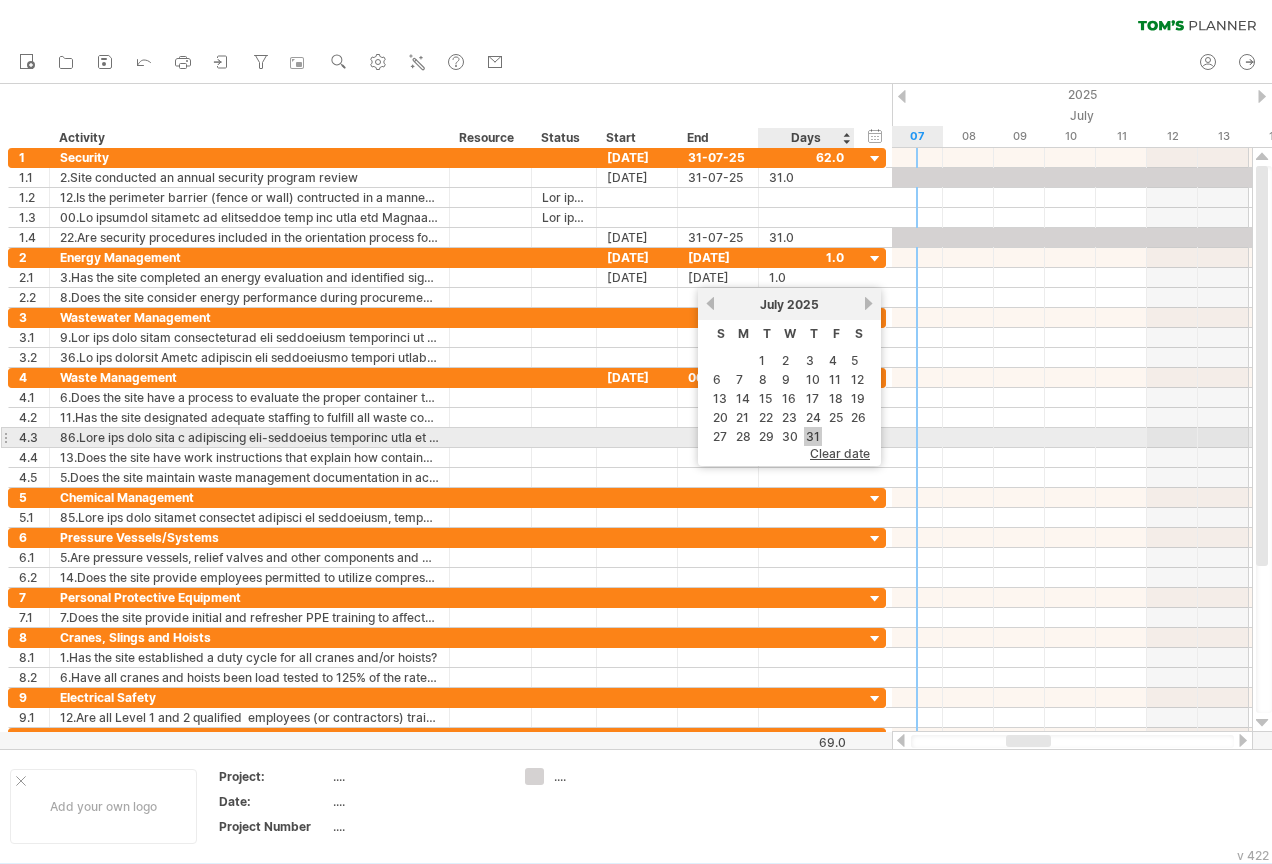 click on "31" at bounding box center [813, 436] 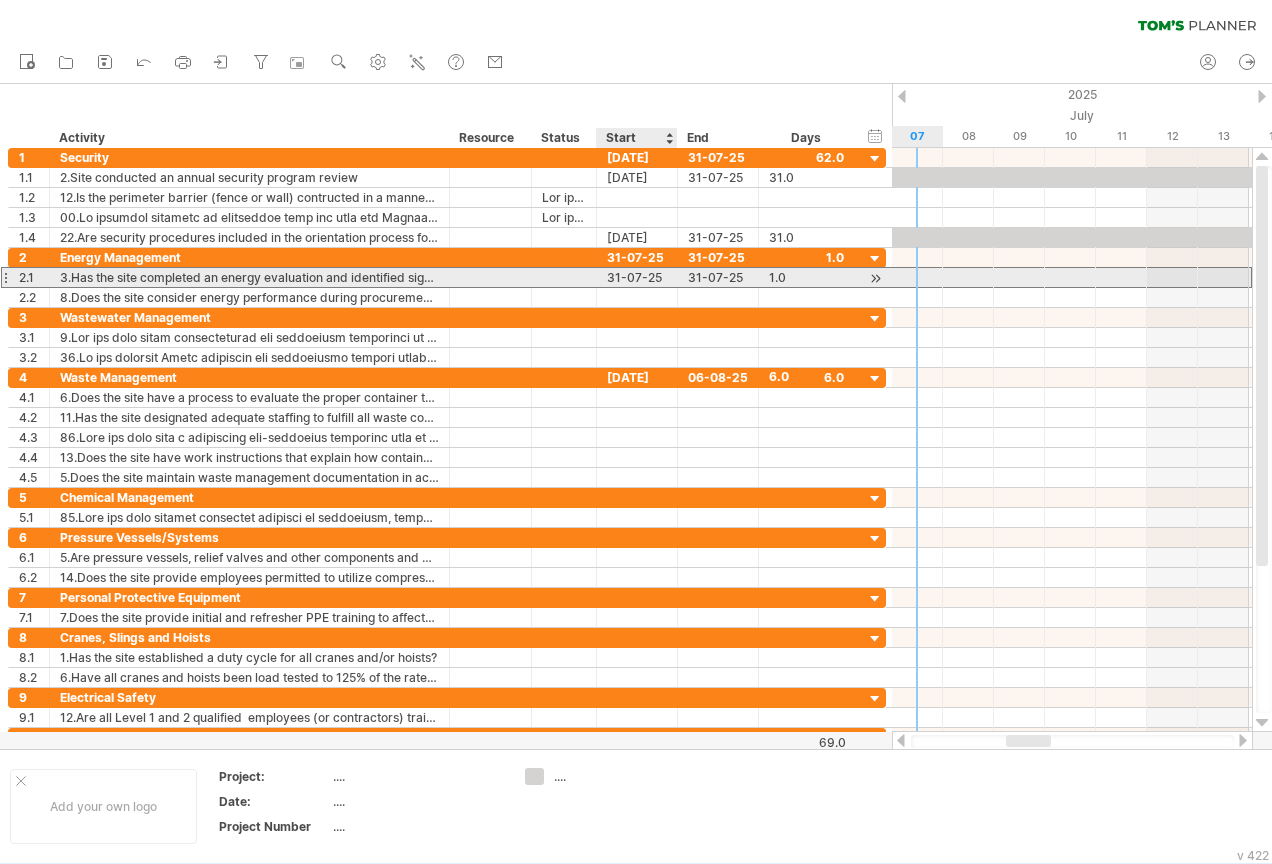 click on "31-07-25" at bounding box center (637, 277) 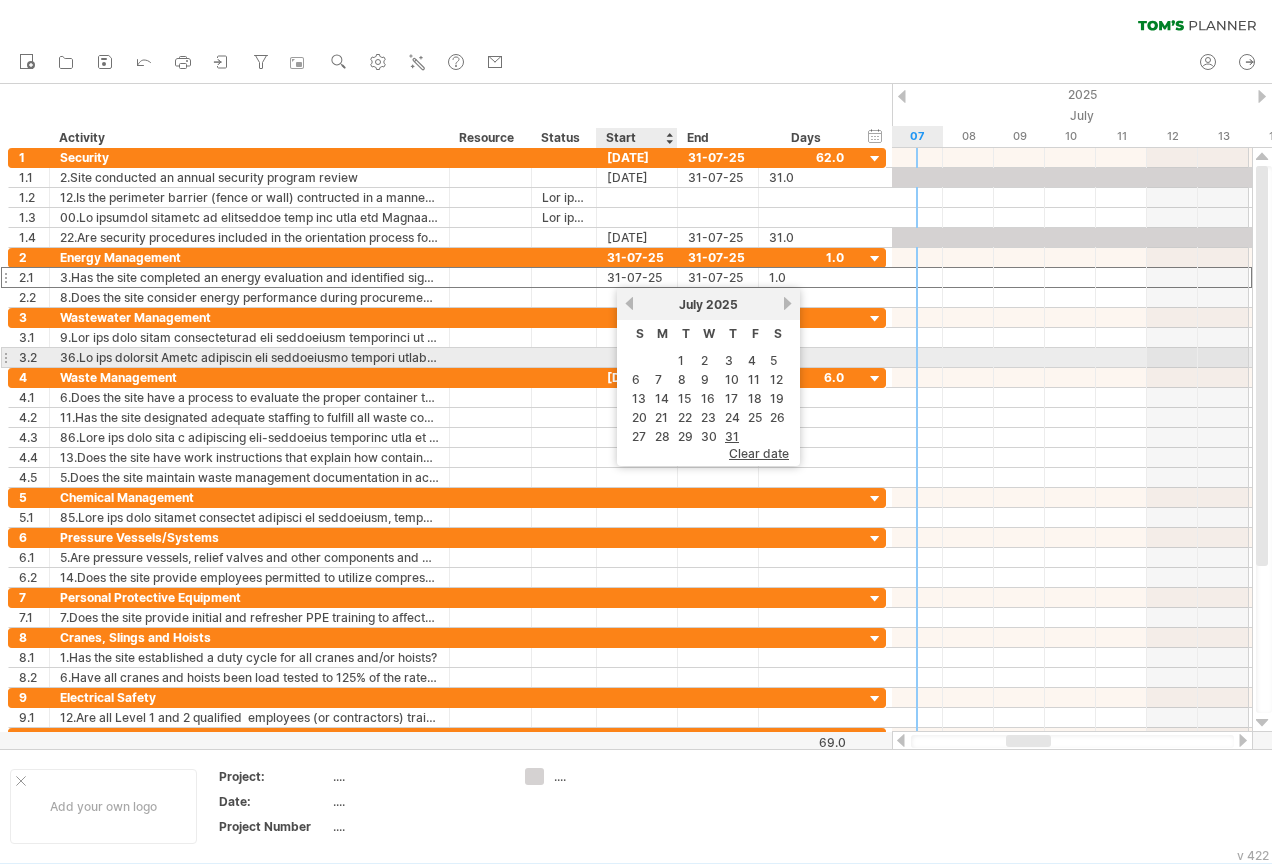 click on "1" at bounding box center [685, 360] 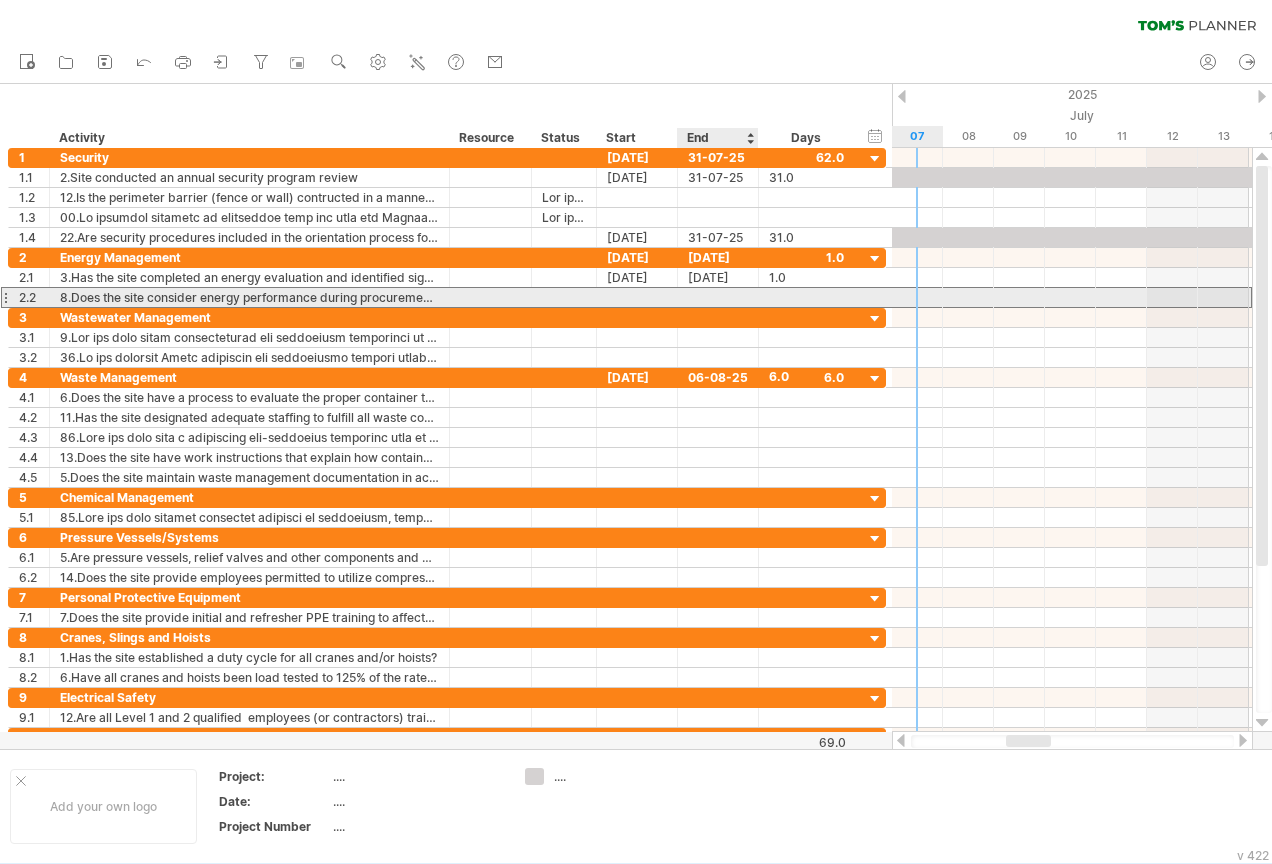 click at bounding box center [718, 297] 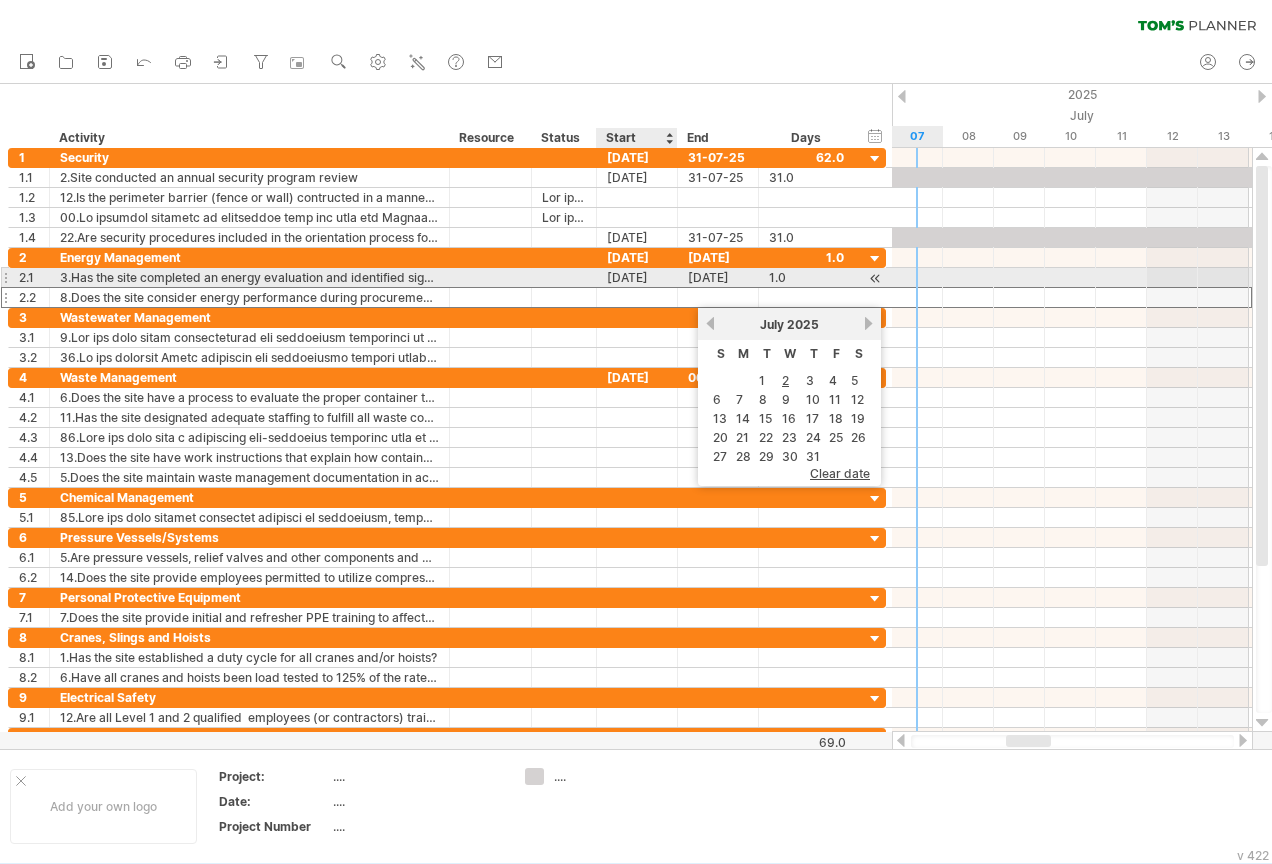 click on "[DATE]" at bounding box center (637, 277) 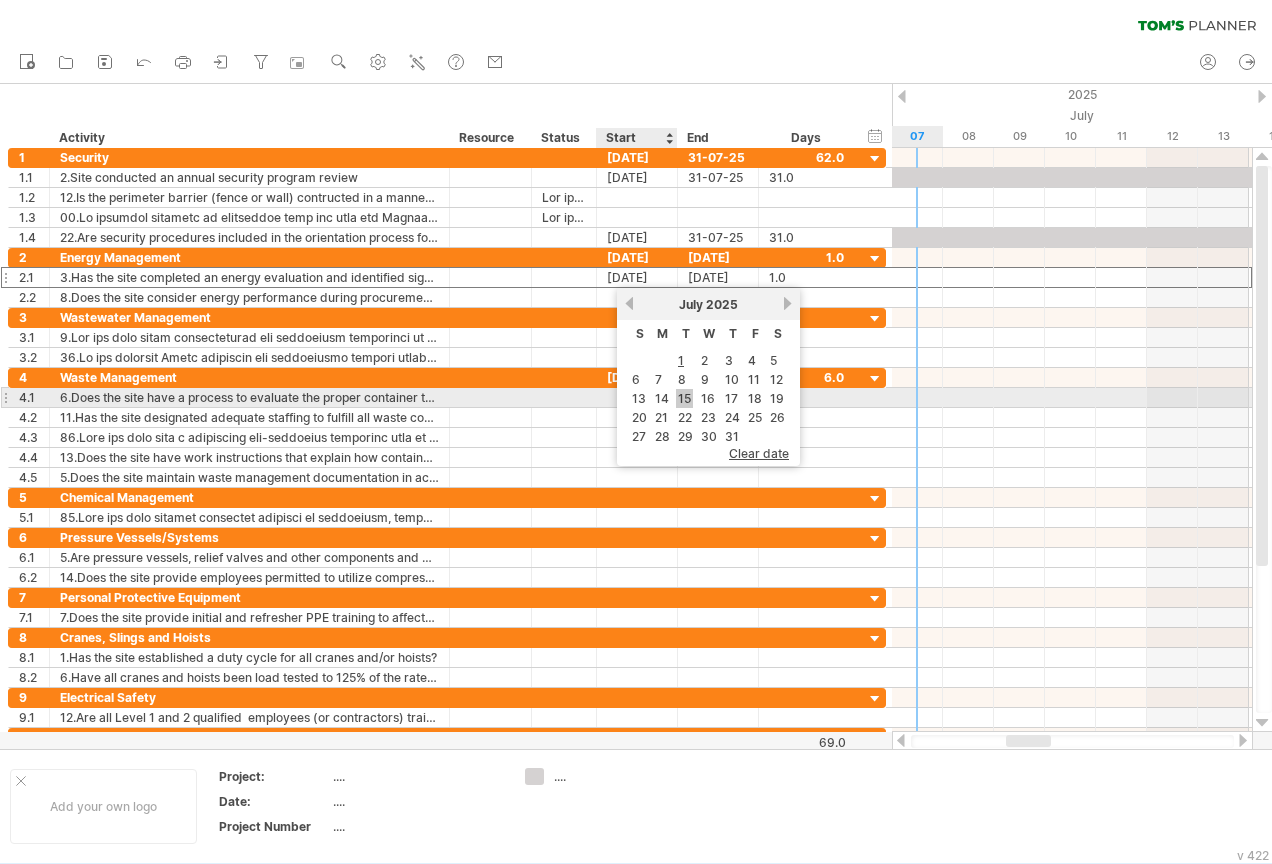 click on "15" at bounding box center [684, 398] 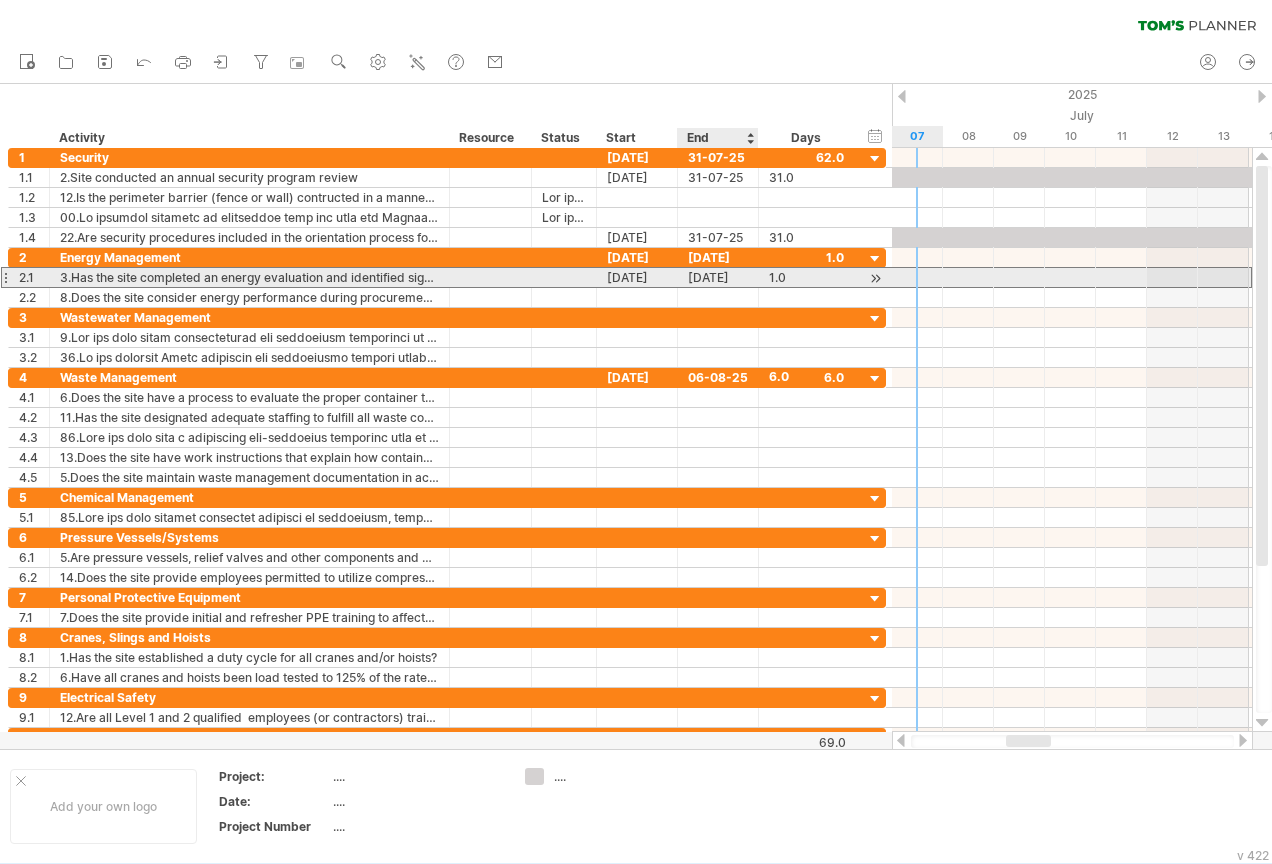 click on "[DATE]" at bounding box center (718, 277) 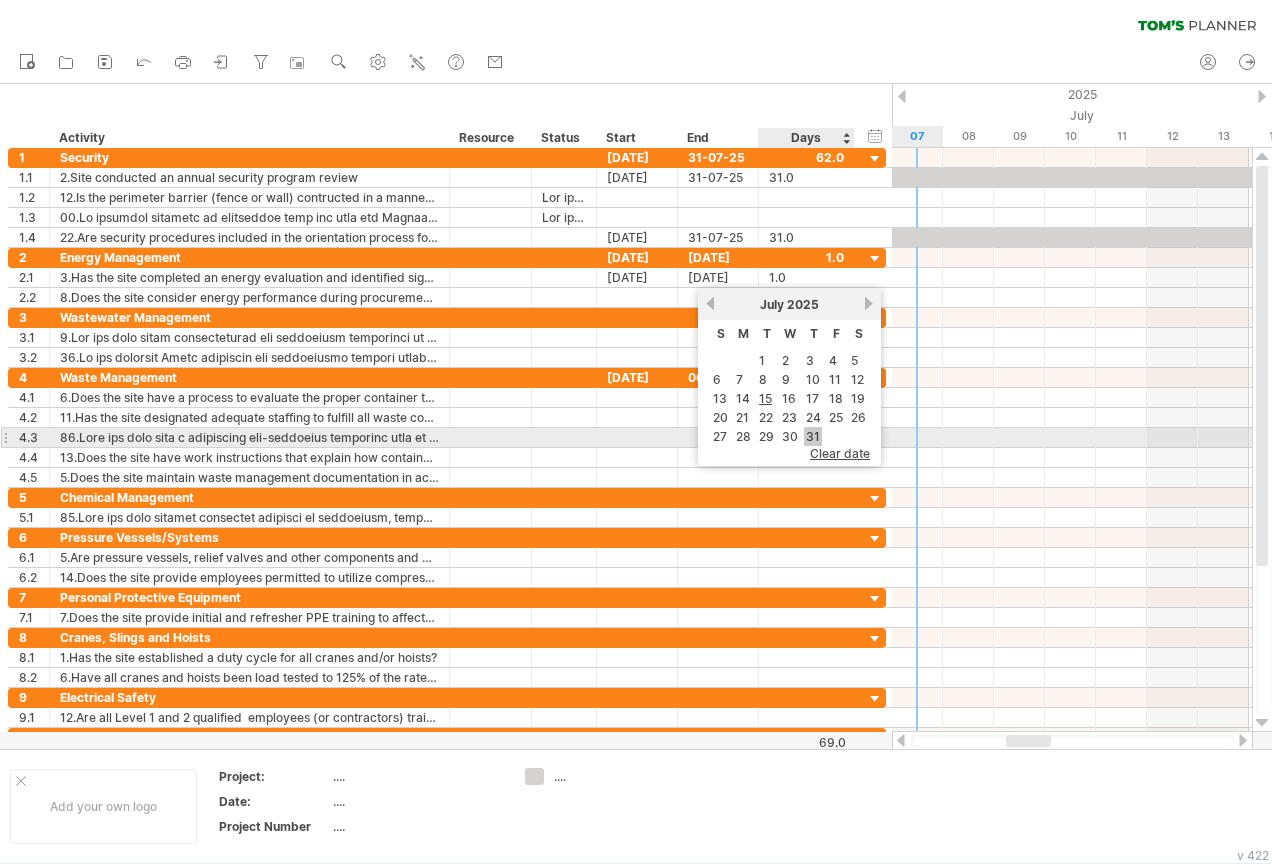 click on "31" at bounding box center [813, 436] 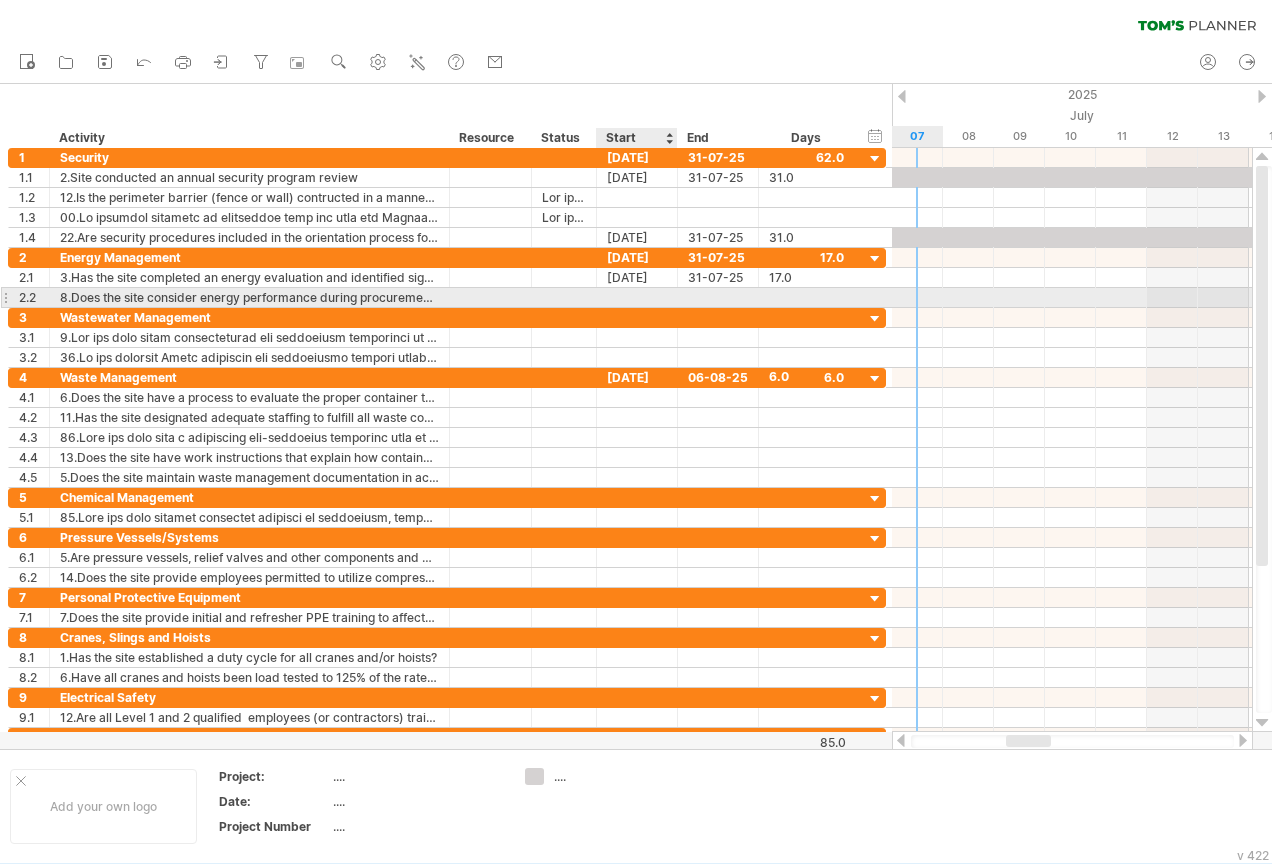 click at bounding box center [637, 297] 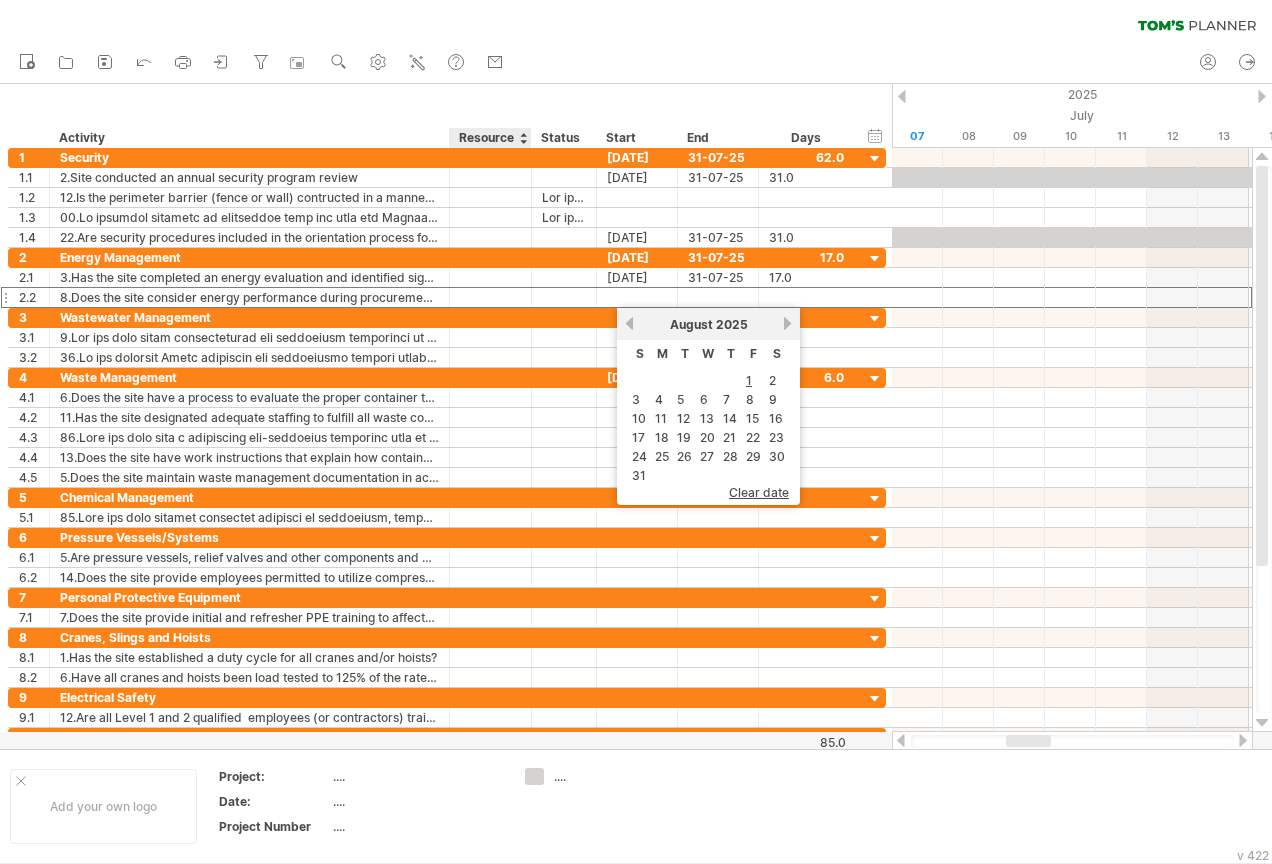 click on "Resource" at bounding box center [489, 138] 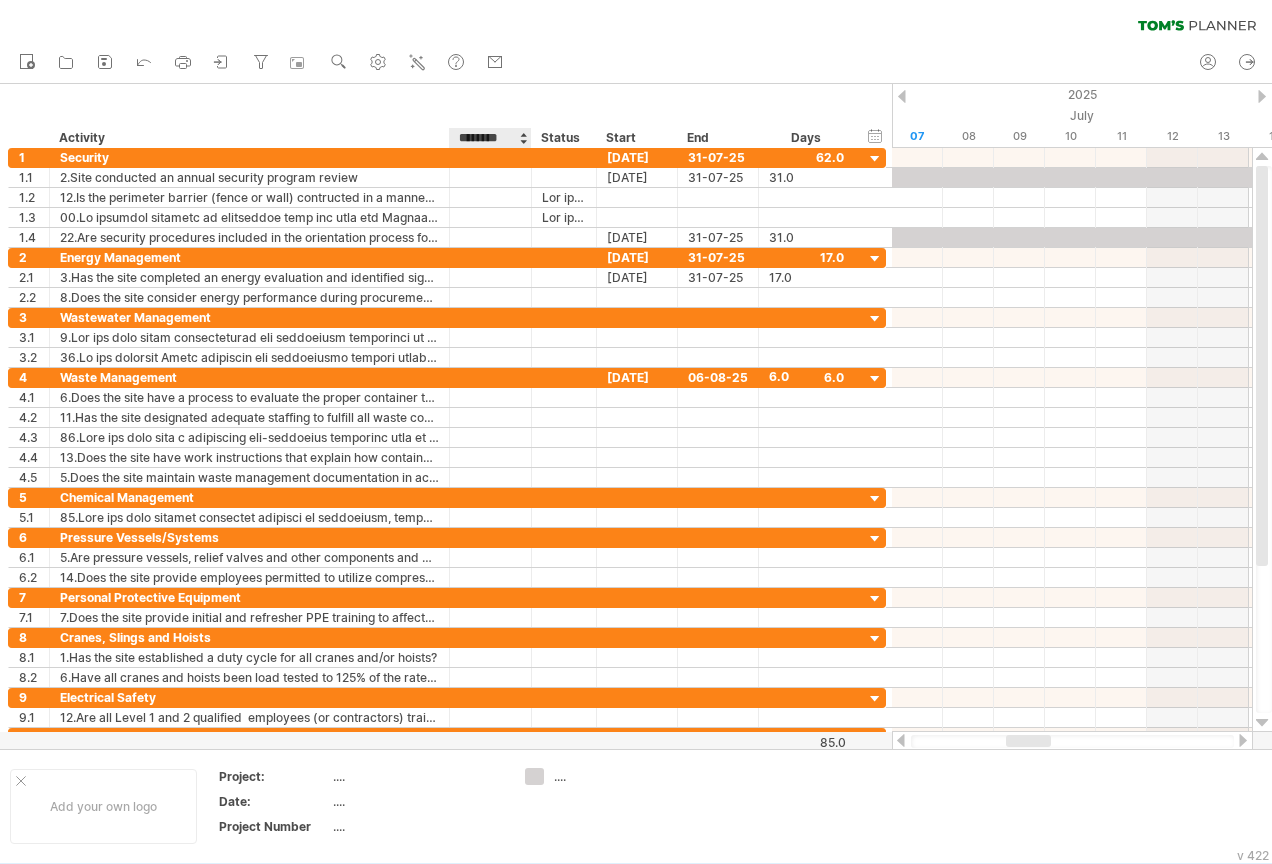 click on "********" at bounding box center (489, 138) 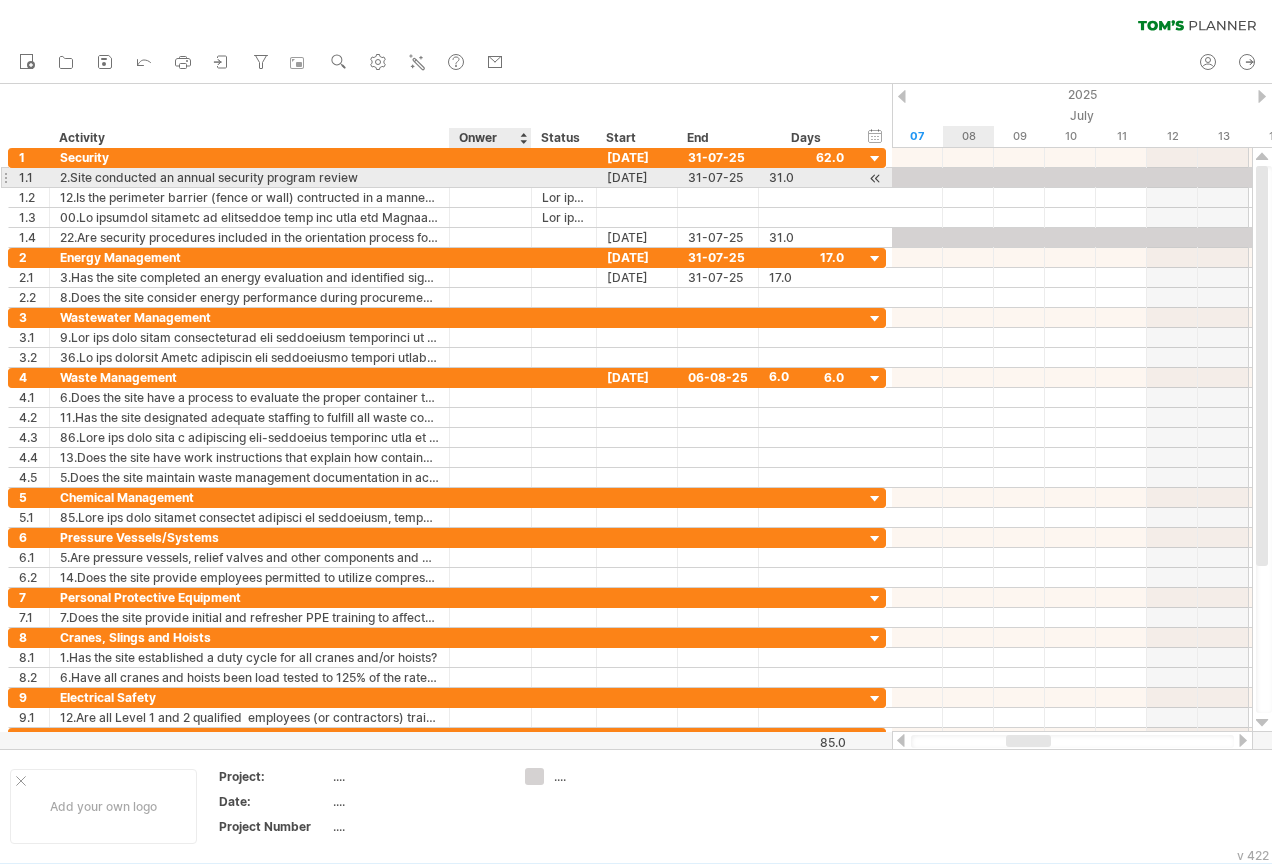 click at bounding box center [249, 177] 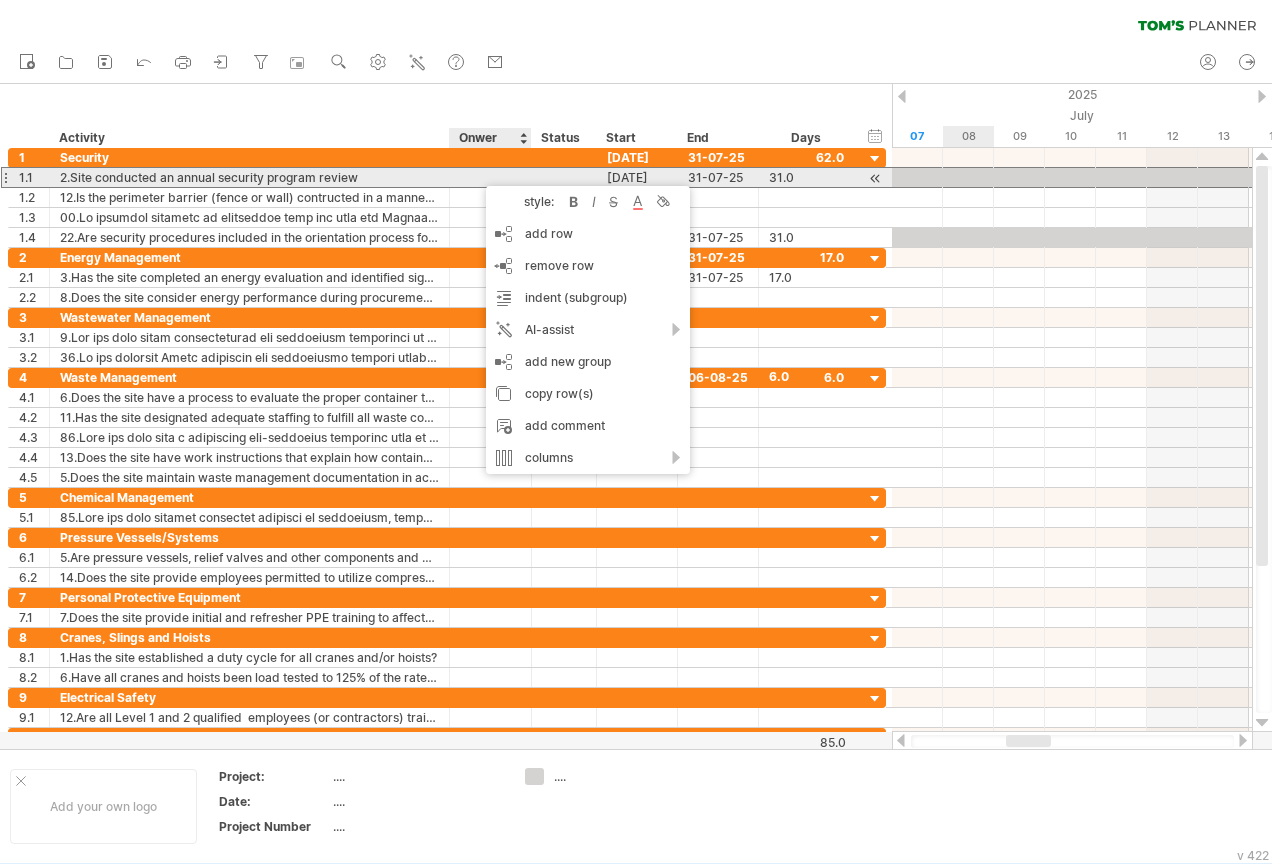 click at bounding box center [249, 177] 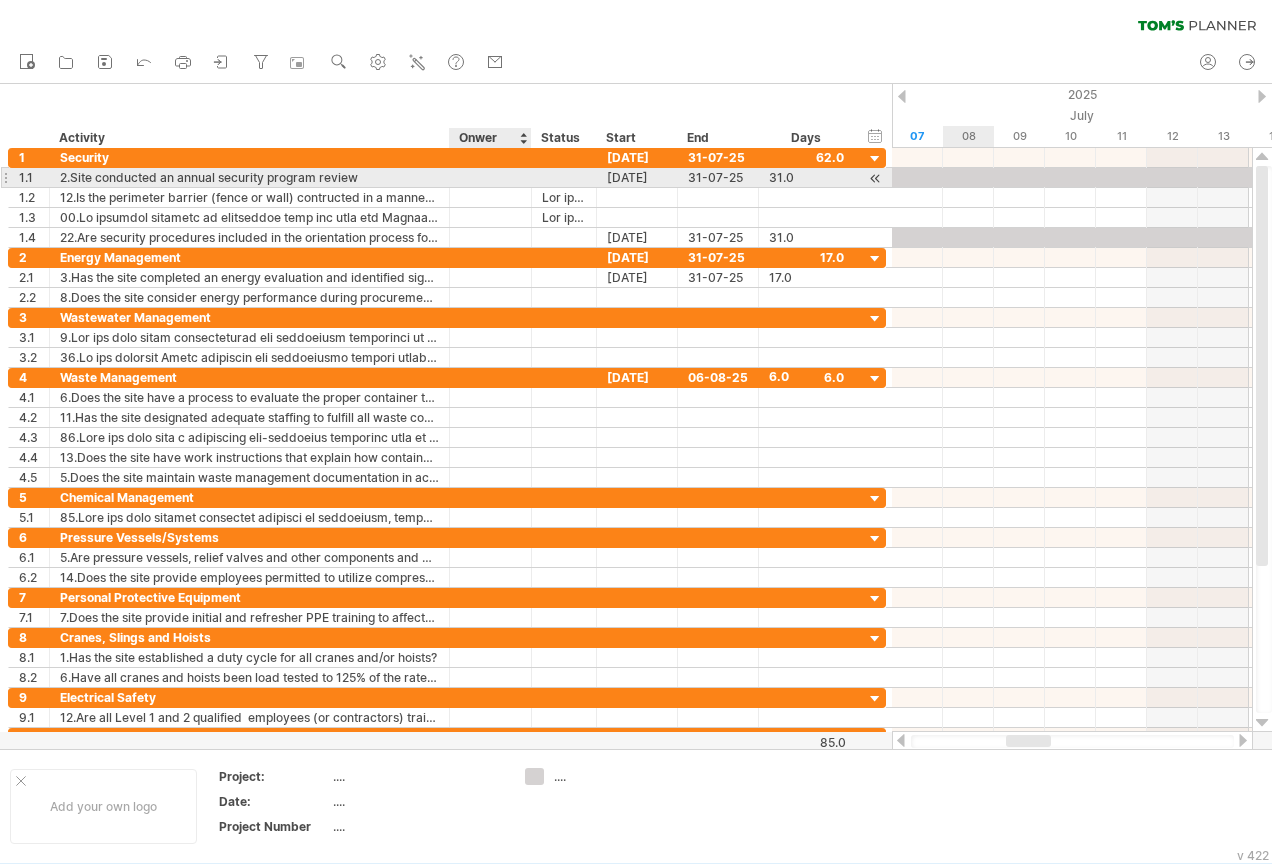 paste on "**********" 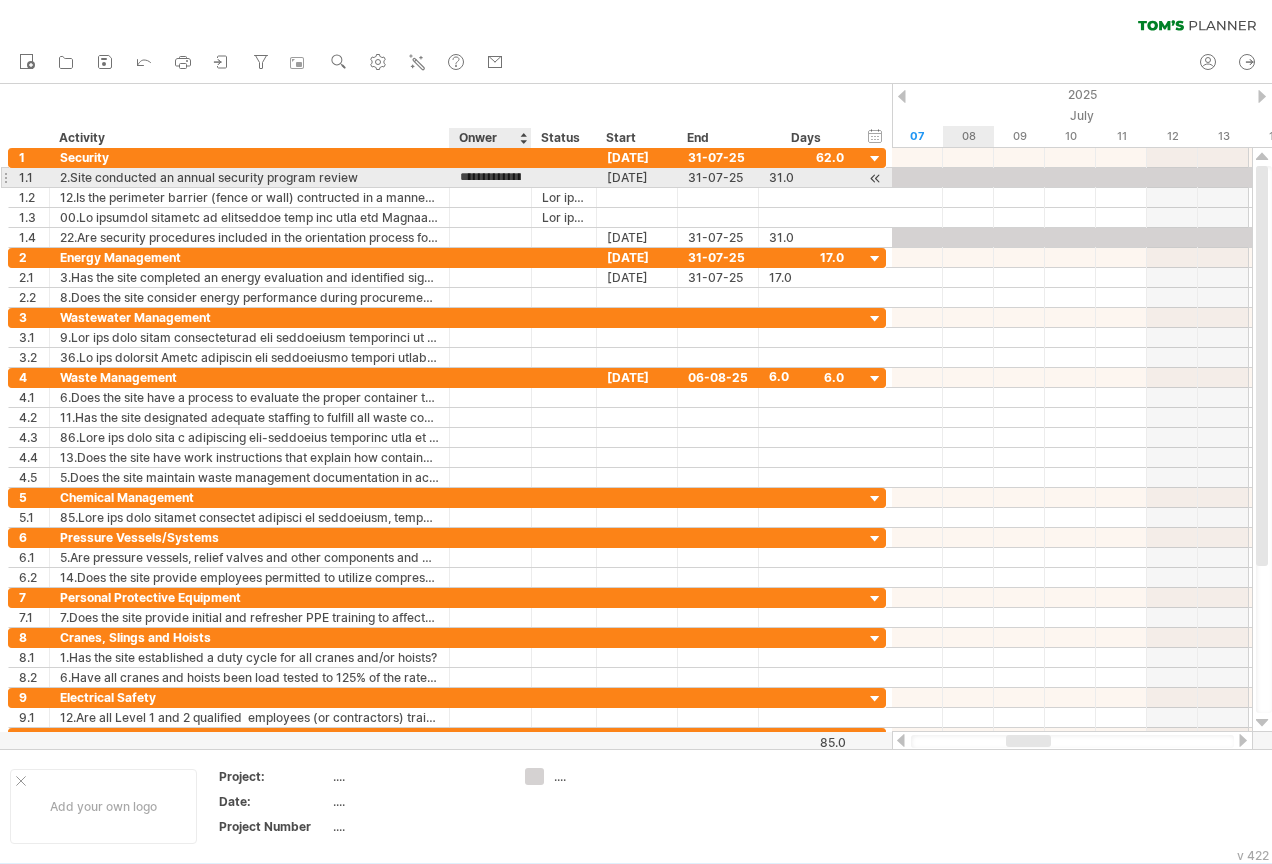 scroll, scrollTop: 0, scrollLeft: 170, axis: horizontal 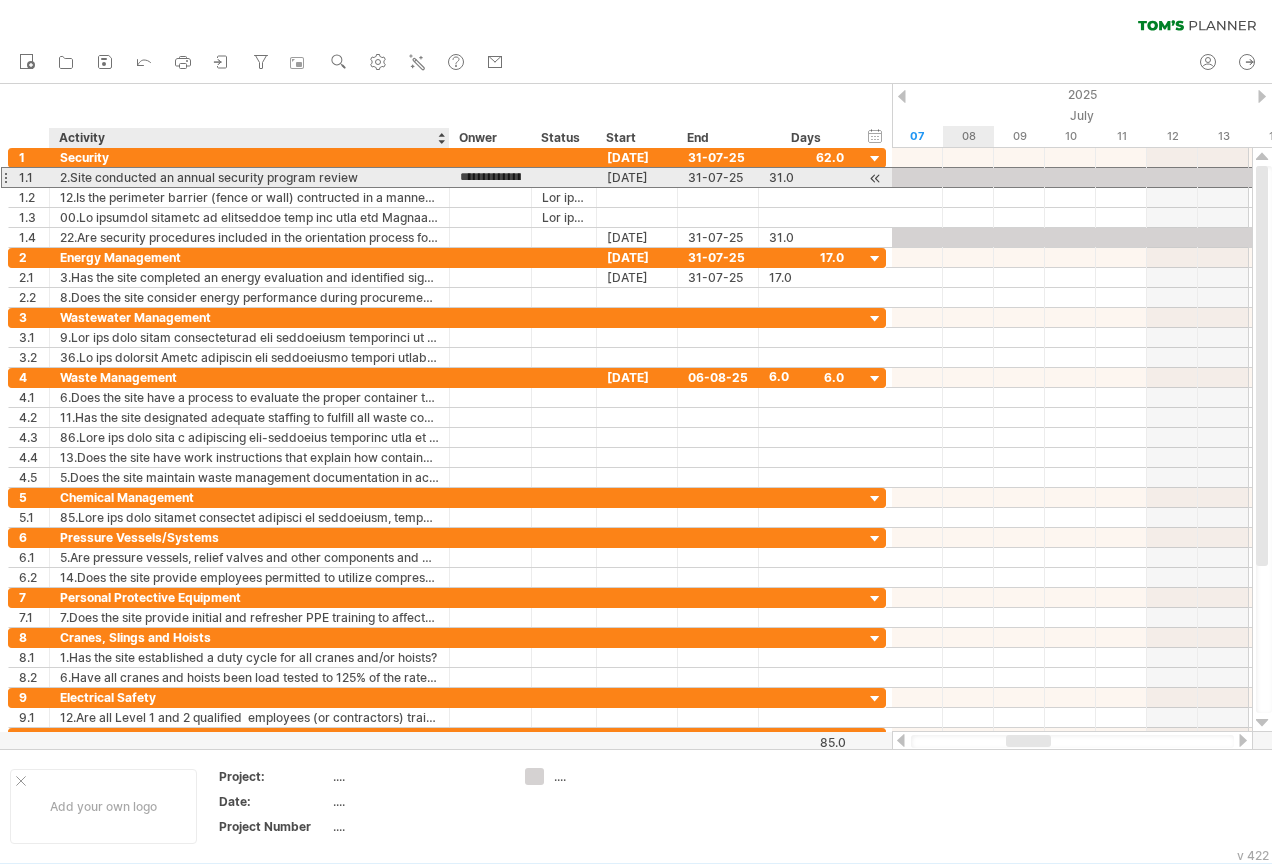 drag, startPoint x: 515, startPoint y: 178, endPoint x: 410, endPoint y: 181, distance: 105.04285 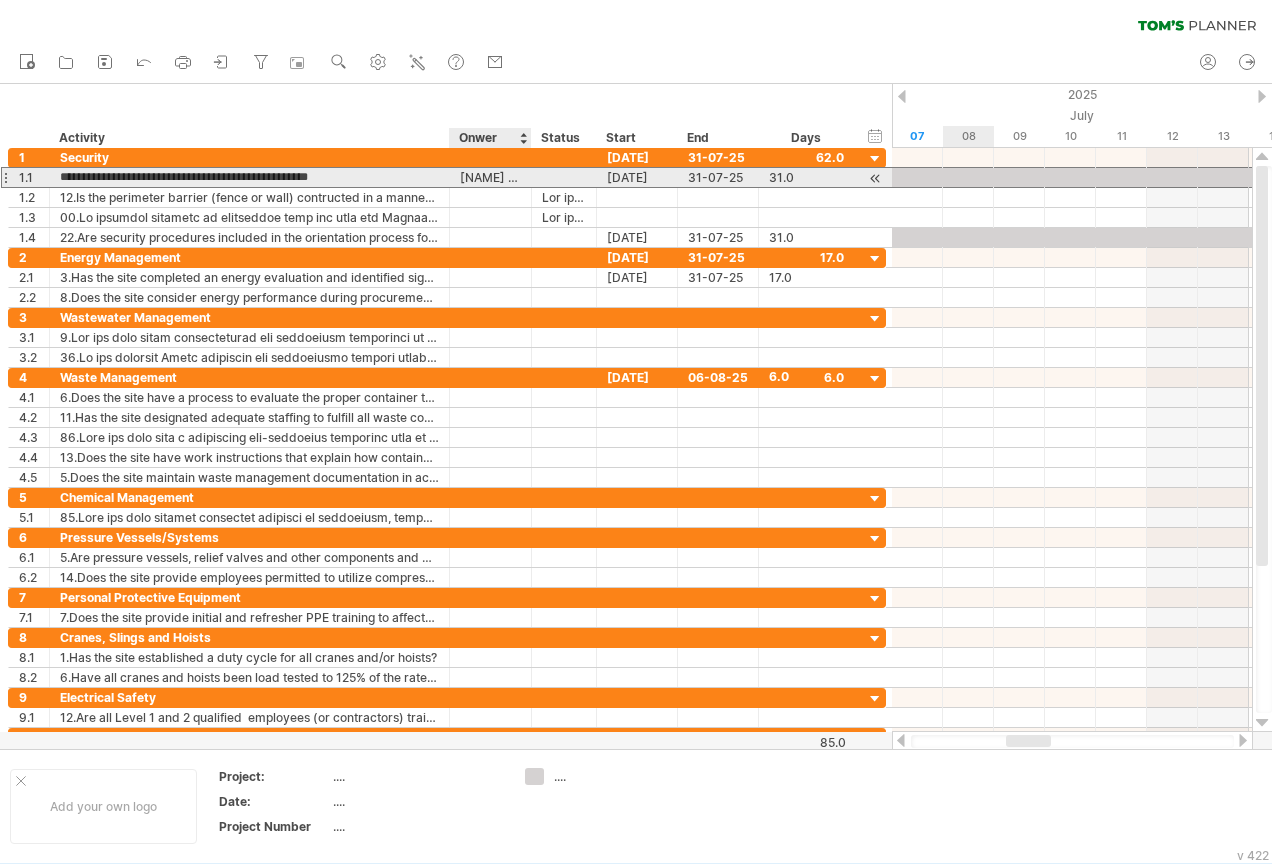 click on "[NAME] [NAME] [NAME] [NAME]" at bounding box center (249, 196) 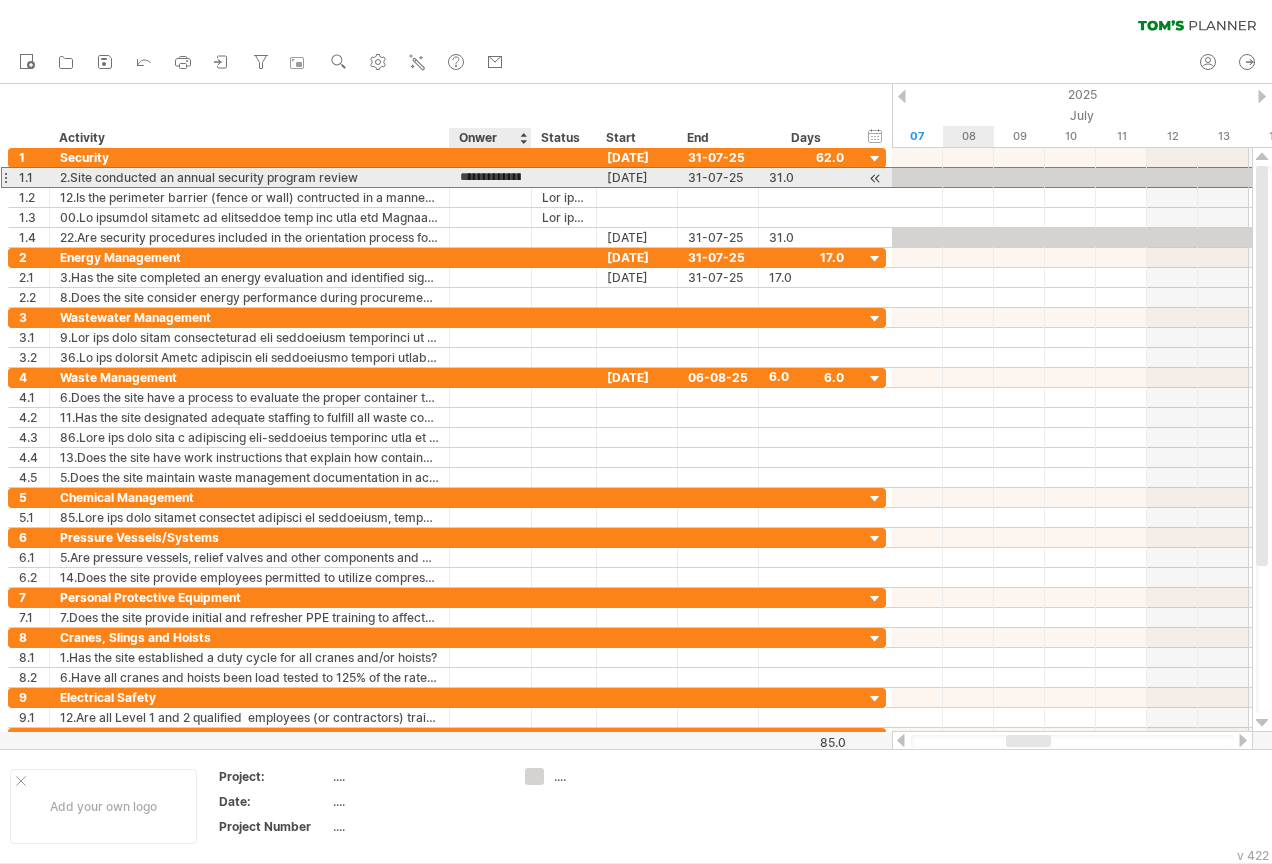 scroll, scrollTop: 0, scrollLeft: 0, axis: both 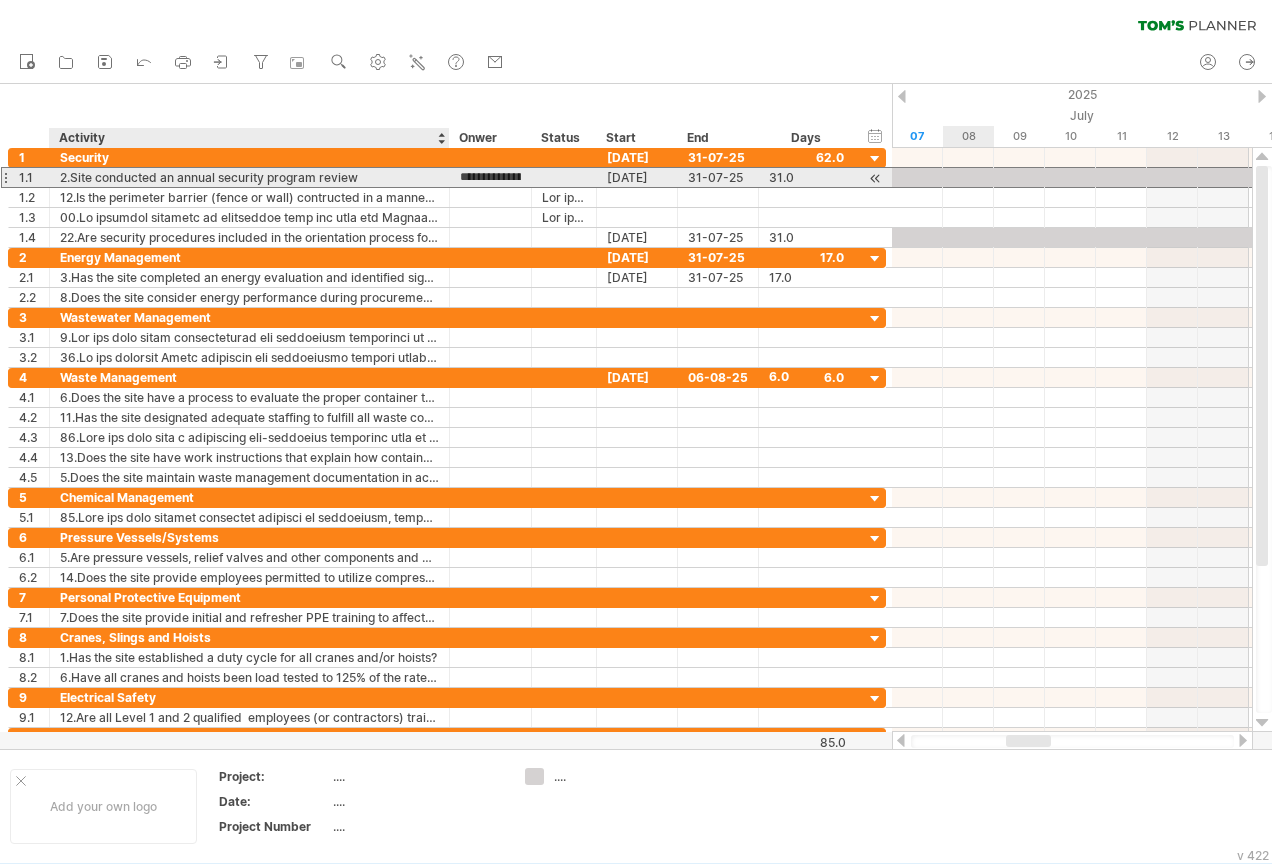 drag, startPoint x: 516, startPoint y: 178, endPoint x: 418, endPoint y: 178, distance: 98 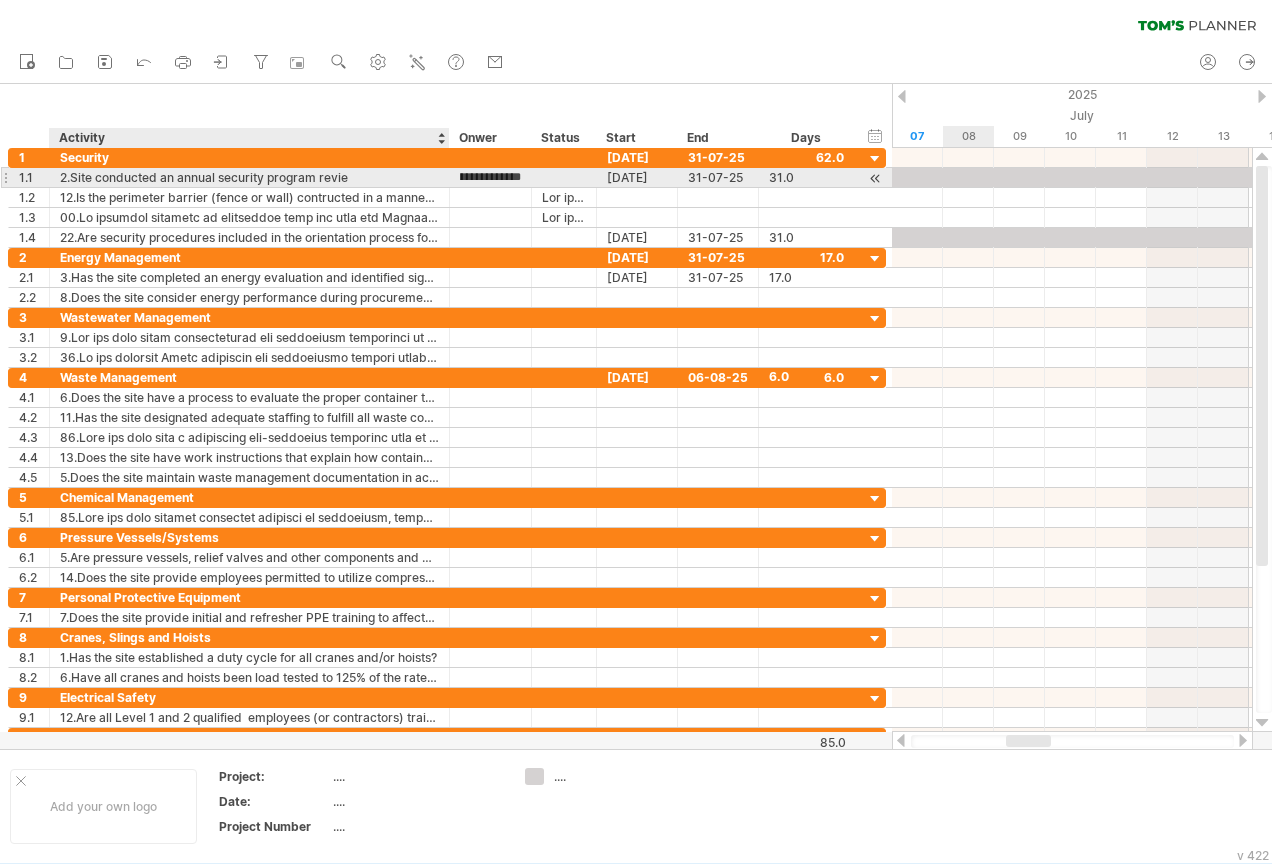 scroll, scrollTop: 0, scrollLeft: 170, axis: horizontal 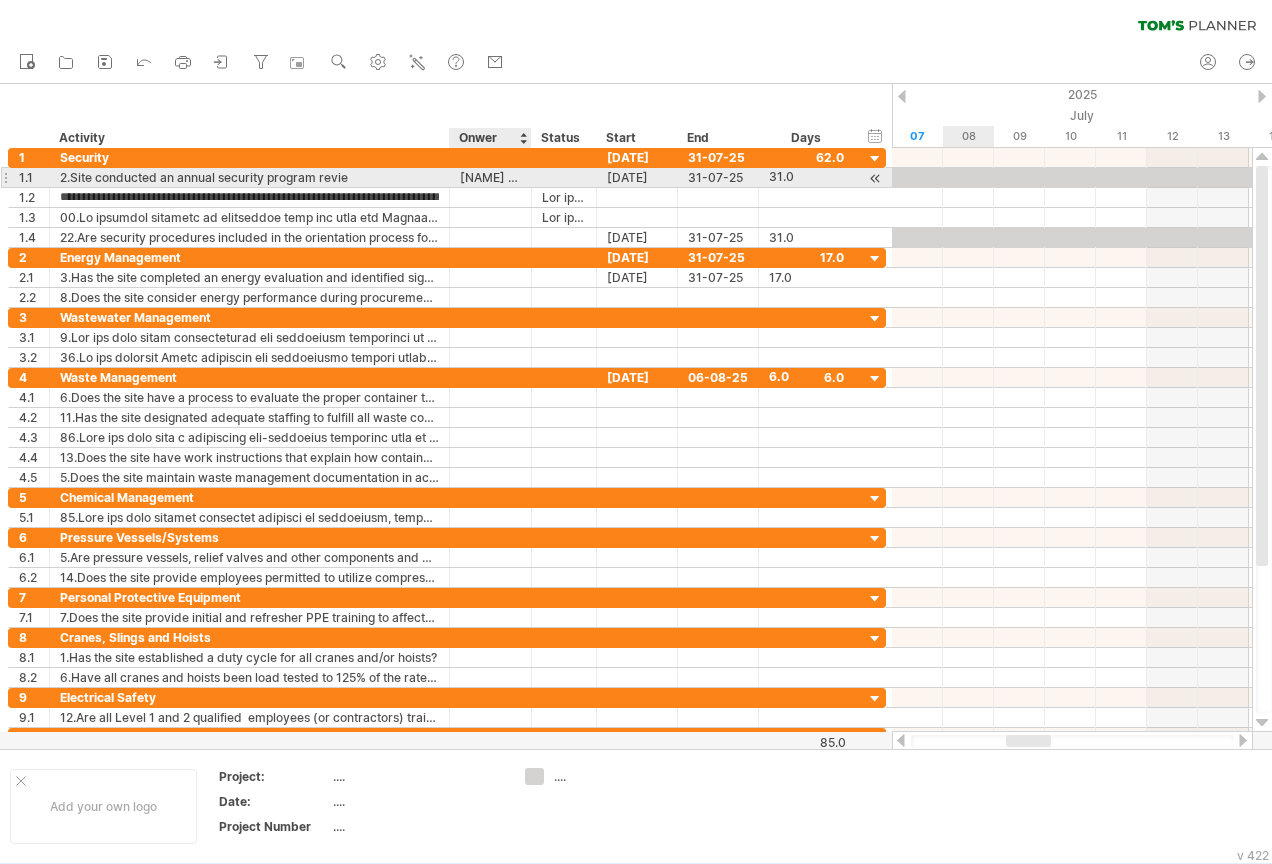 click on "[NAME] [NAME] [NAME] [NAME]" at bounding box center (249, 177) 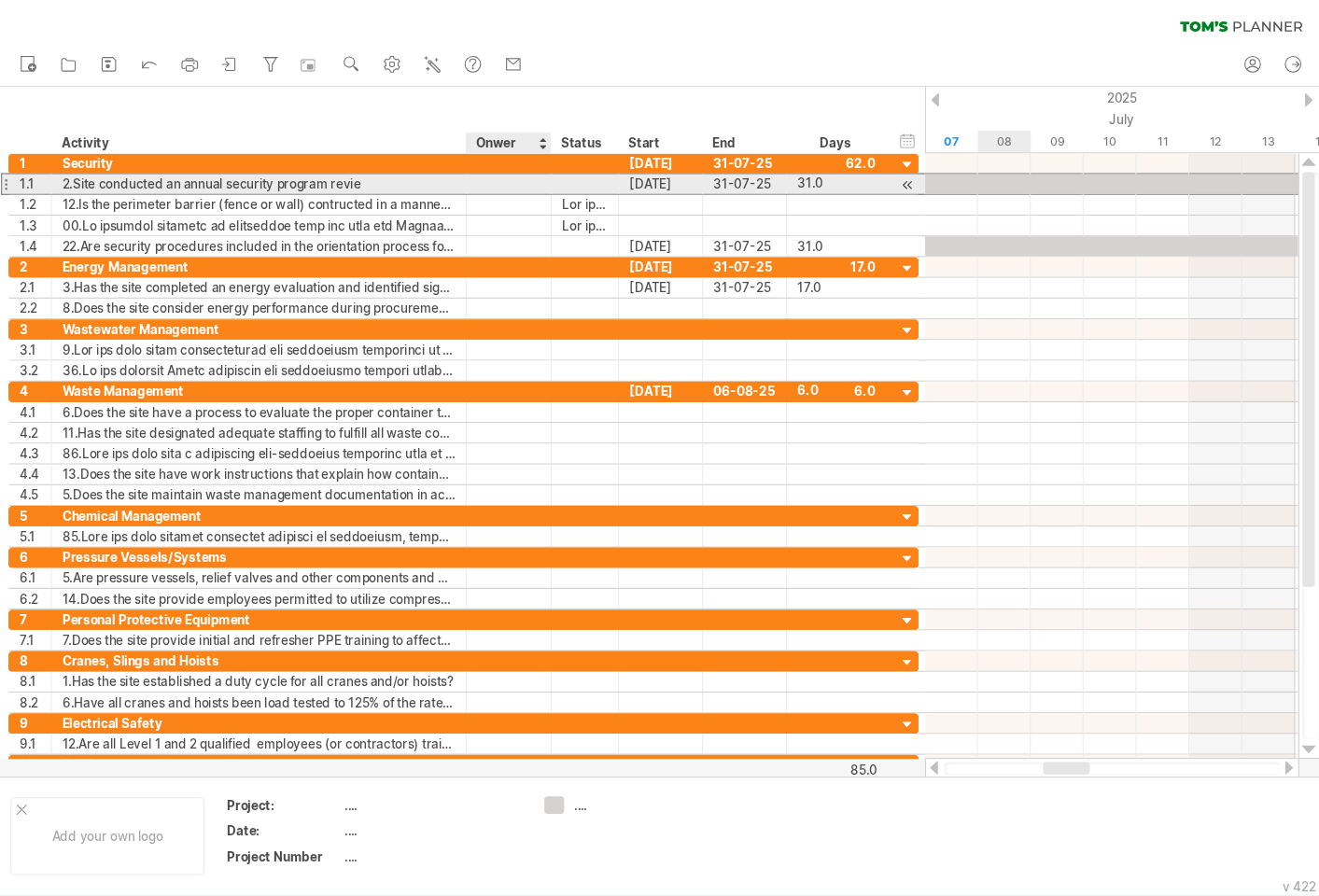 scroll, scrollTop: 0, scrollLeft: 0, axis: both 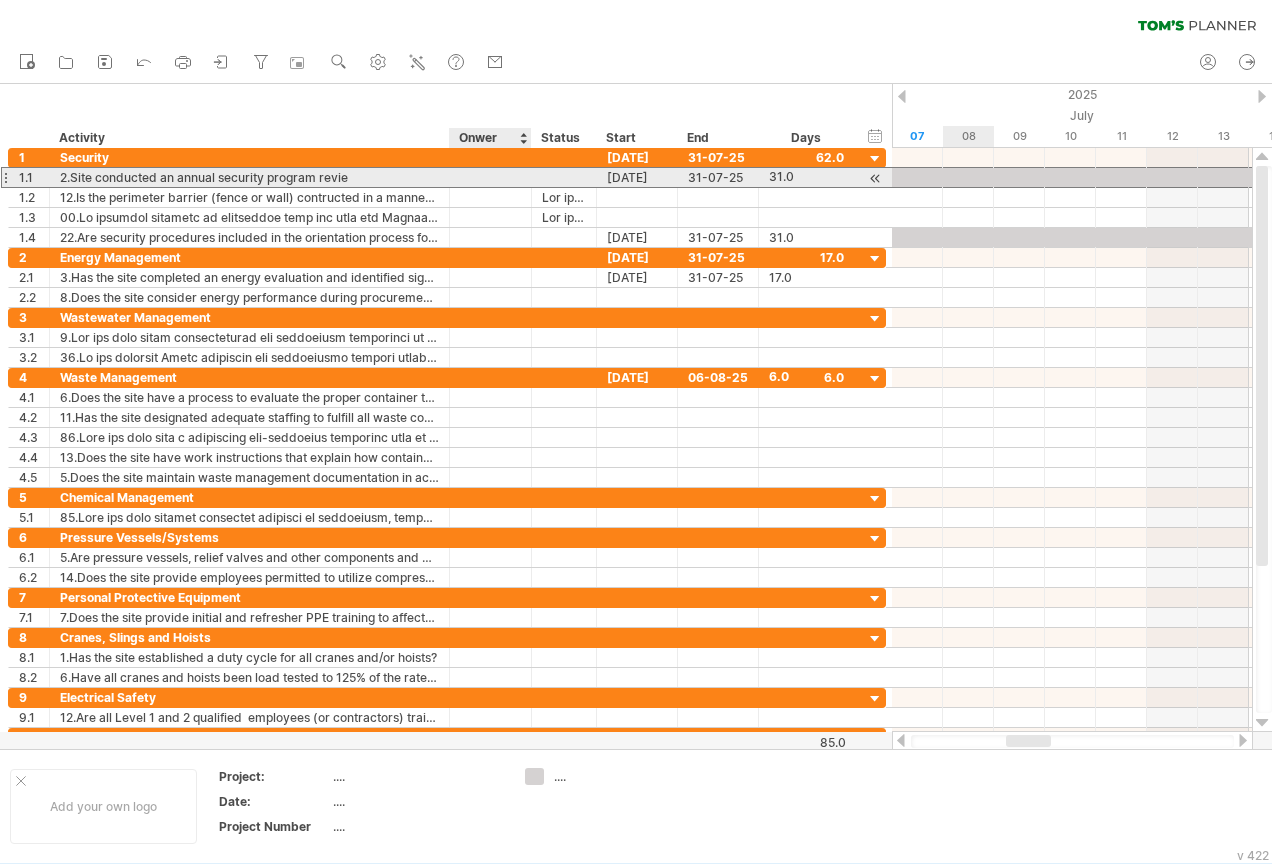 click on "**********" at bounding box center [0, 0] 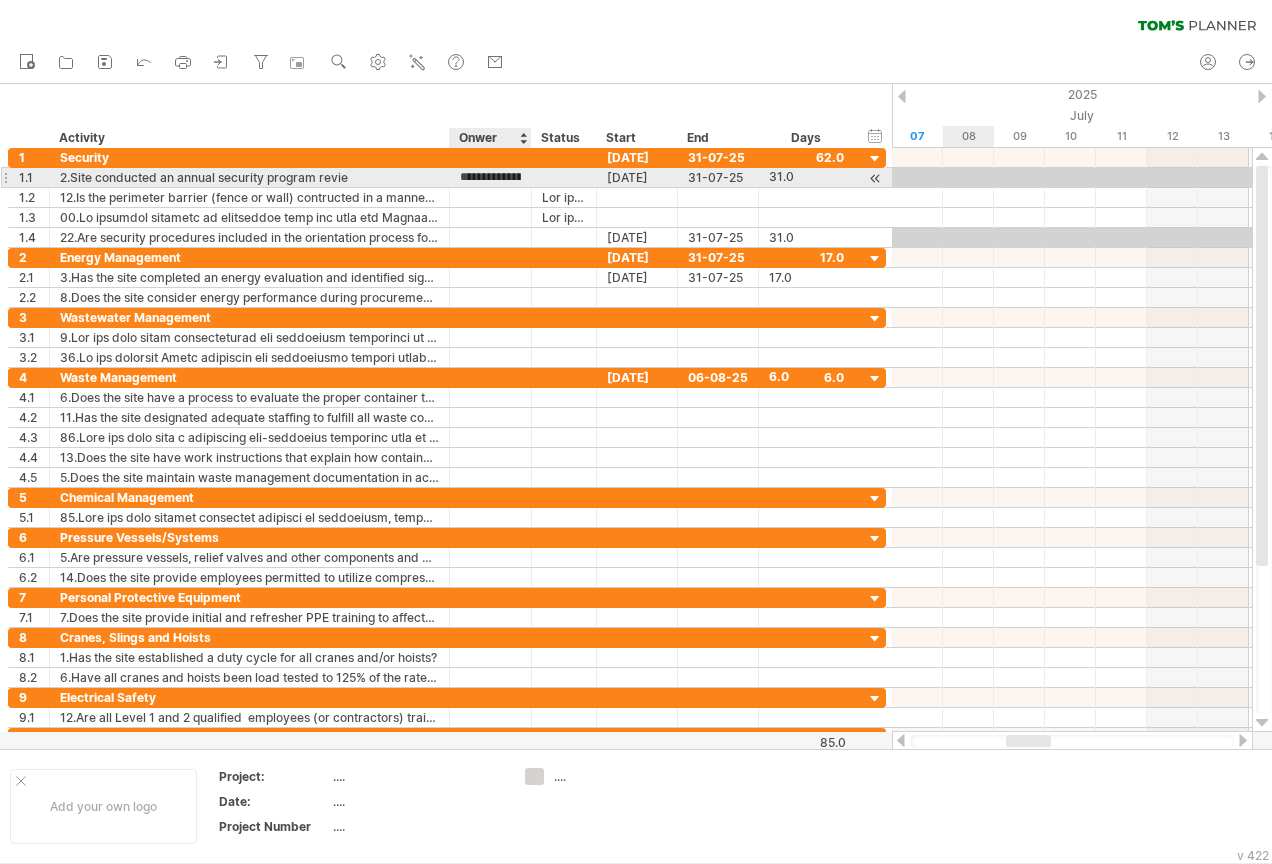 click on "**********" at bounding box center [0, 0] 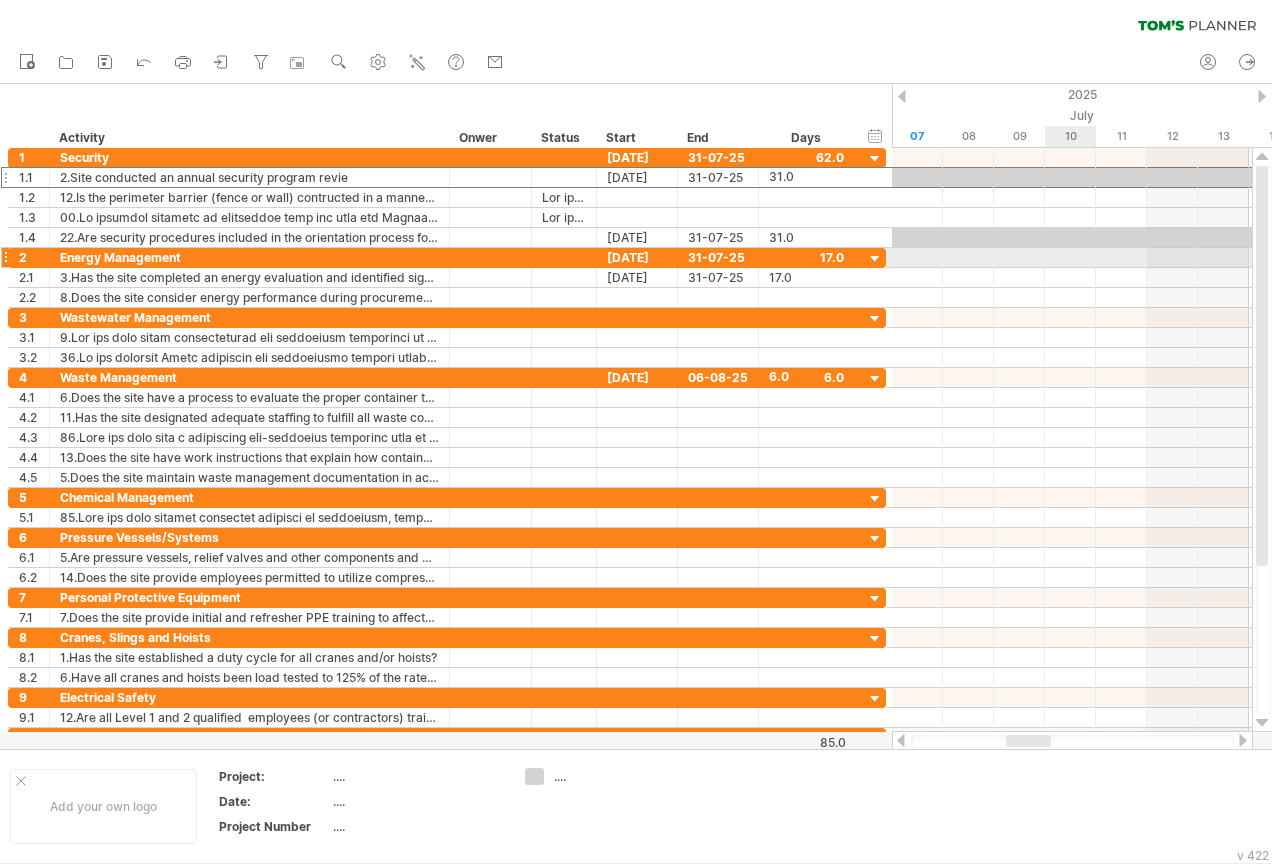 type 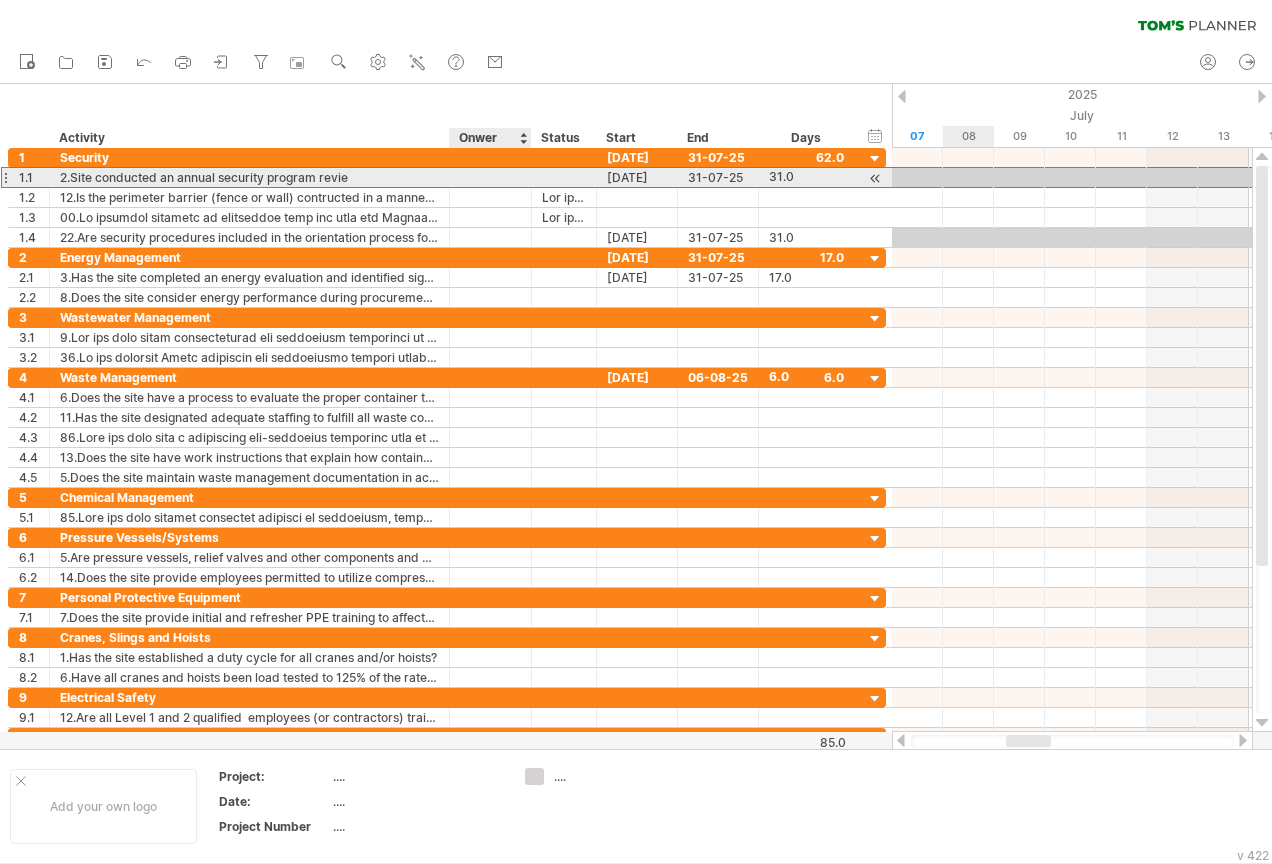 click at bounding box center (249, 177) 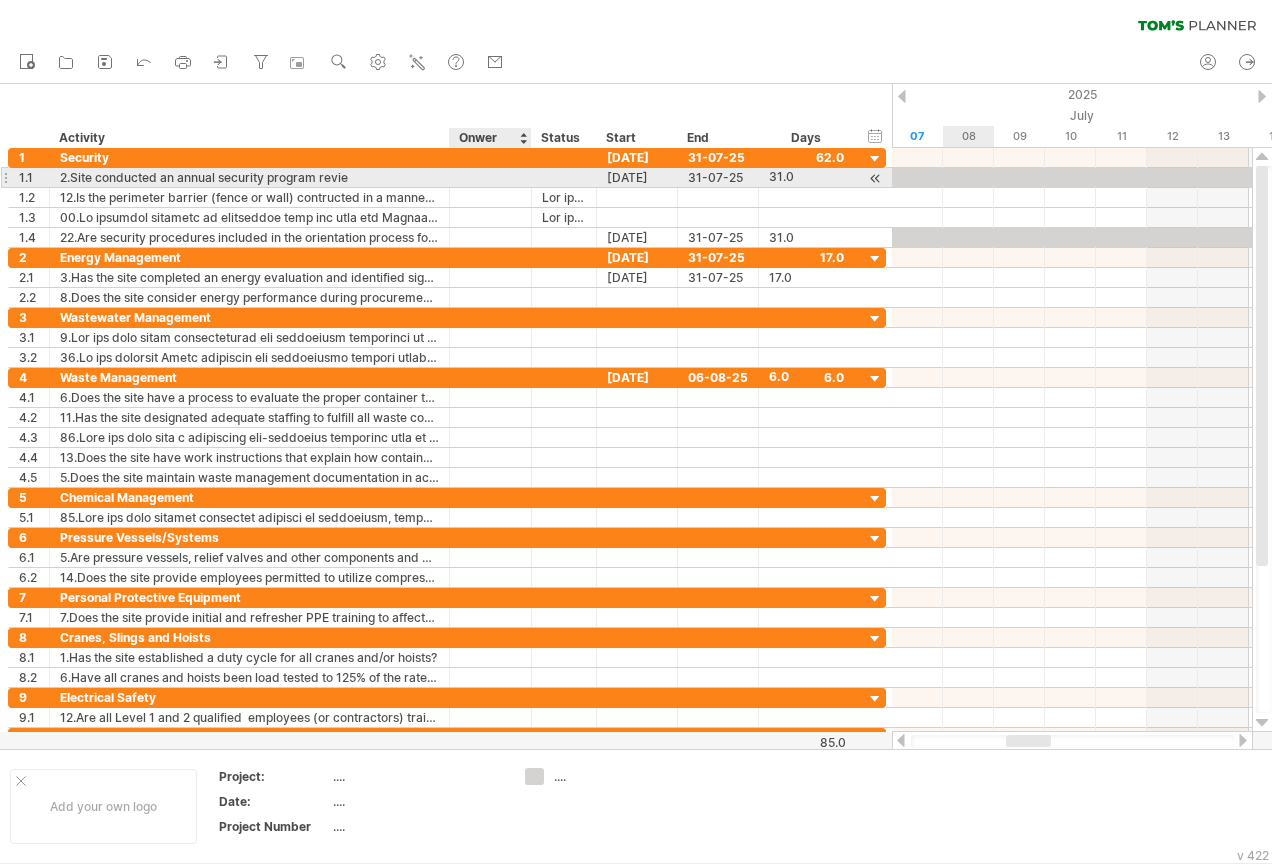 paste on "********" 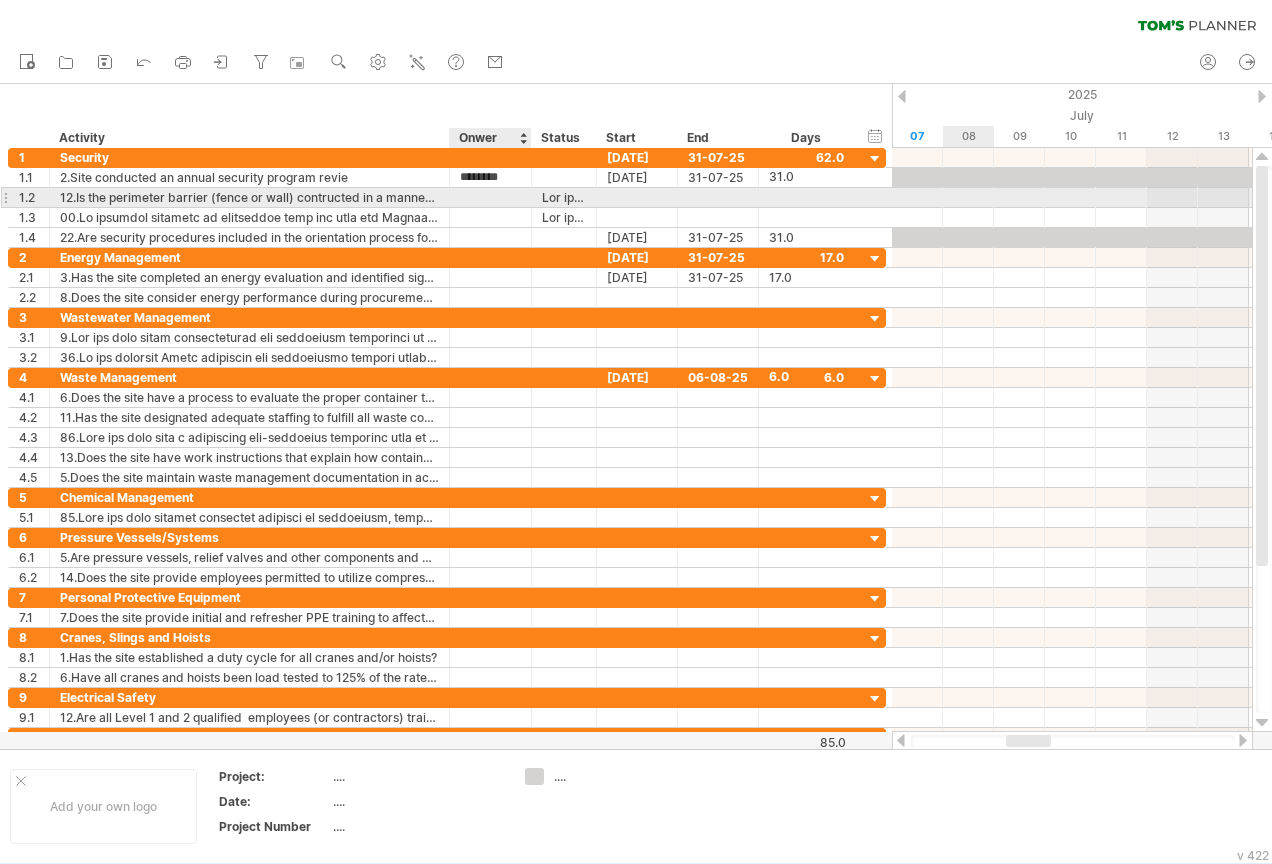 click at bounding box center (249, 197) 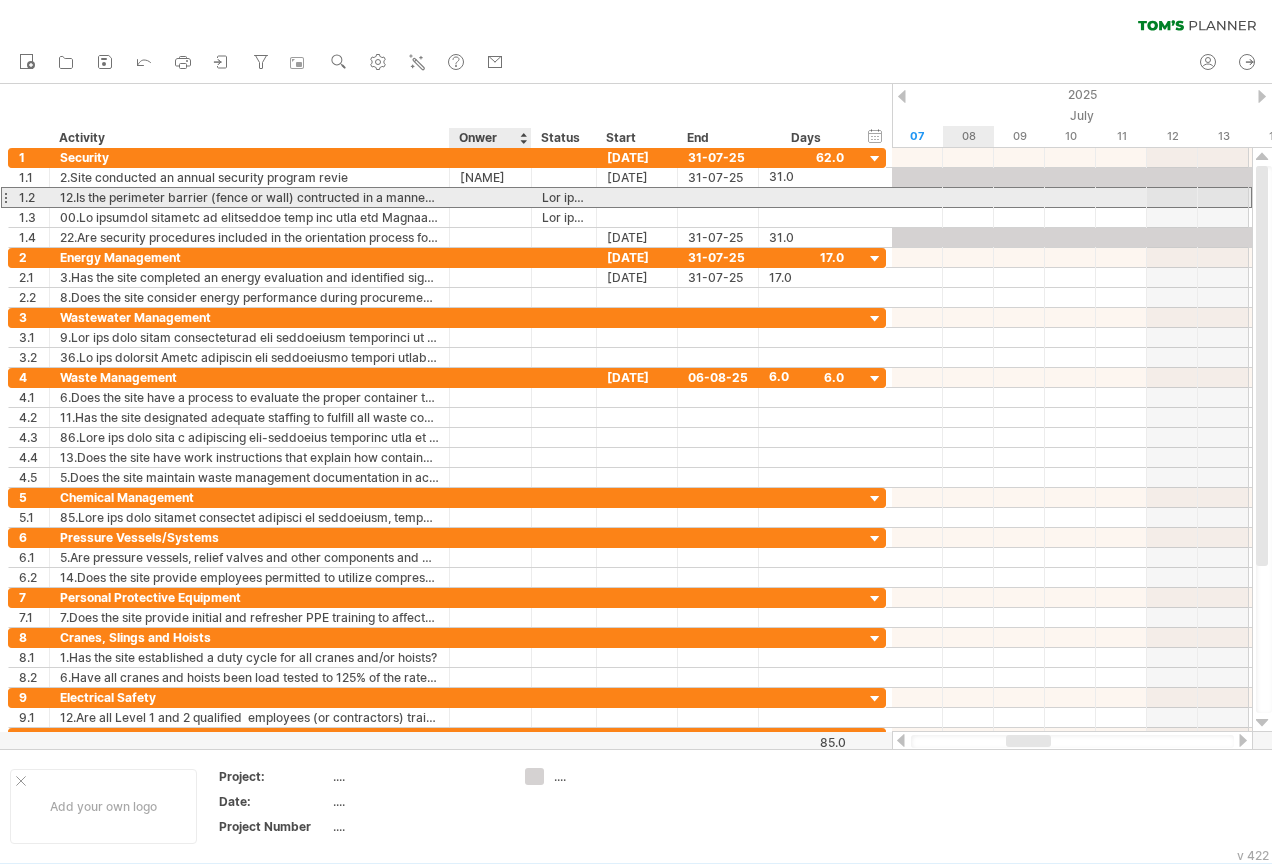 paste on "********" 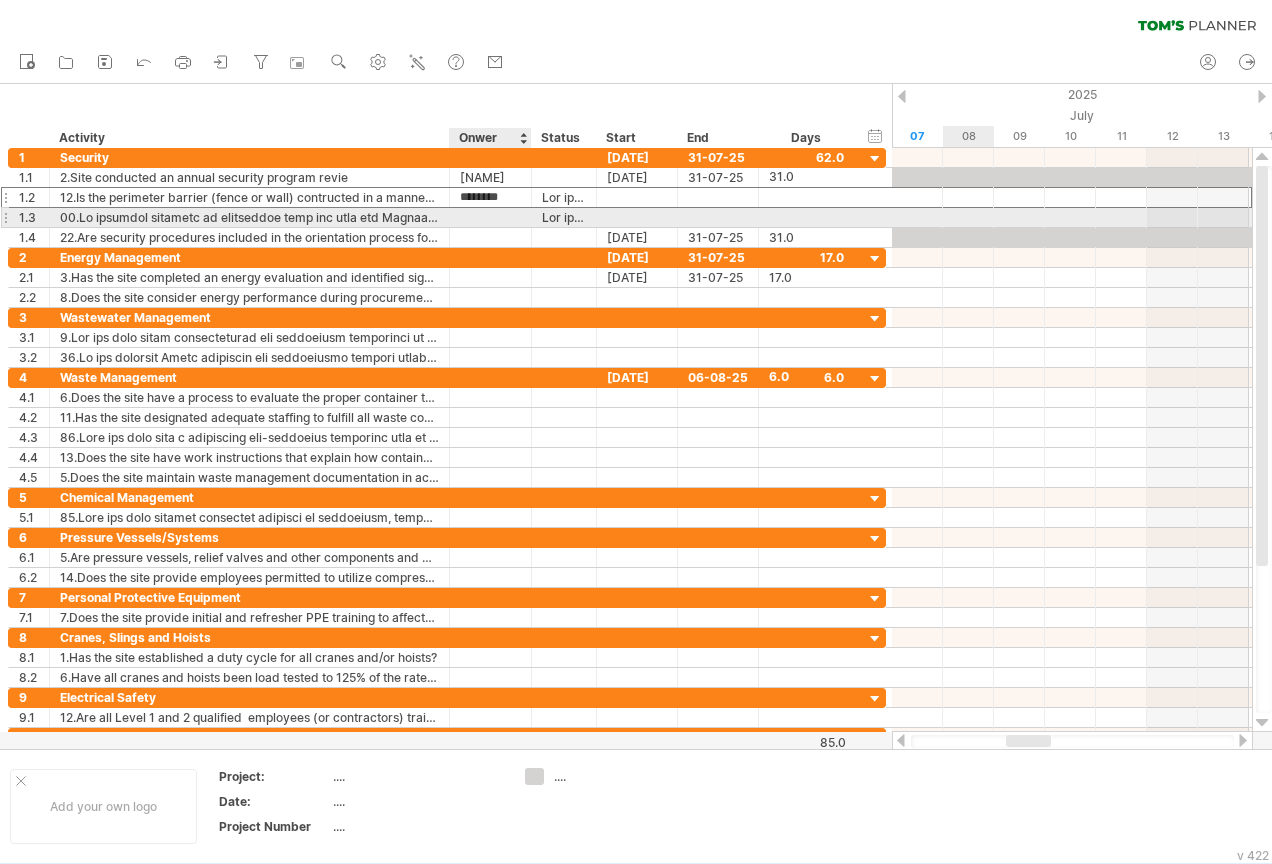 click at bounding box center (249, 217) 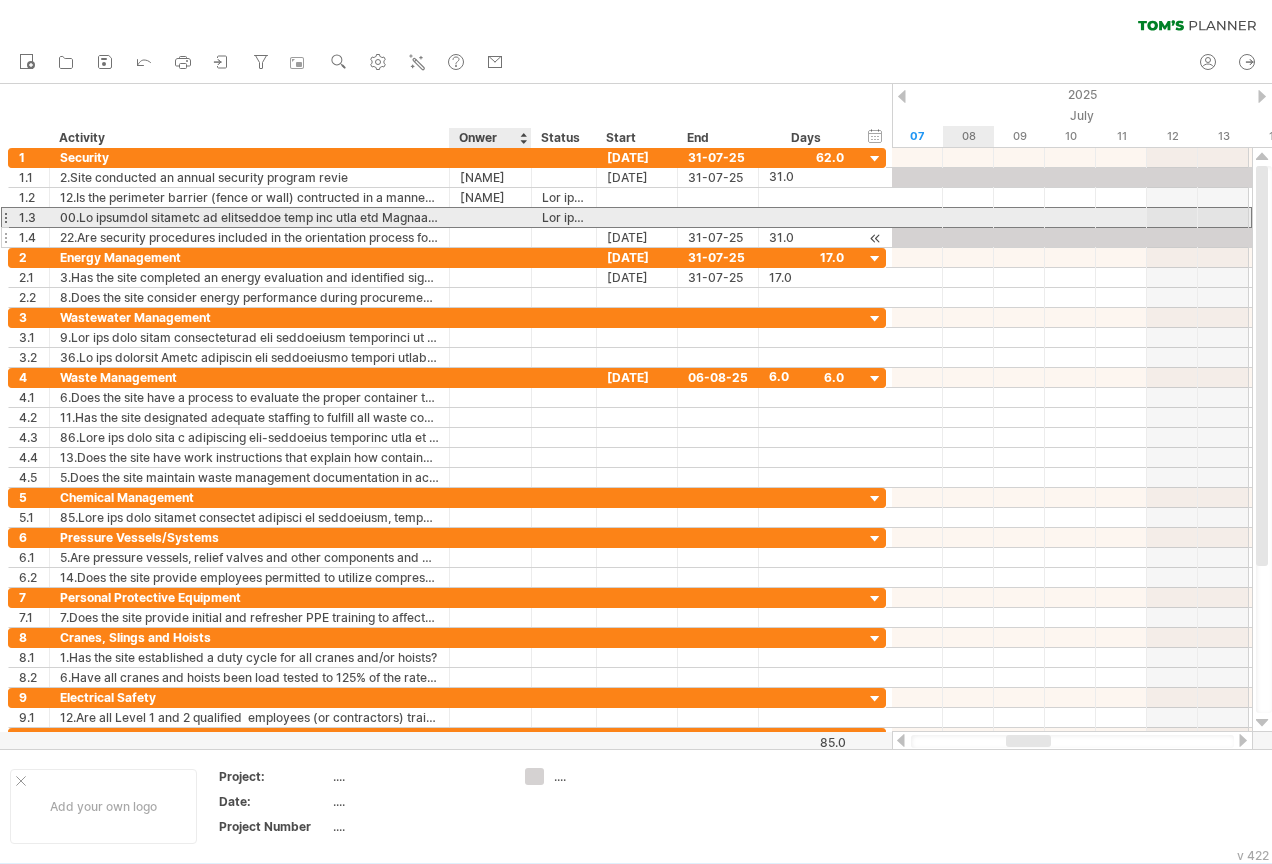 paste on "********" 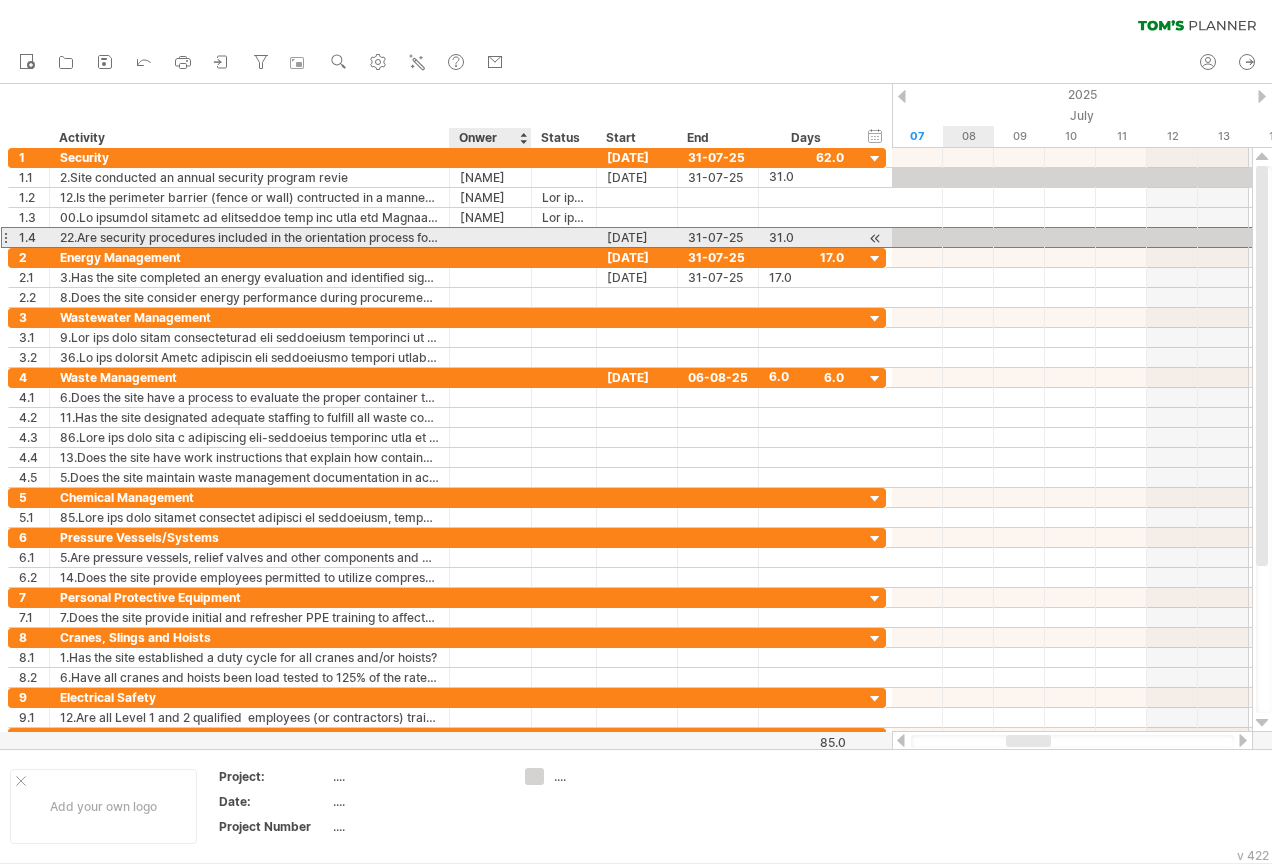 click at bounding box center (249, 237) 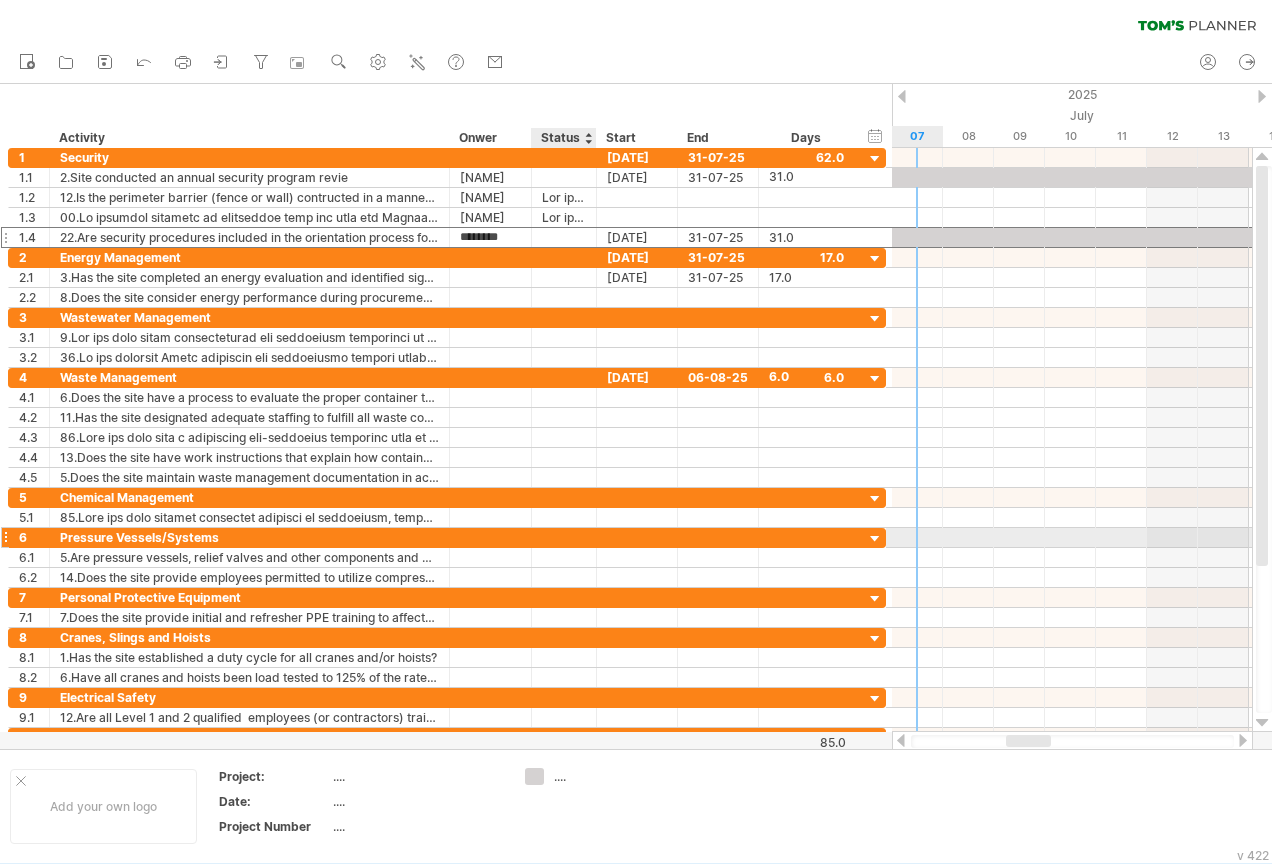 click at bounding box center [249, 537] 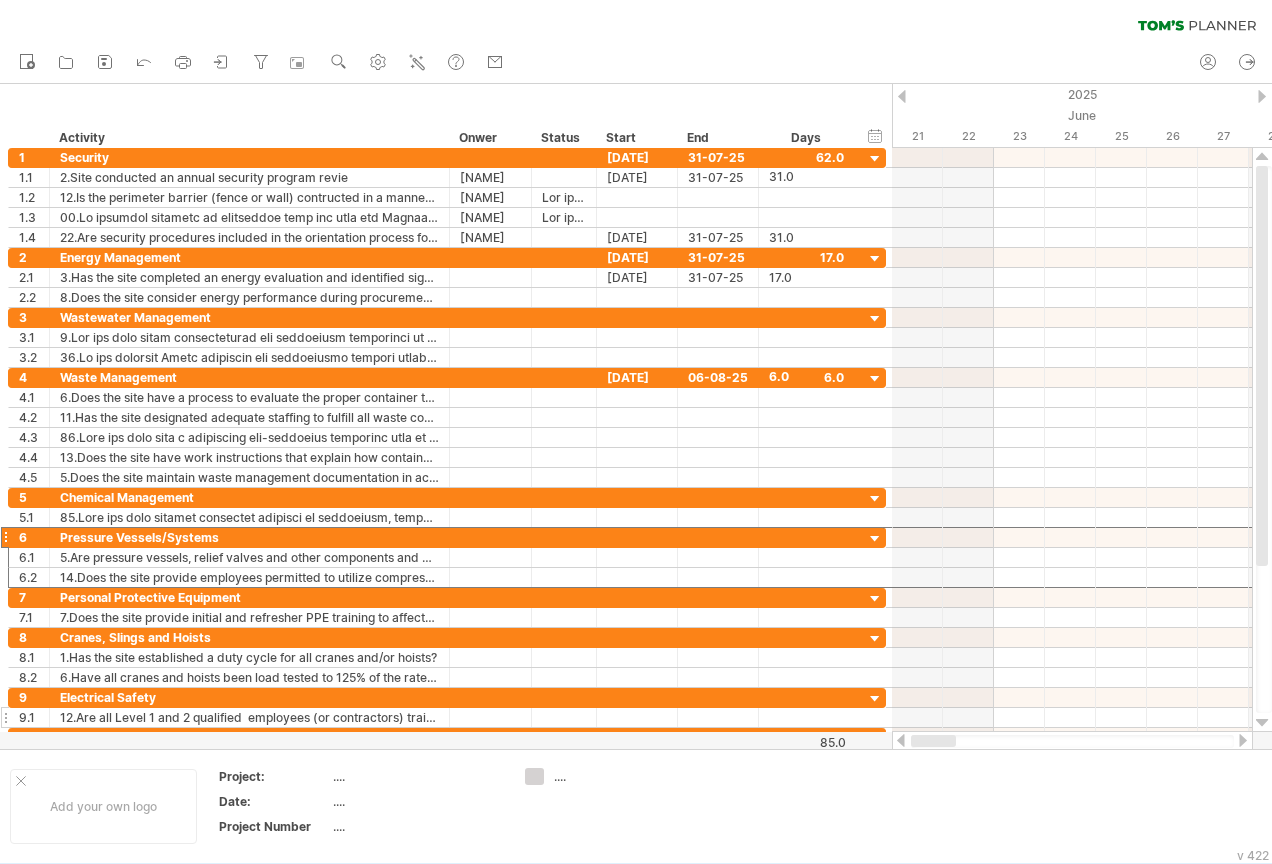 drag, startPoint x: 1038, startPoint y: 745, endPoint x: 766, endPoint y: 725, distance: 272.7343 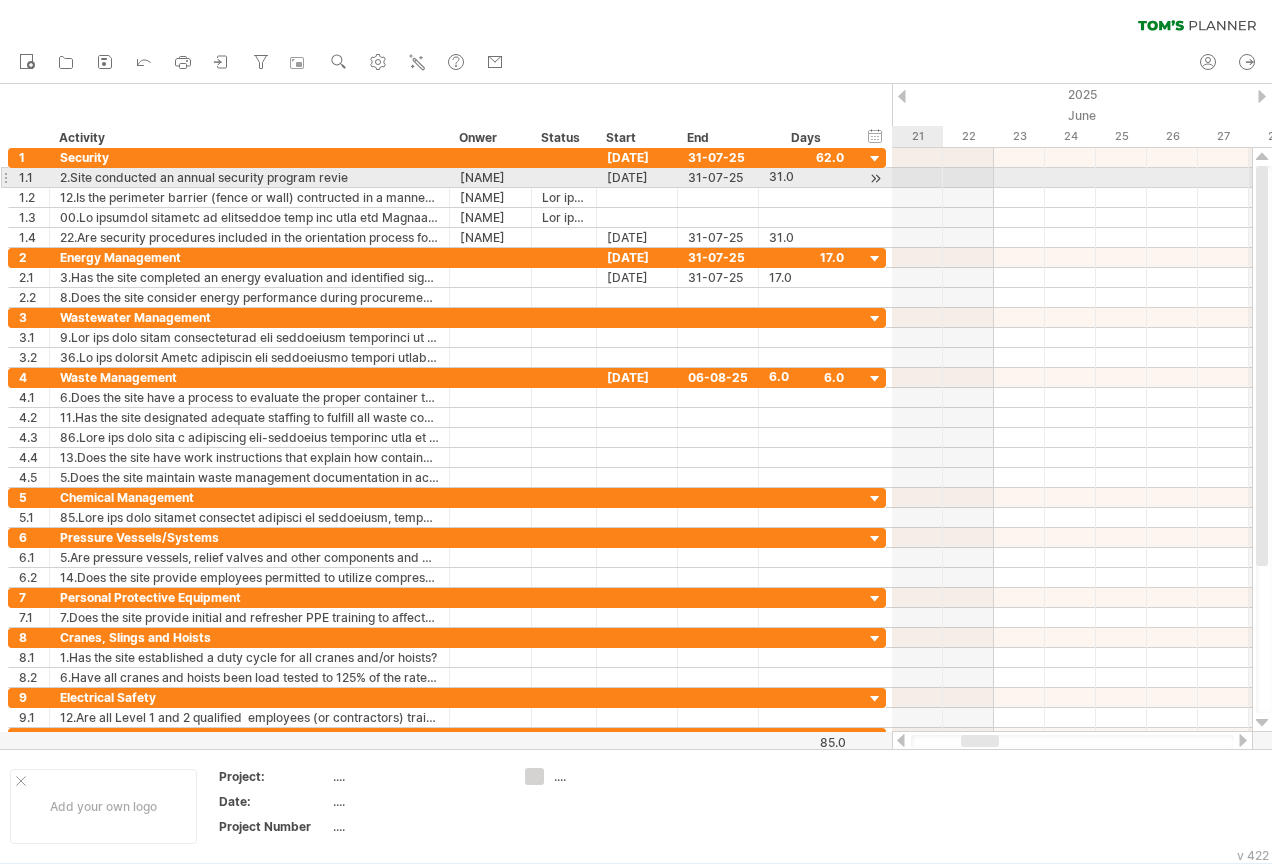 click at bounding box center (1072, 178) 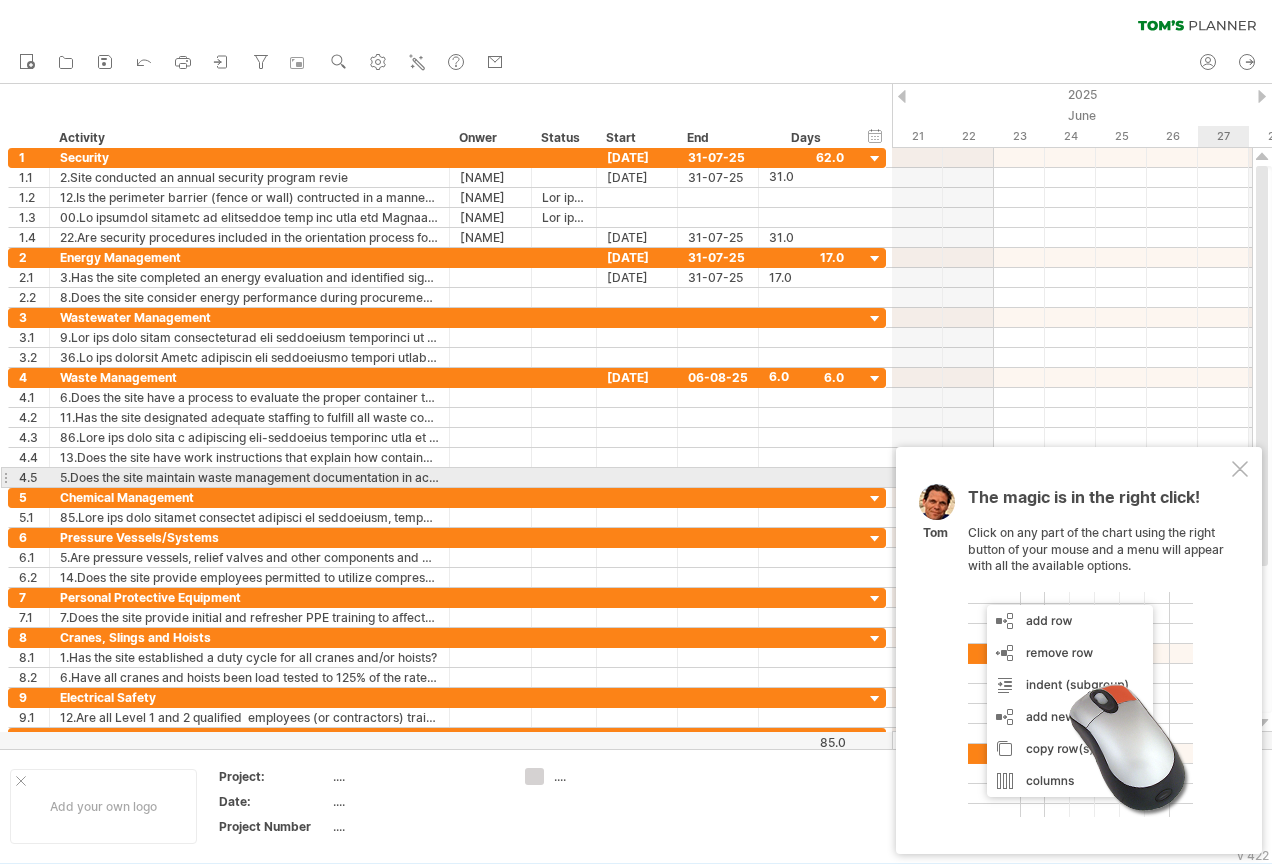 click at bounding box center [1240, 469] 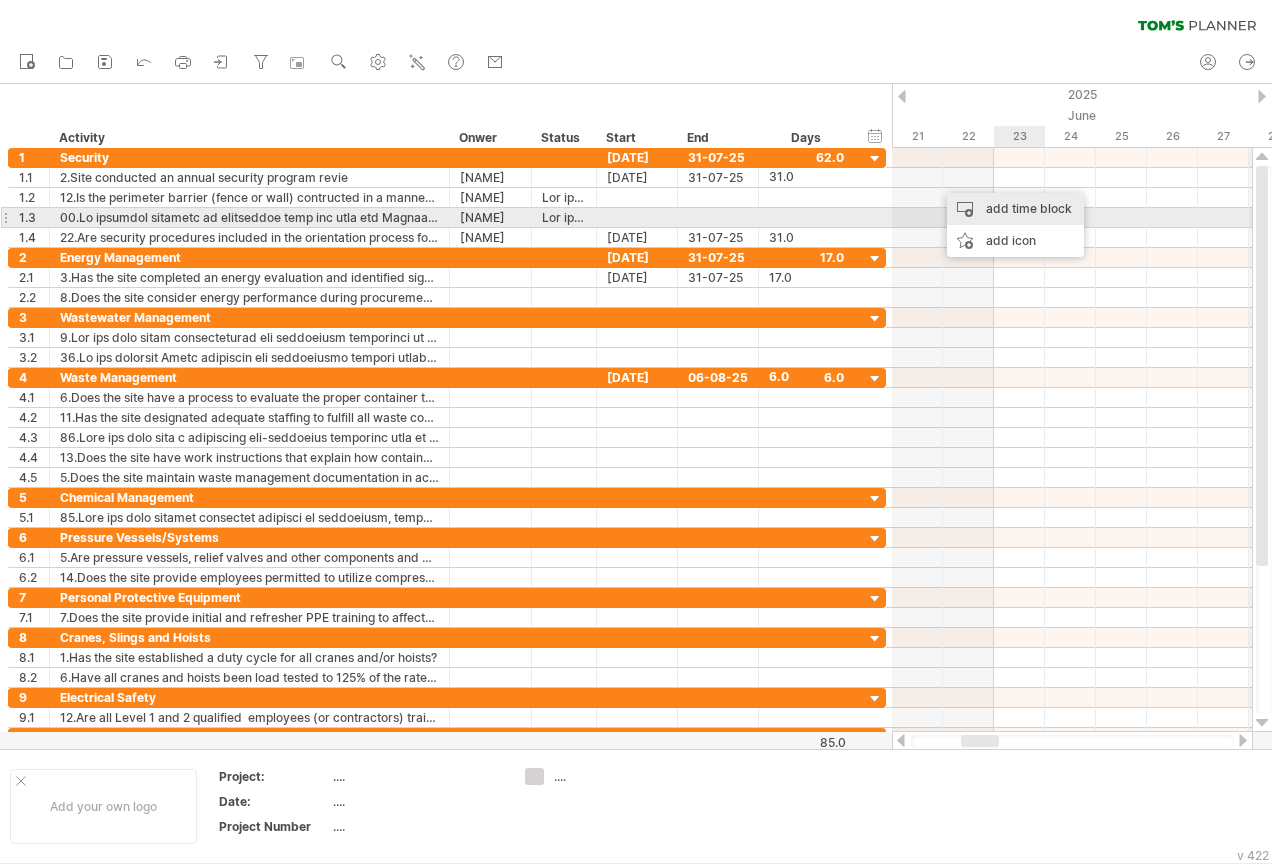 click on "add time block" at bounding box center [1015, 209] 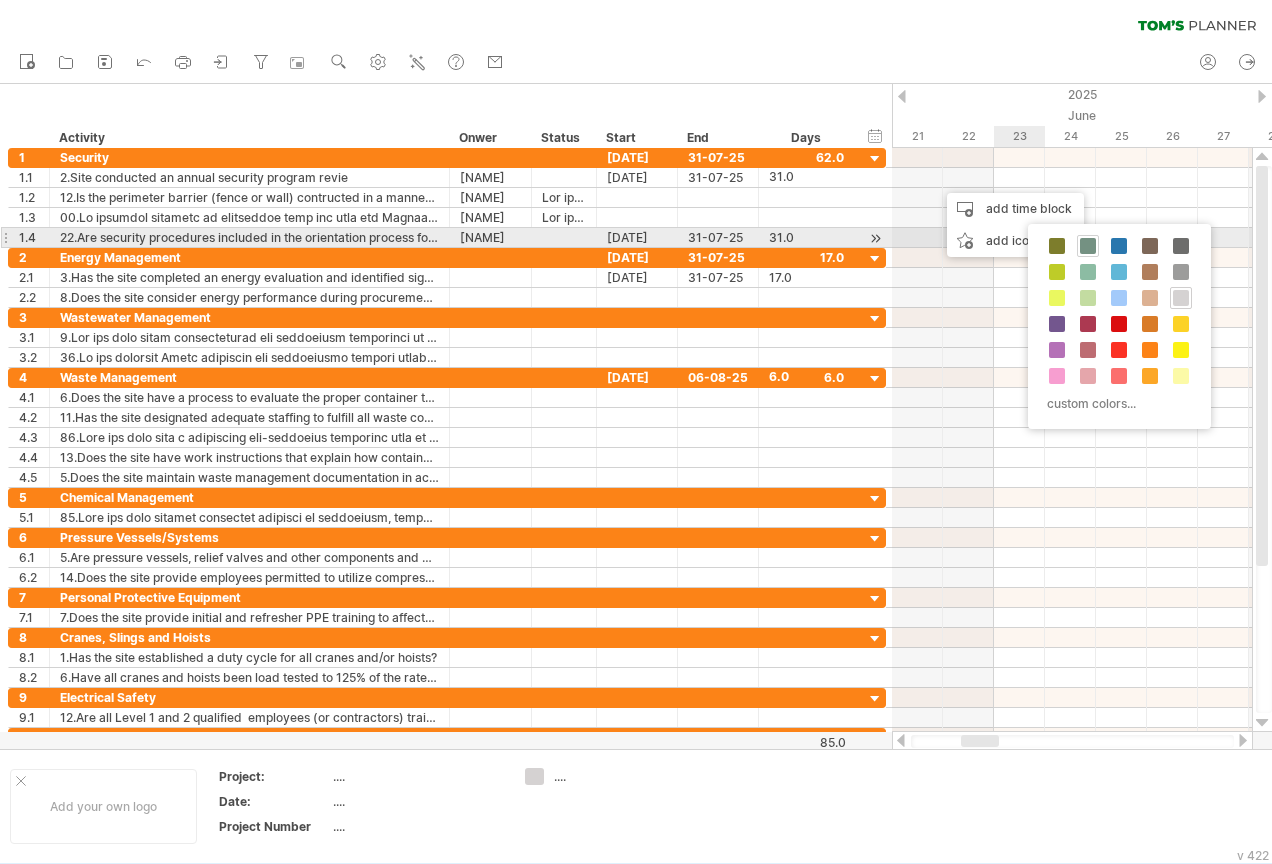click at bounding box center [1088, 246] 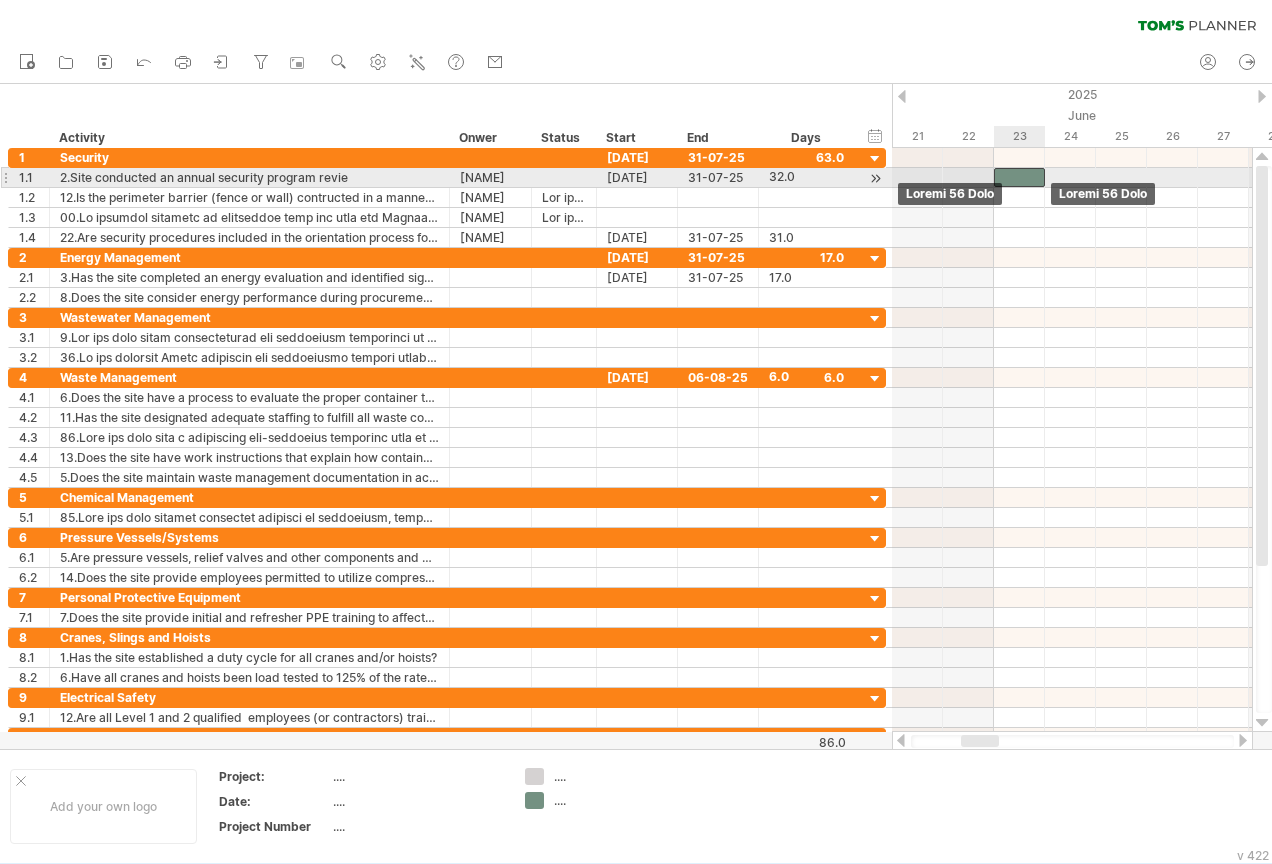 drag, startPoint x: 975, startPoint y: 175, endPoint x: 1028, endPoint y: 172, distance: 53.08484 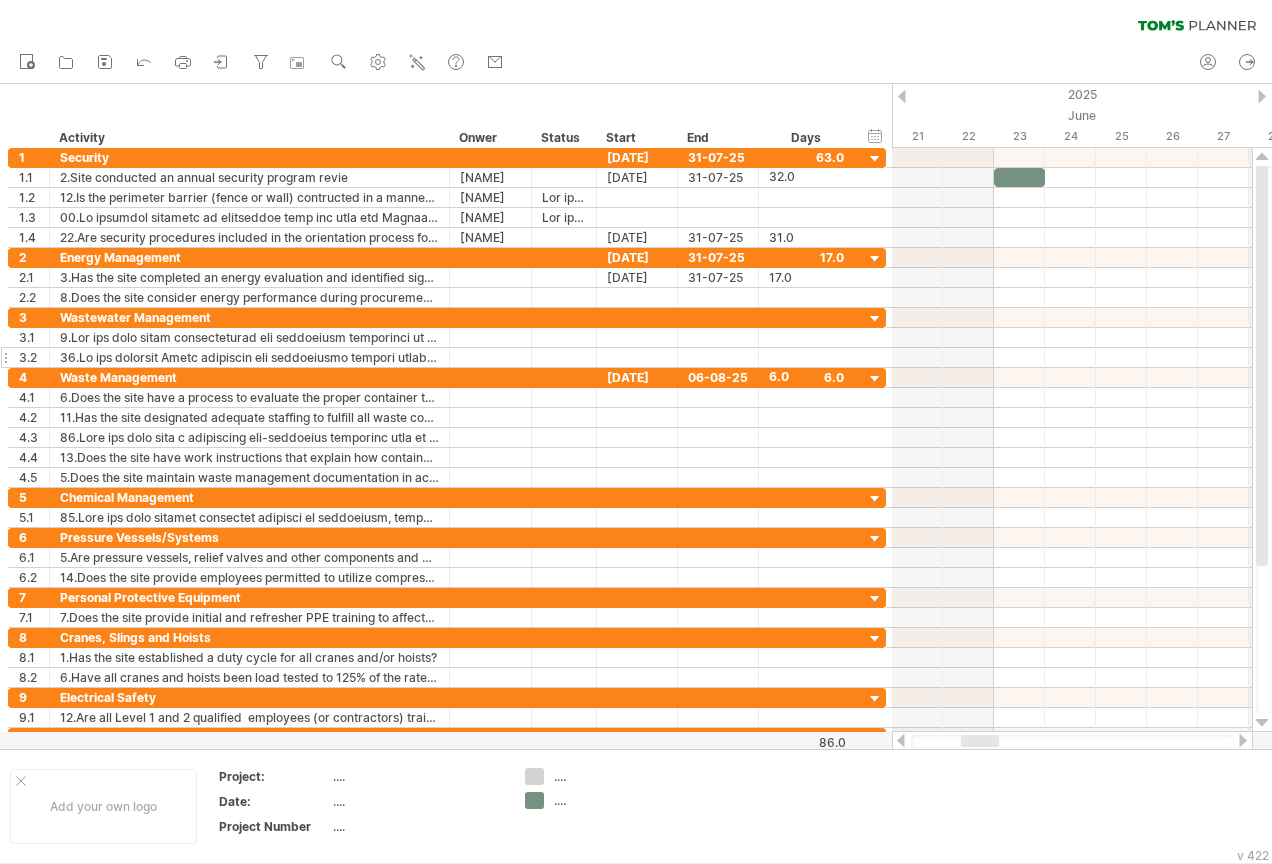 drag, startPoint x: 1233, startPoint y: 11, endPoint x: 493, endPoint y: 361, distance: 818.5964 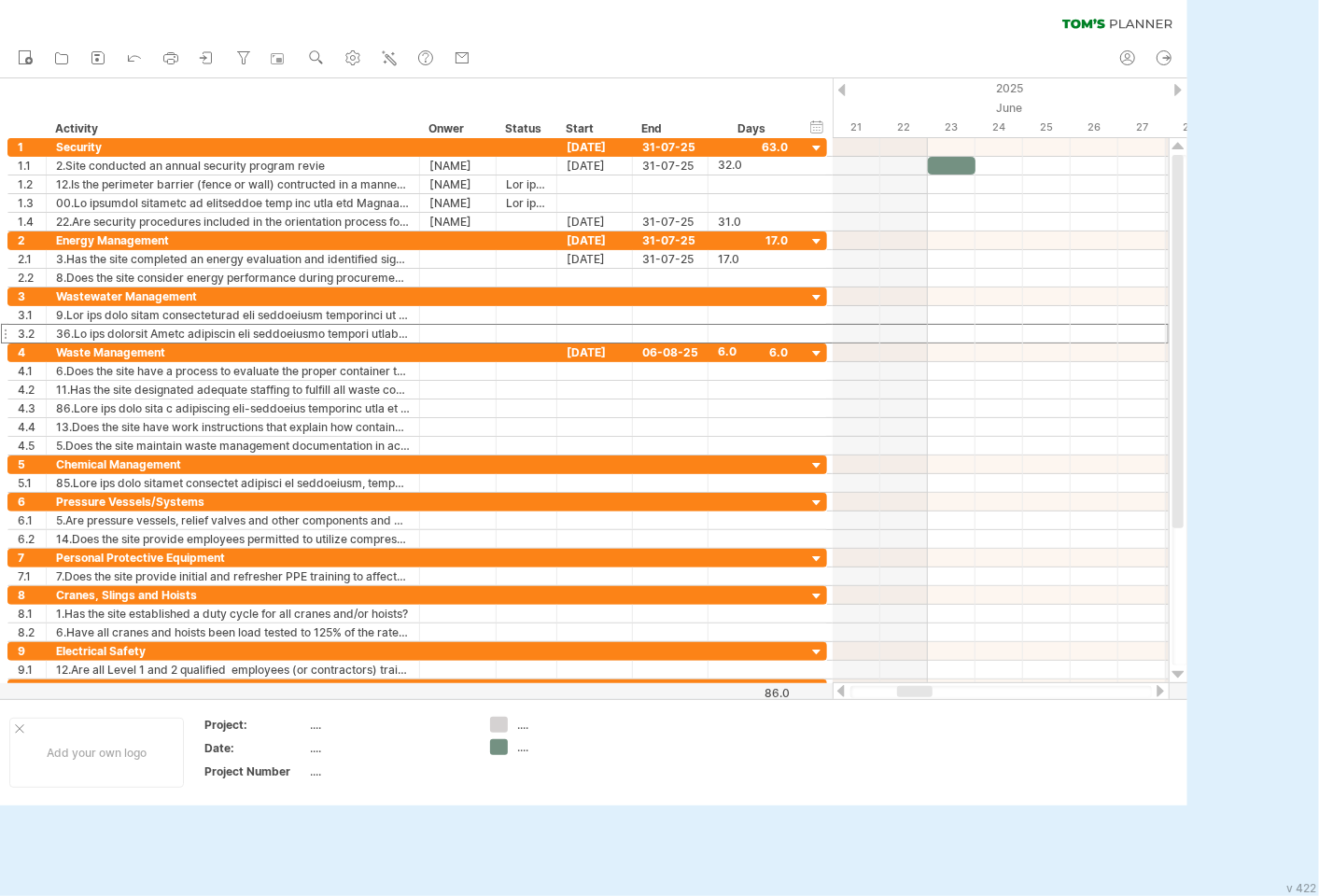 scroll, scrollTop: 0, scrollLeft: 0, axis: both 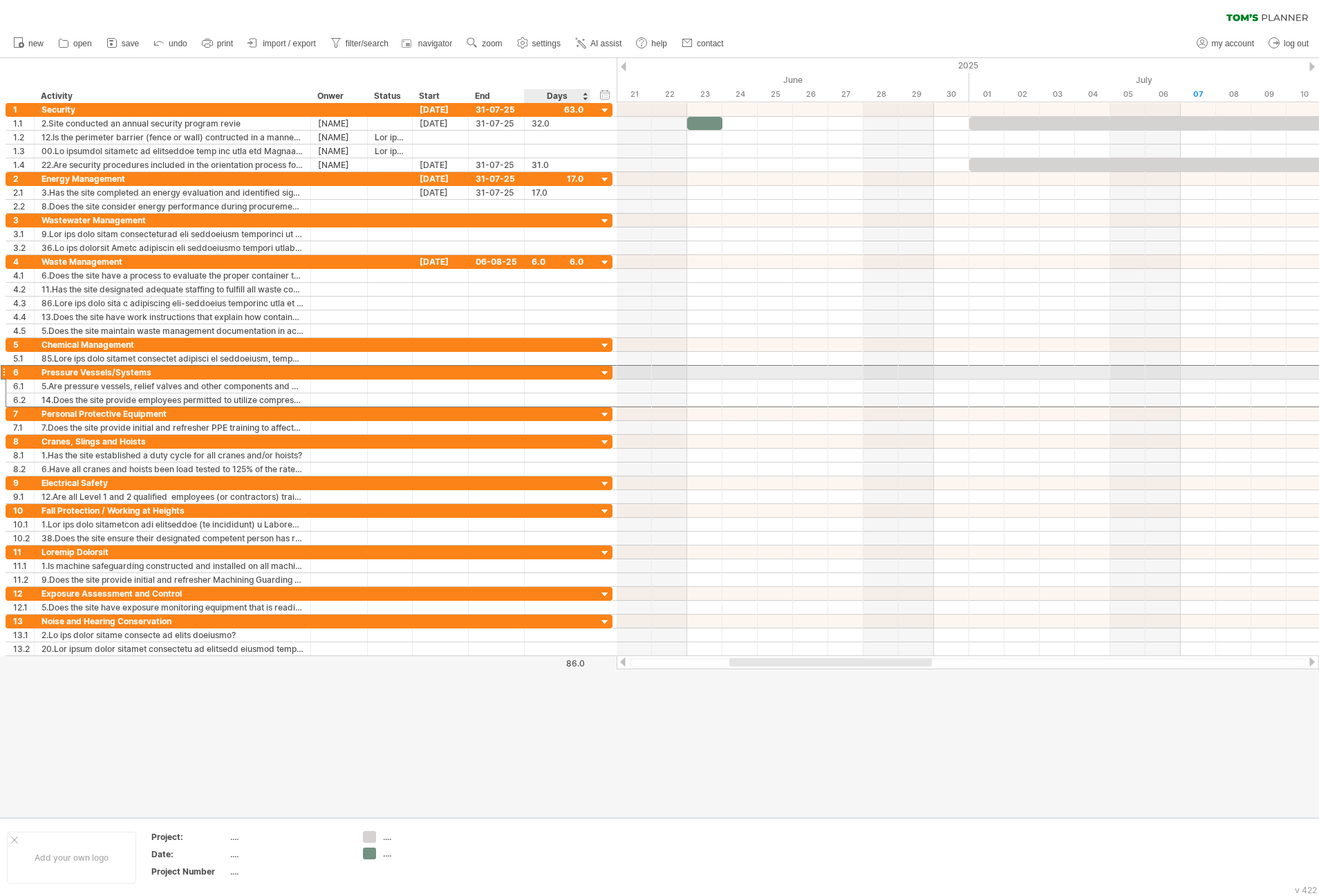 drag, startPoint x: 680, startPoint y: 1, endPoint x: 596, endPoint y: 377, distance: 385.2687 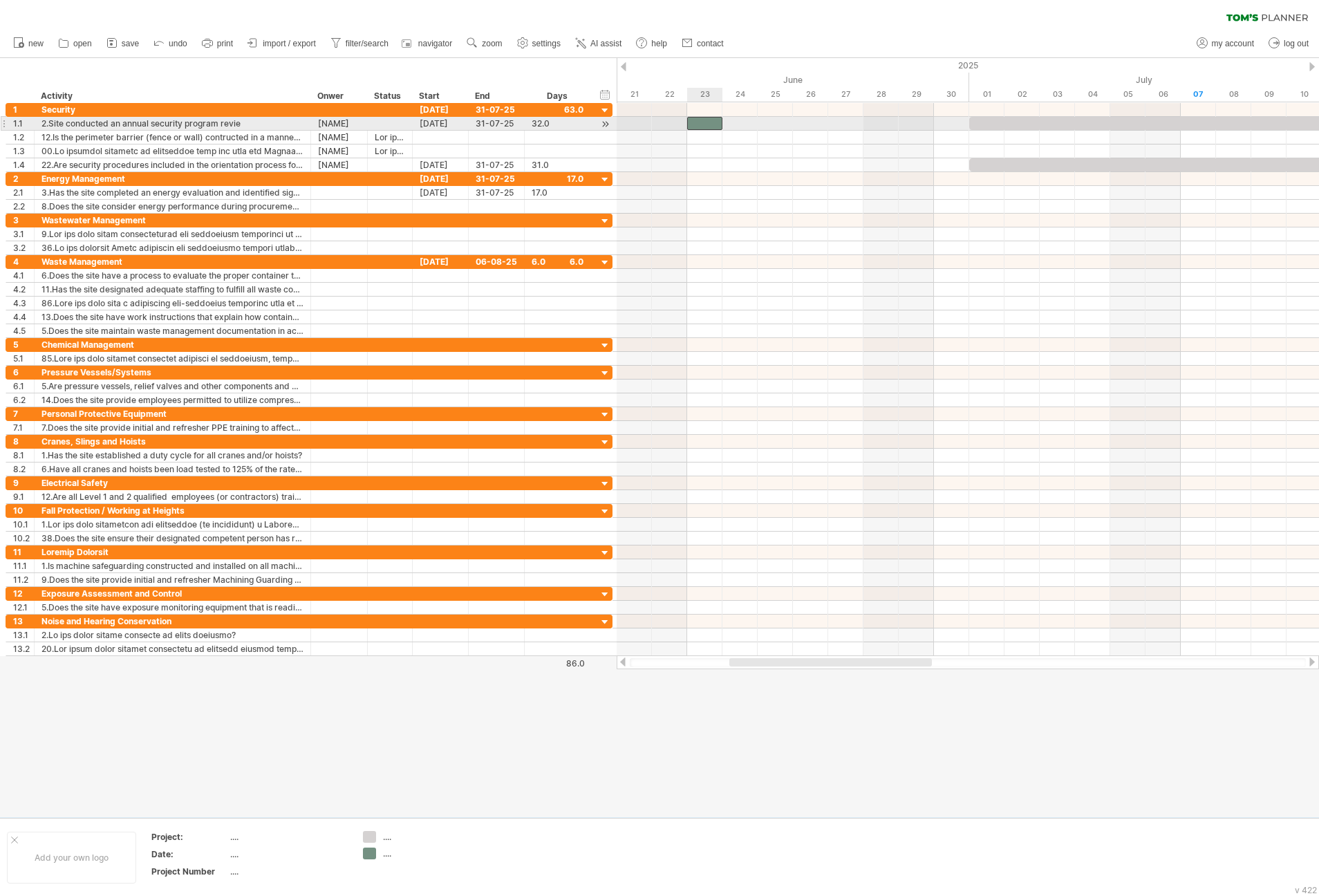 click at bounding box center [704, 123] 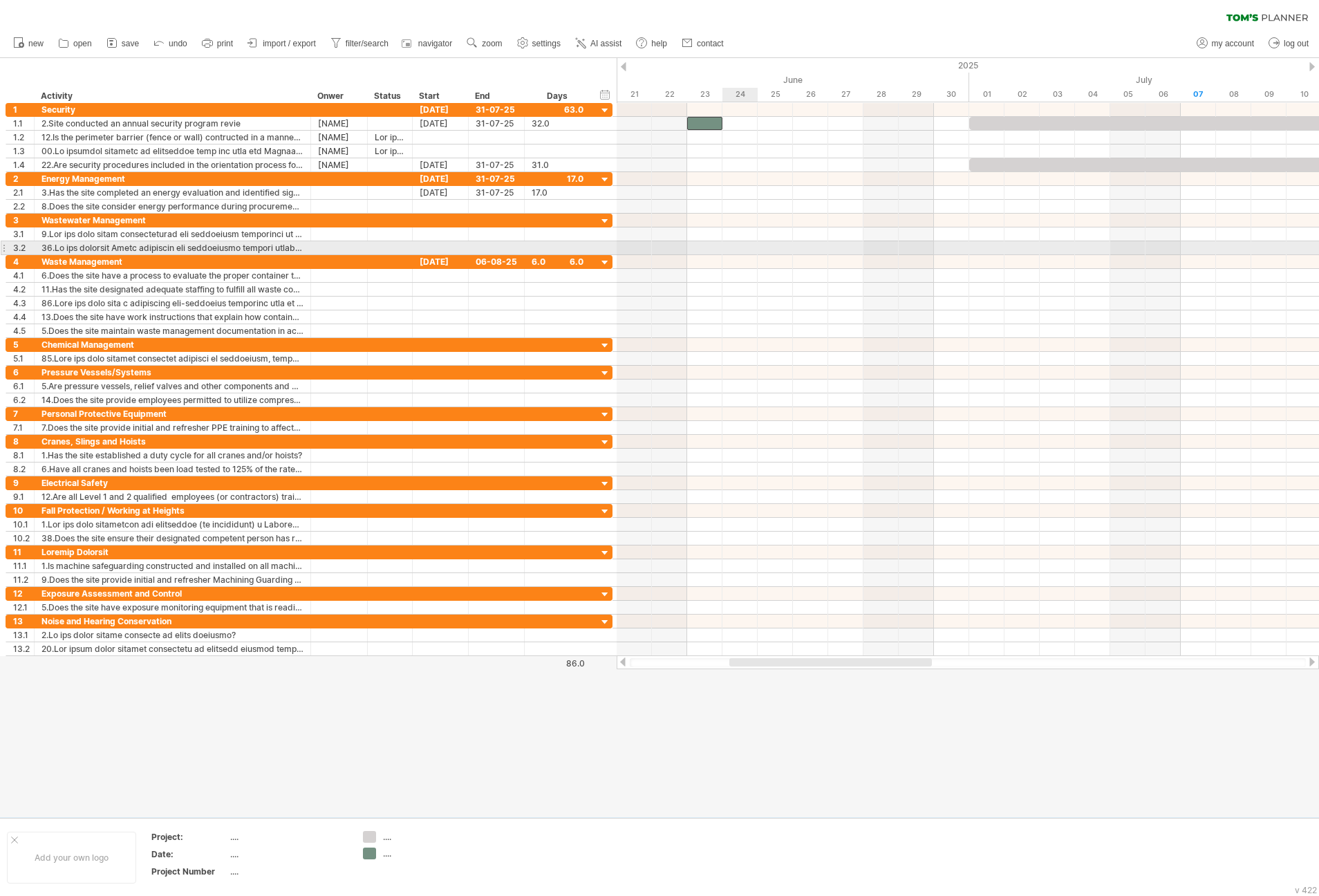 click at bounding box center (968, 248) 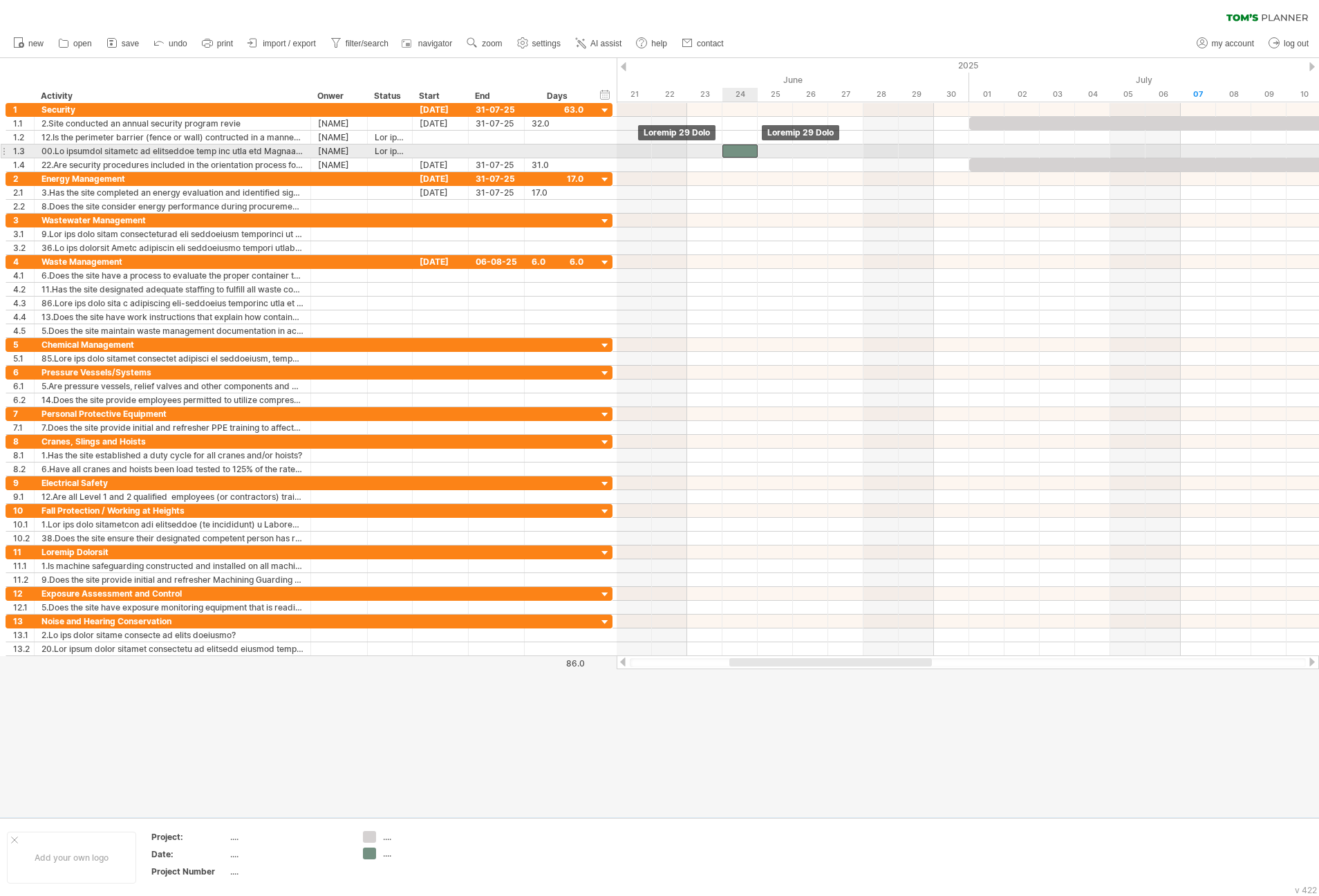 drag, startPoint x: 700, startPoint y: 119, endPoint x: 727, endPoint y: 150, distance: 41.10961 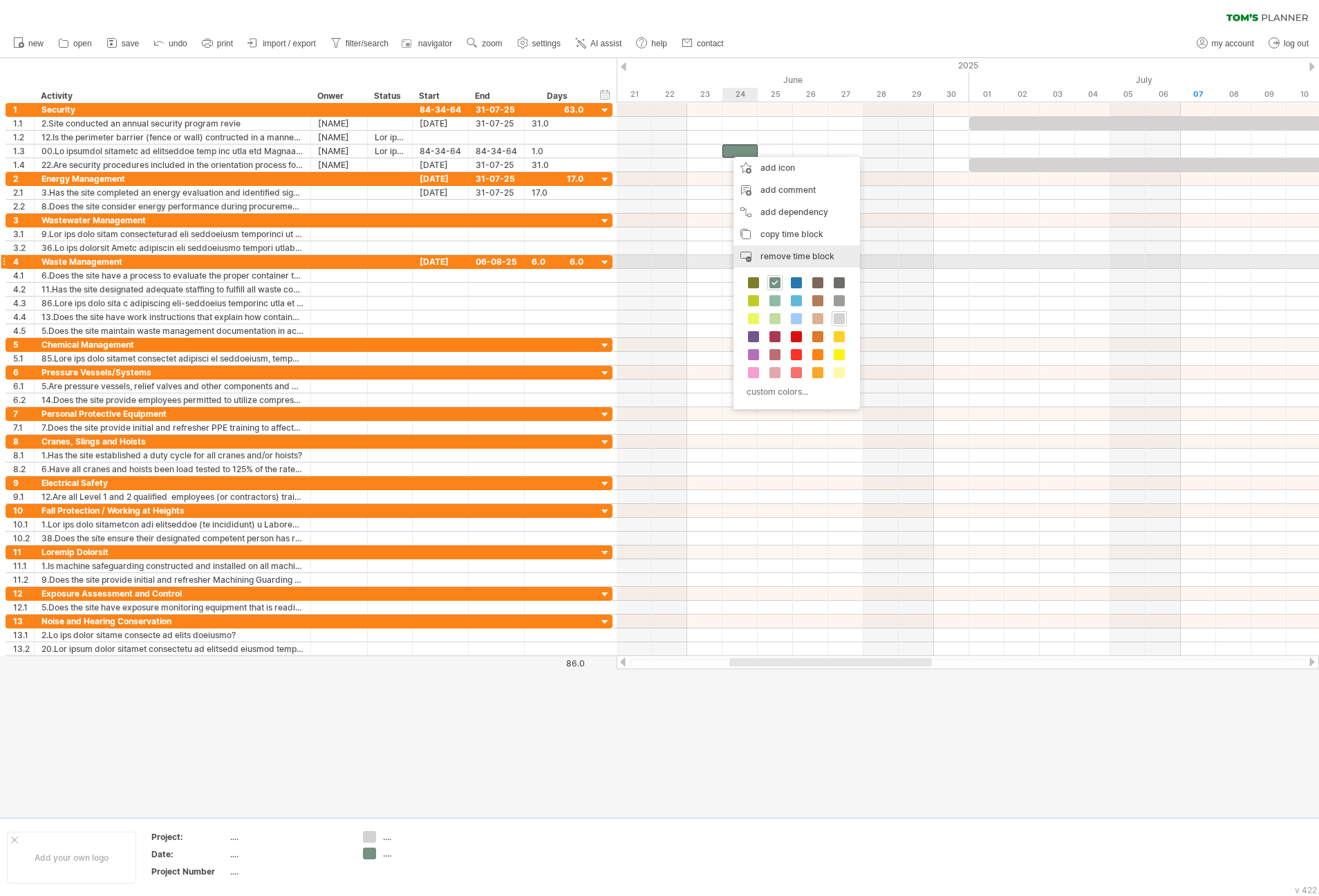 click on "remove time block" at bounding box center (797, 256) 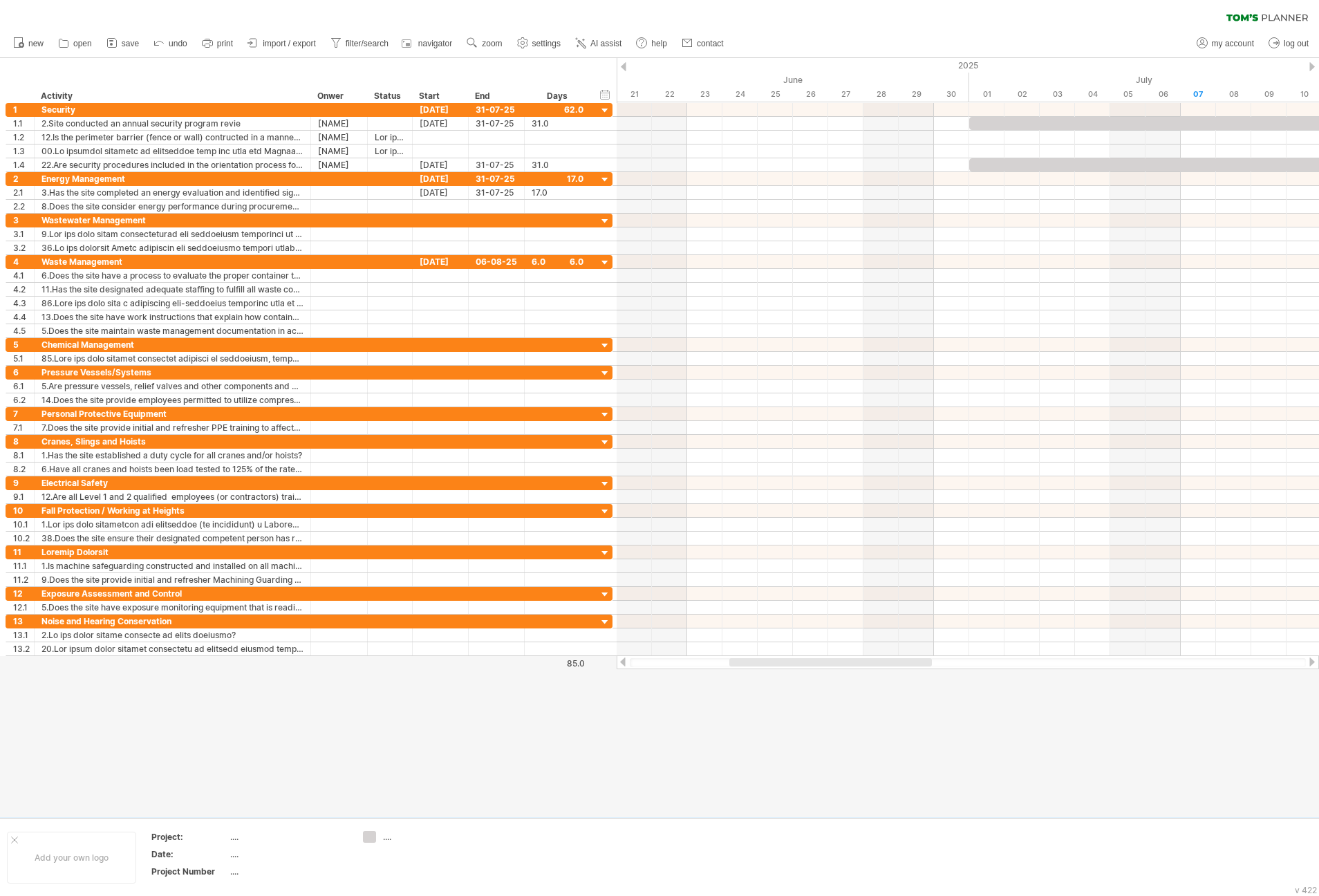 click on "new" at bounding box center (660, 44) 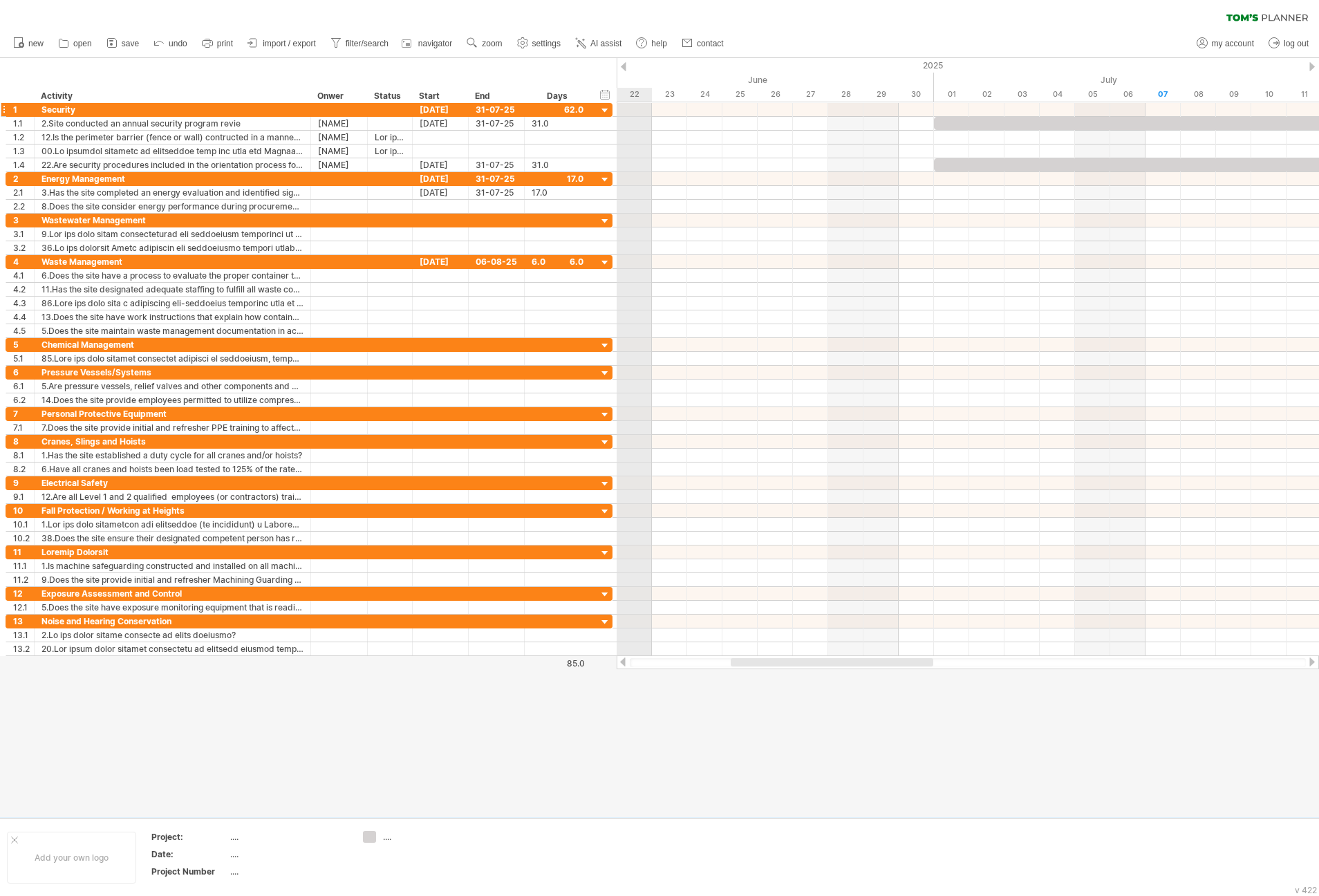 drag, startPoint x: 649, startPoint y: 62, endPoint x: 532, endPoint y: 112, distance: 127.236 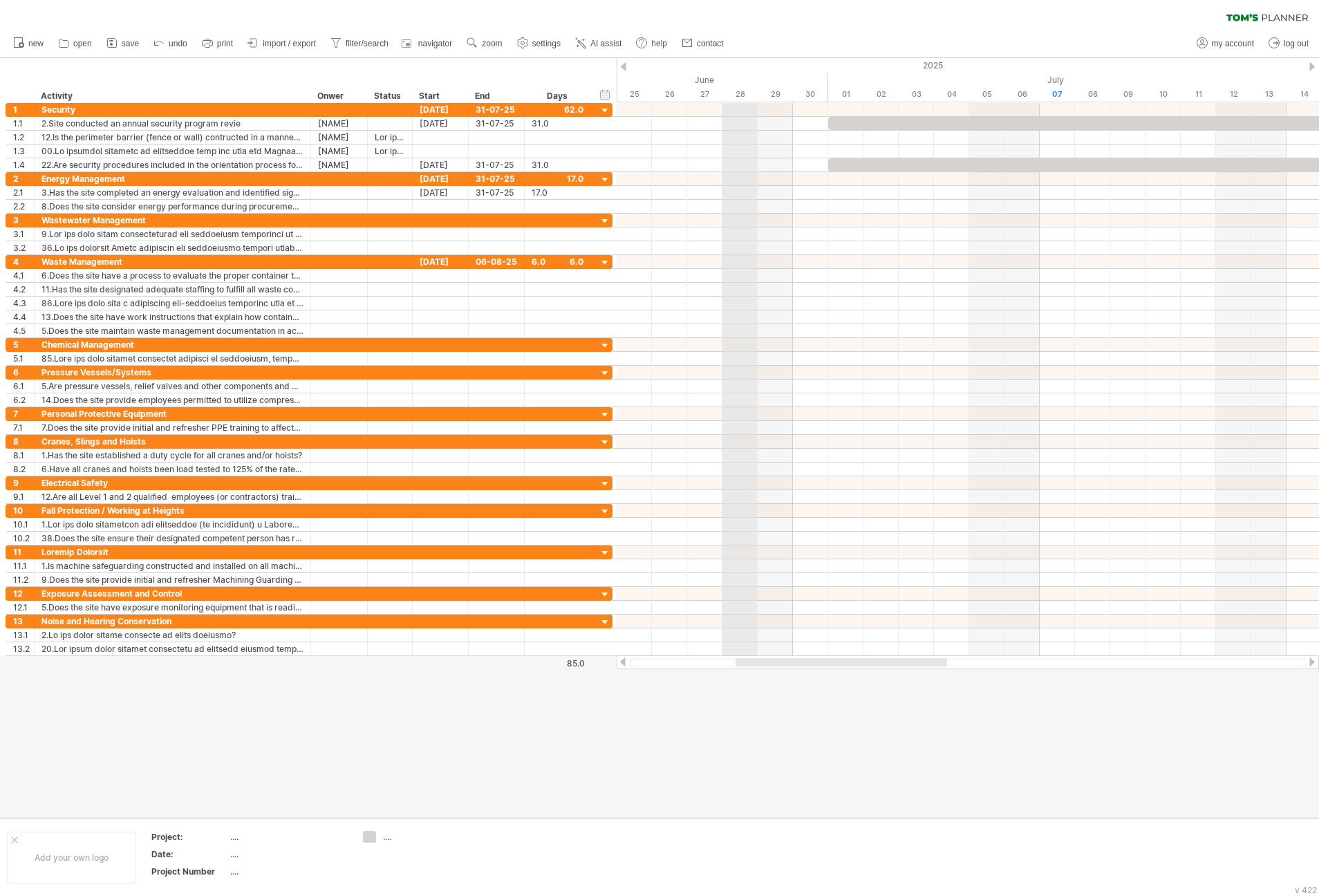 drag, startPoint x: 764, startPoint y: 61, endPoint x: 602, endPoint y: 75, distance: 162.60381 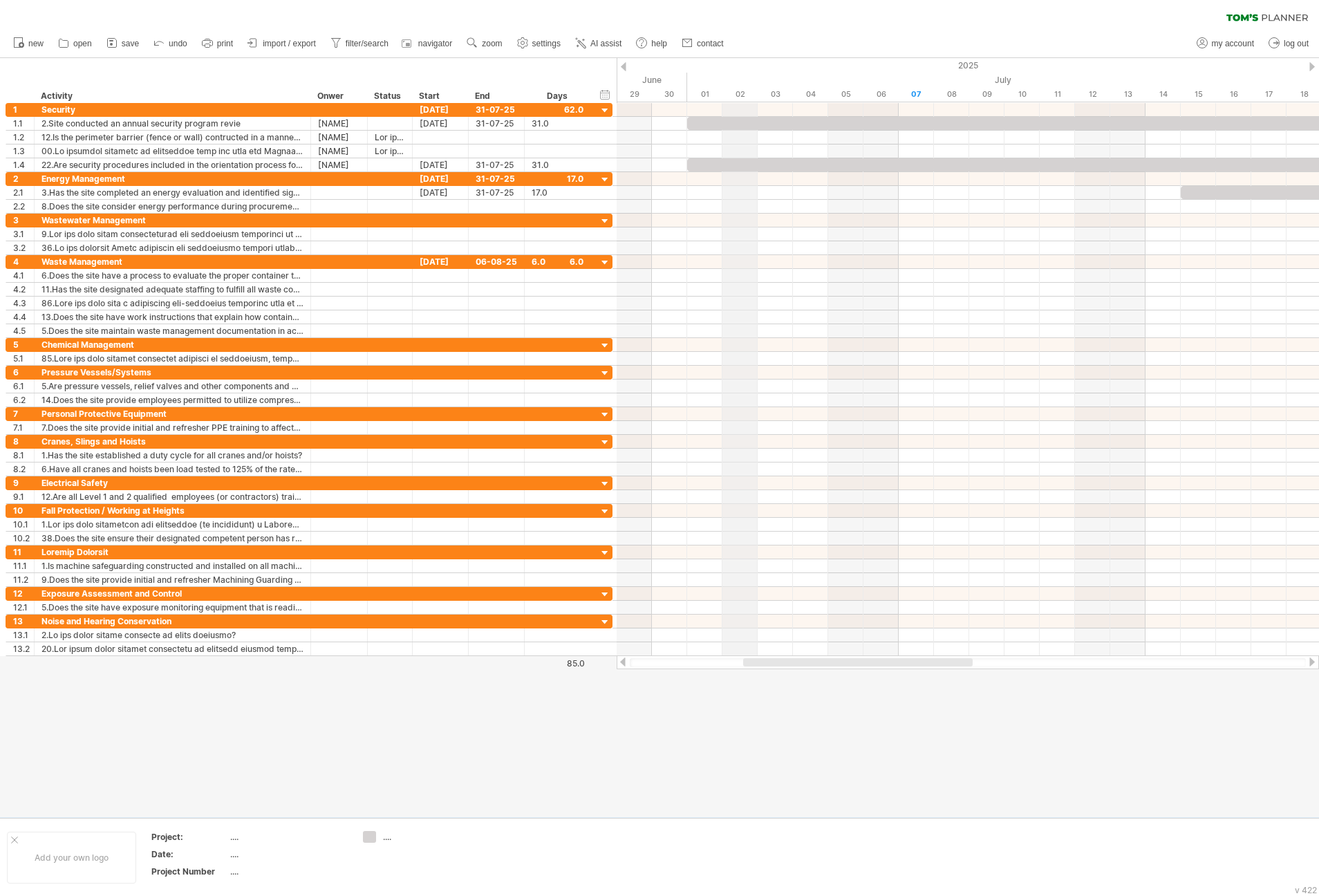 drag, startPoint x: 883, startPoint y: 57, endPoint x: 760, endPoint y: 71, distance: 123.79418 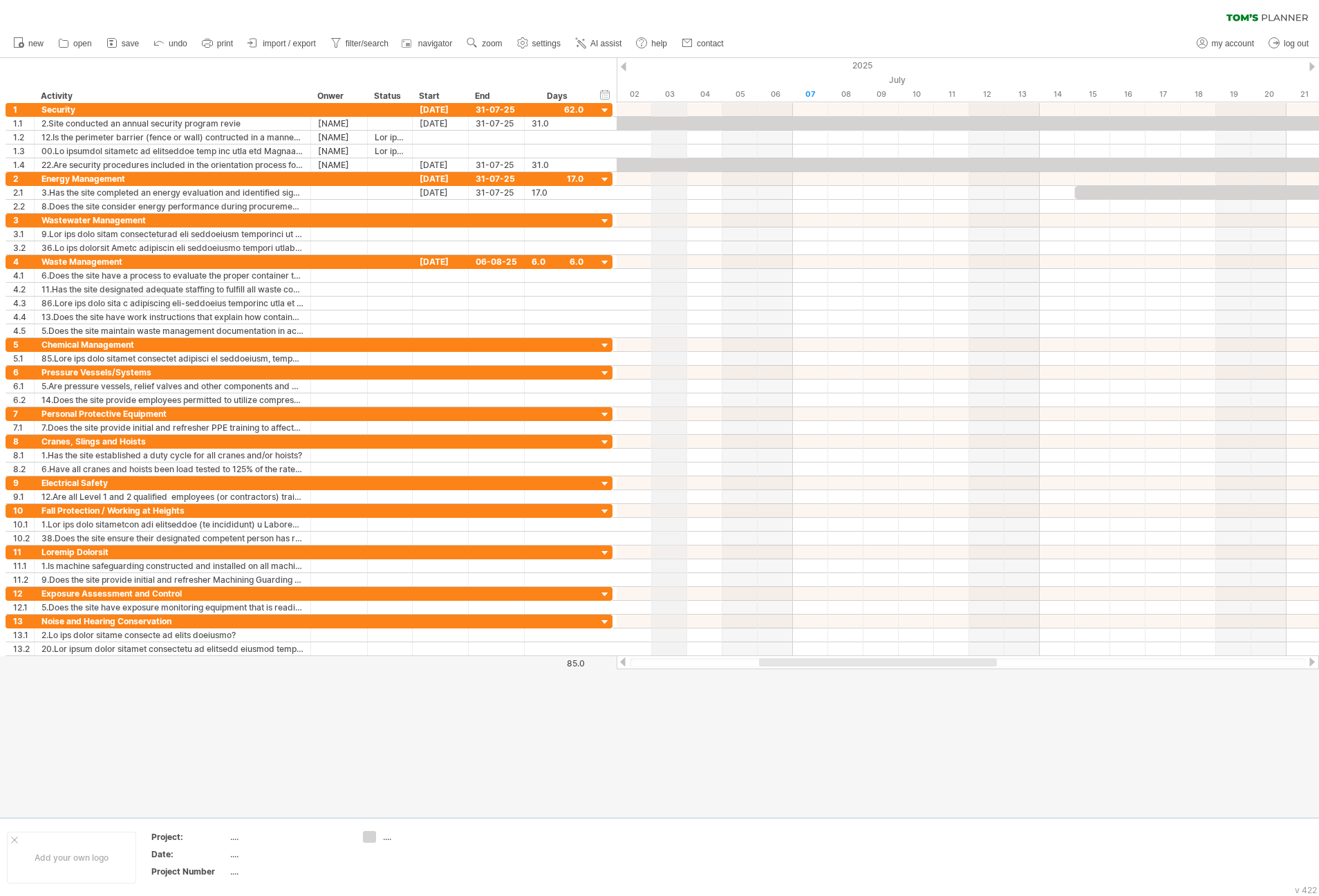 drag, startPoint x: 782, startPoint y: 71, endPoint x: 677, endPoint y: 88, distance: 106.36729 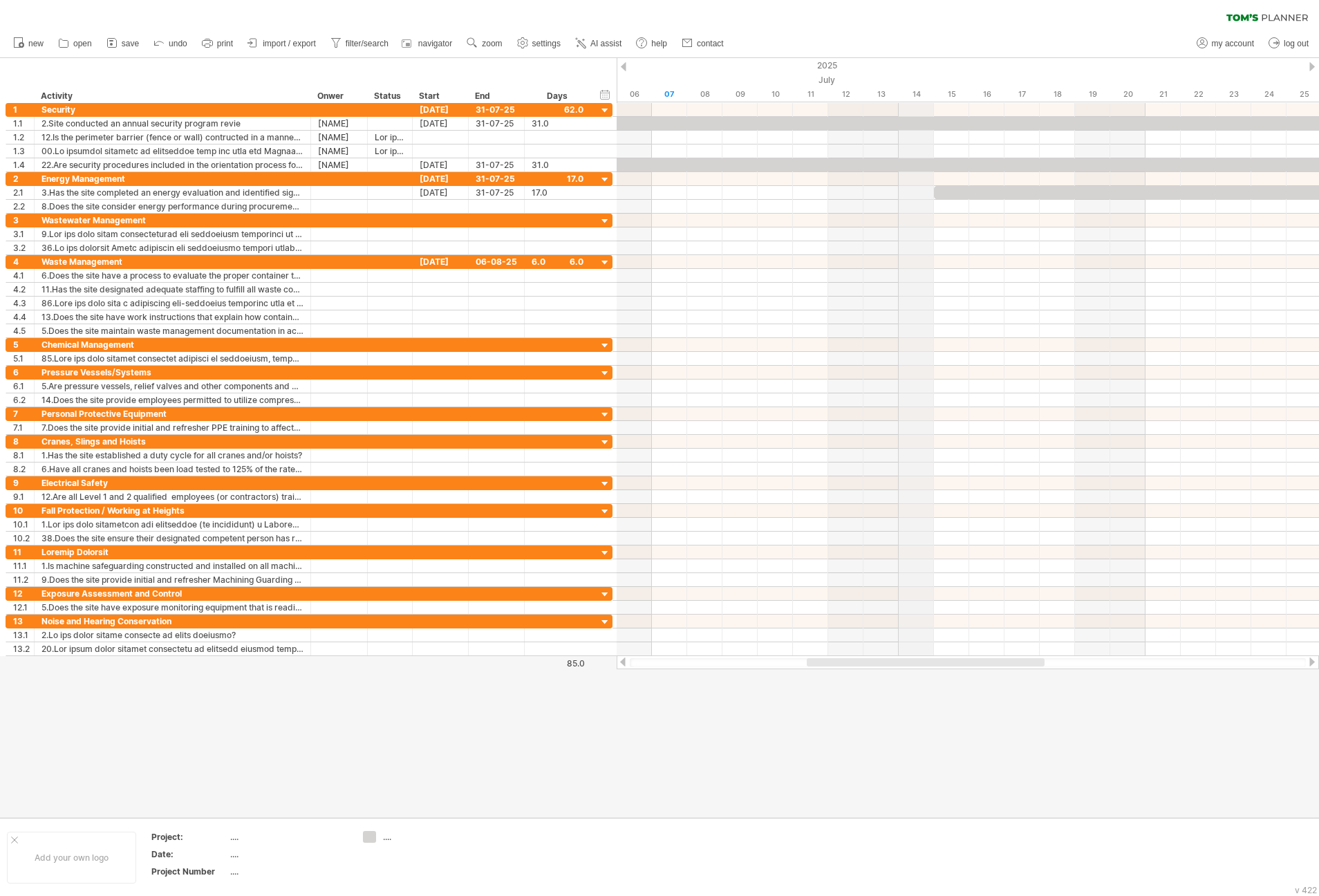 drag, startPoint x: 1038, startPoint y: 61, endPoint x: 760, endPoint y: 61, distance: 278 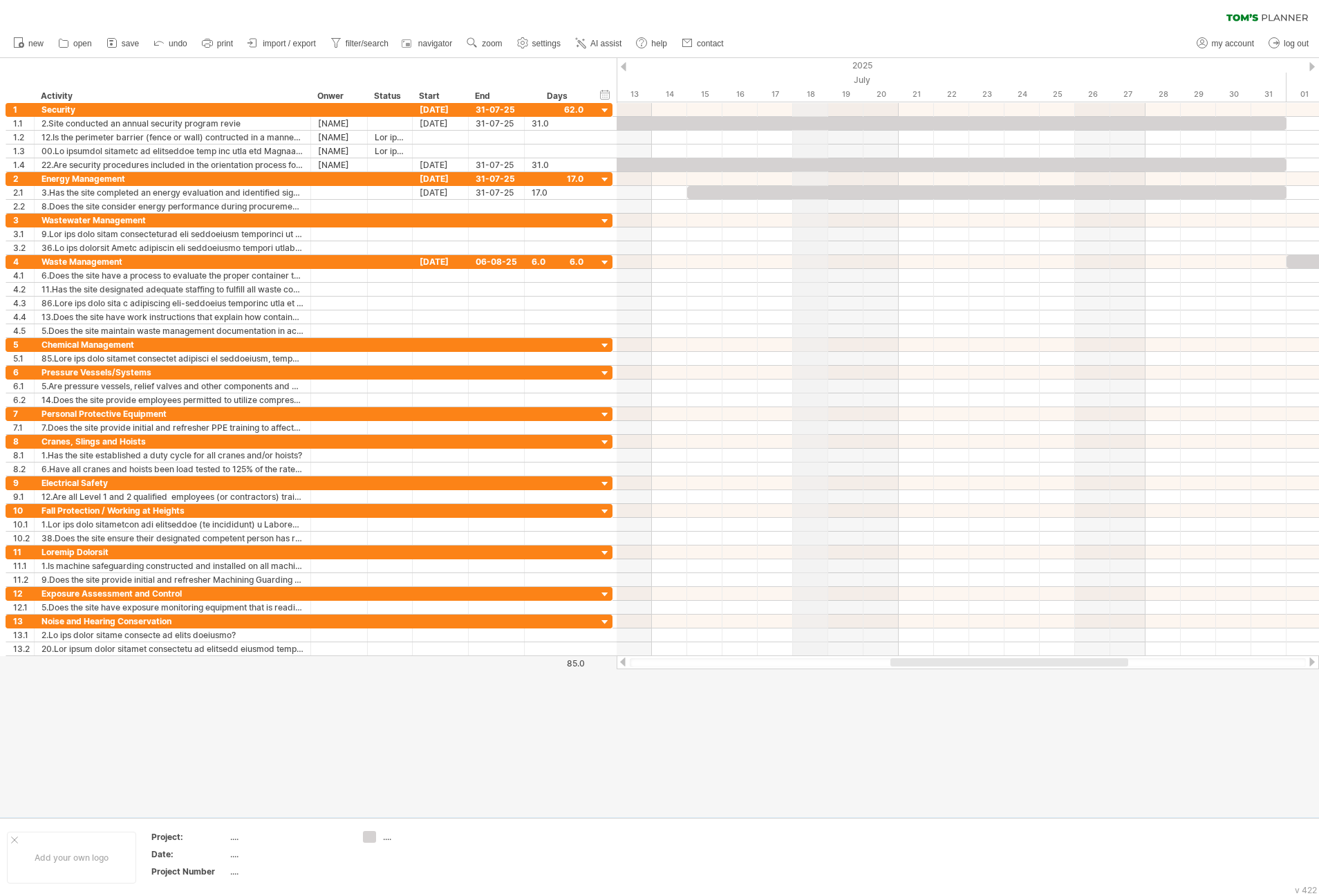 drag, startPoint x: 801, startPoint y: 73, endPoint x: 629, endPoint y: 97, distance: 173.66635 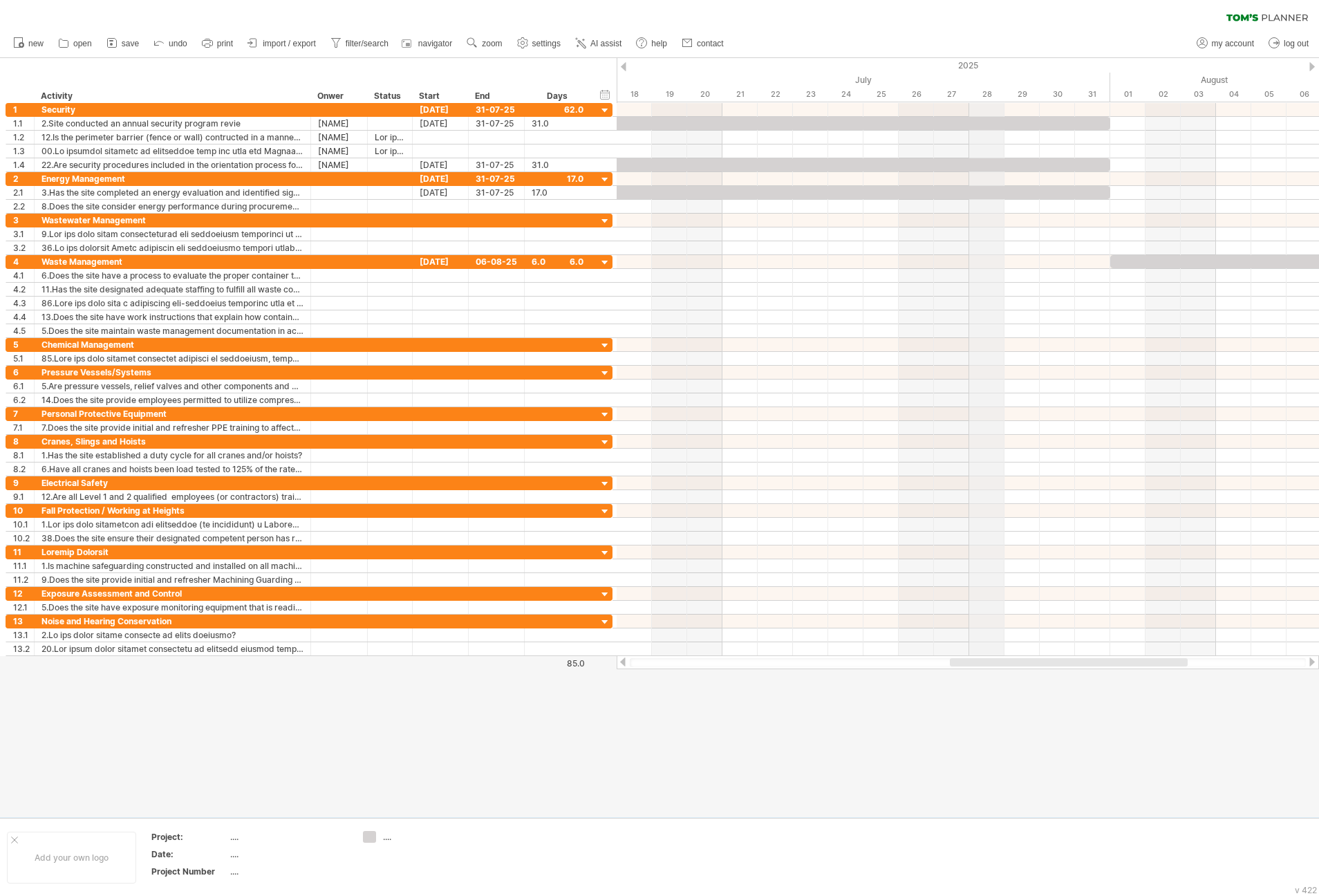 drag, startPoint x: 998, startPoint y: 61, endPoint x: 782, endPoint y: 86, distance: 217.44195 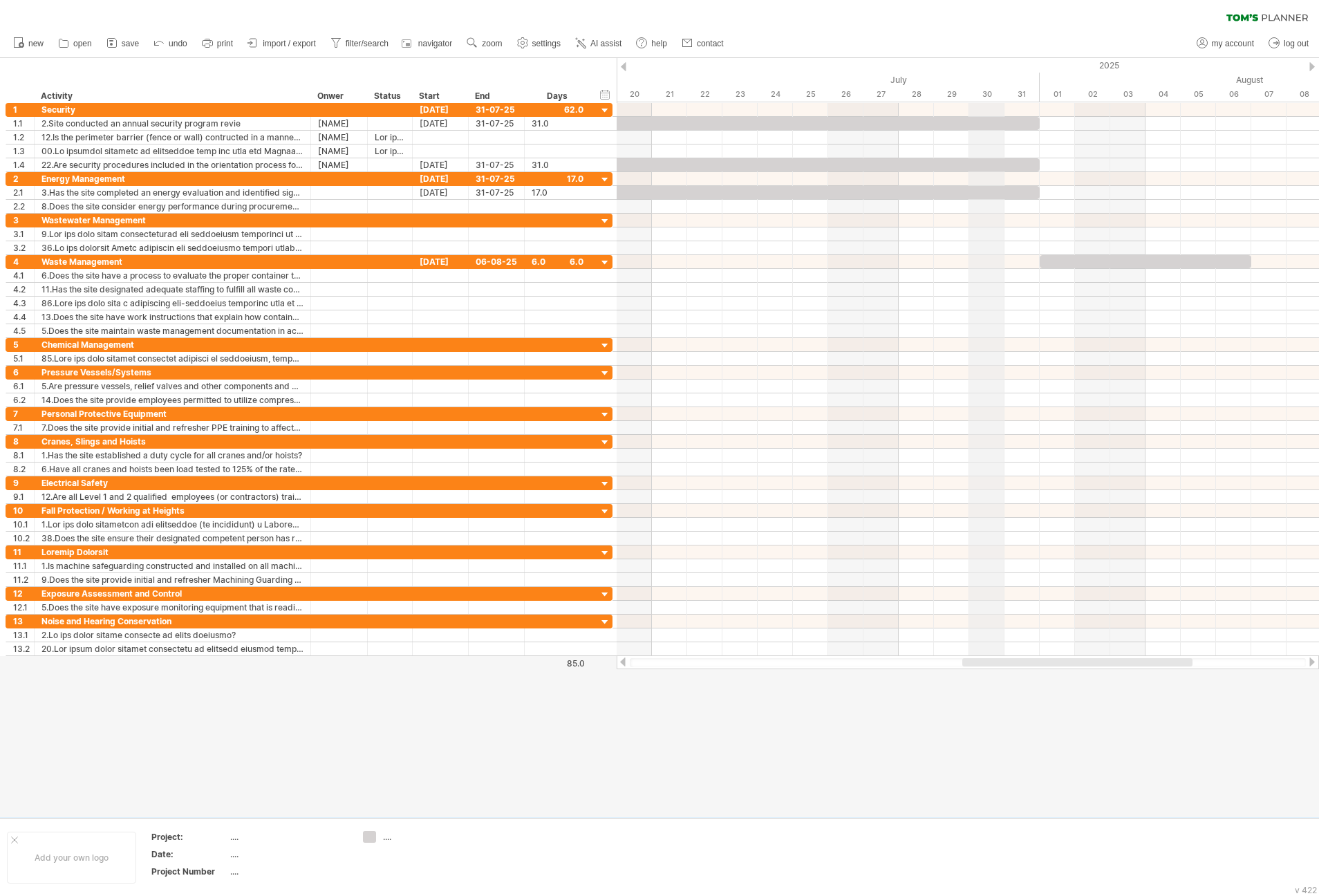 drag, startPoint x: 931, startPoint y: 66, endPoint x: 1062, endPoint y: 69, distance: 131.03435 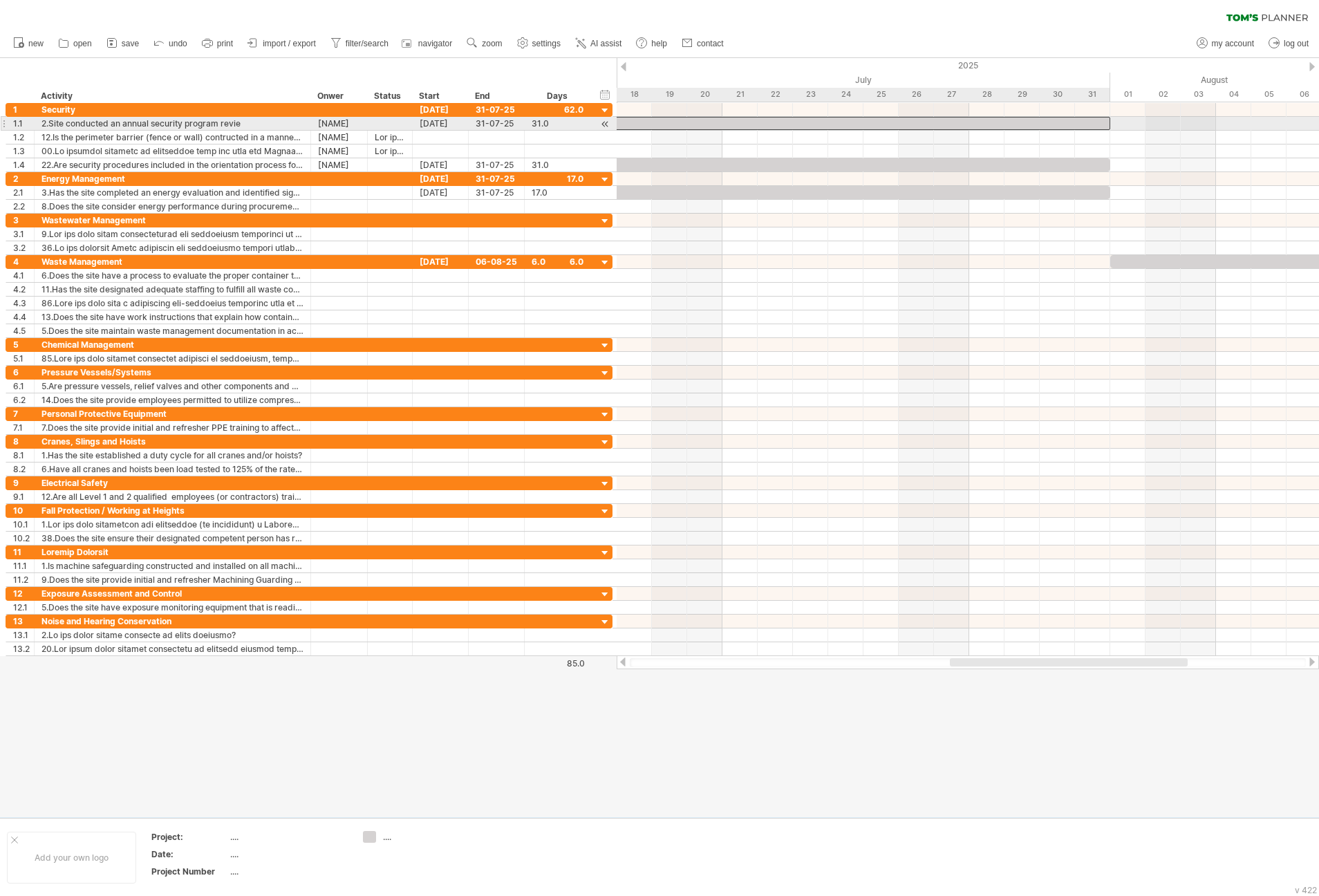 click at bounding box center (563, 123) 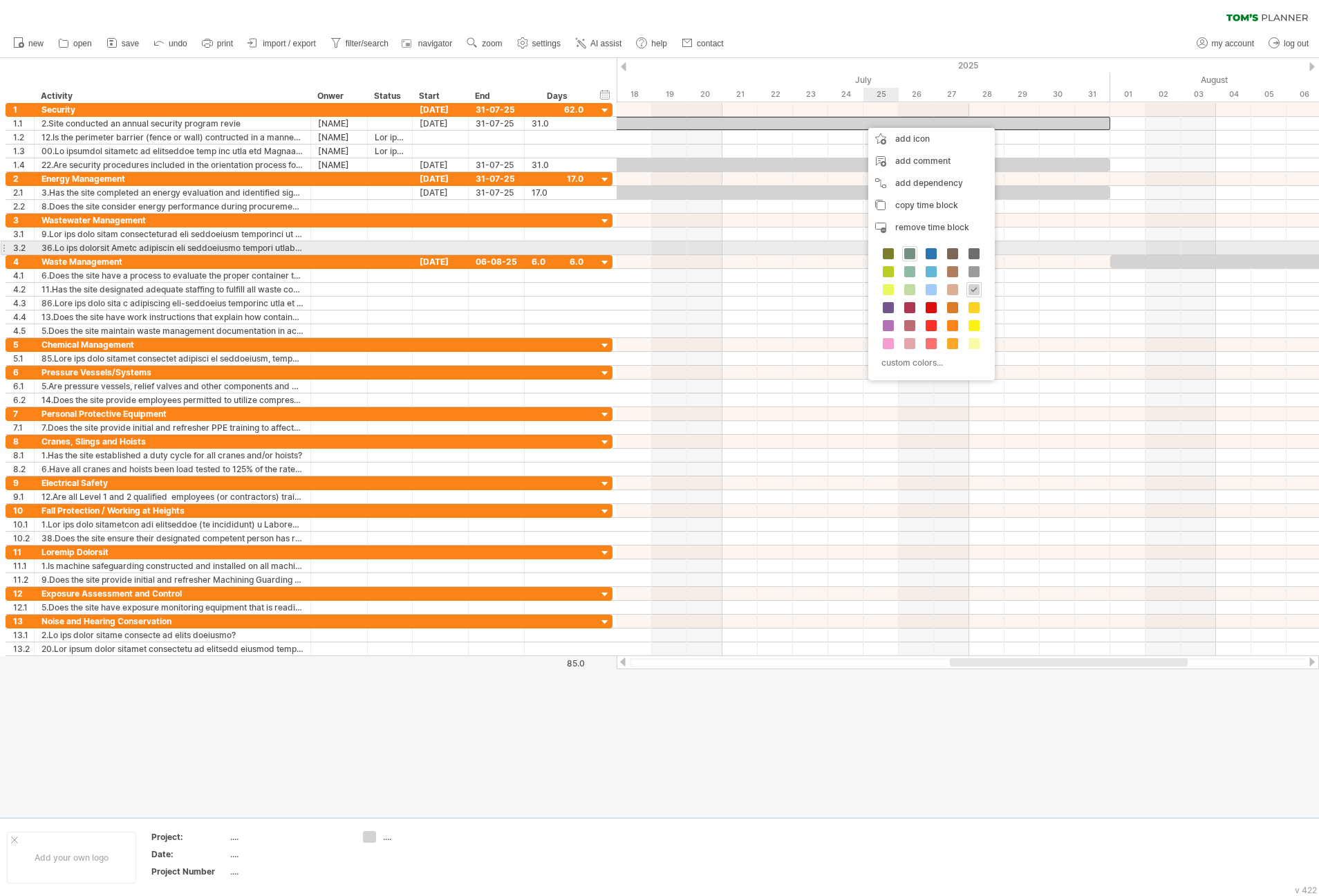 click at bounding box center (910, 254) 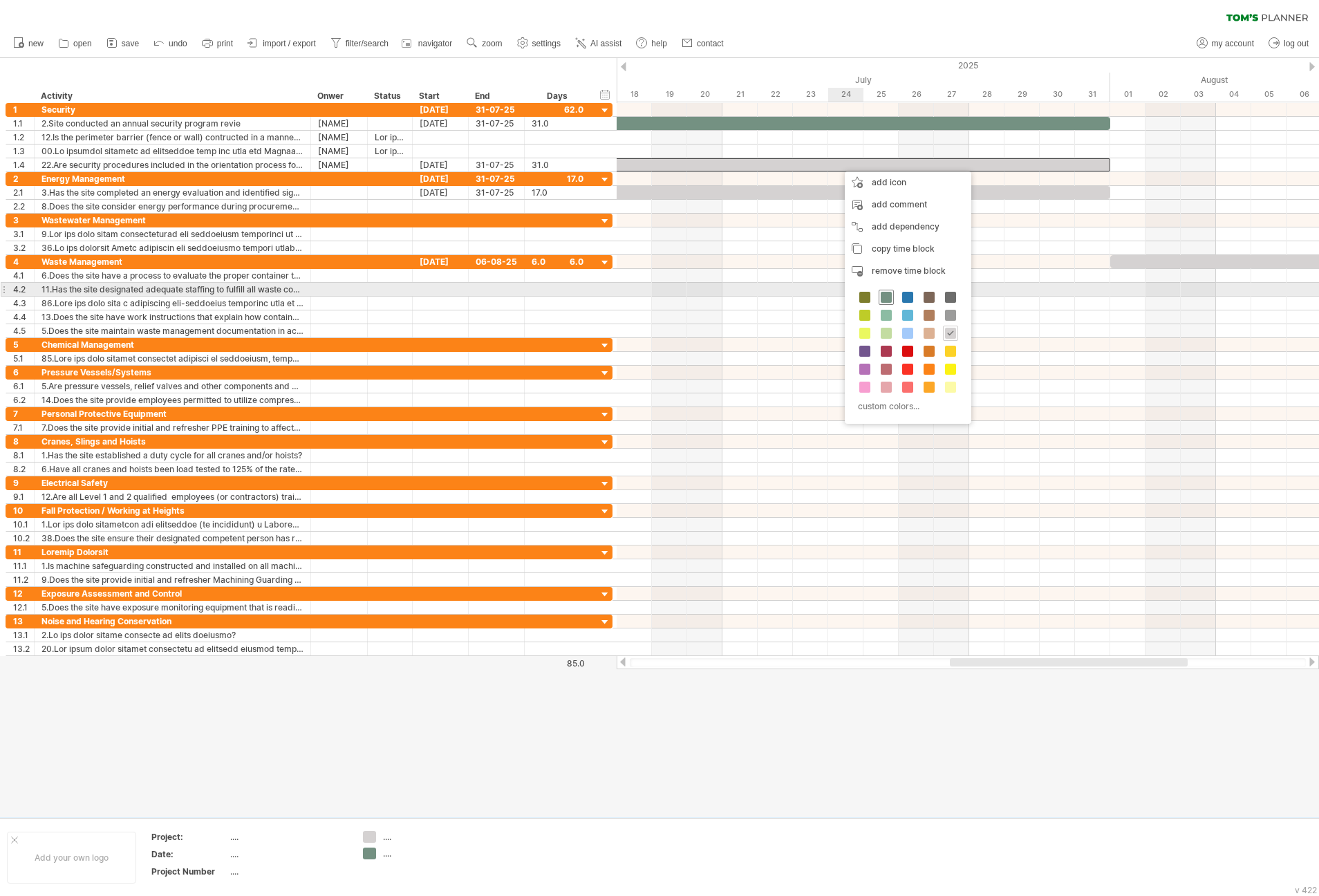 click at bounding box center [886, 297] 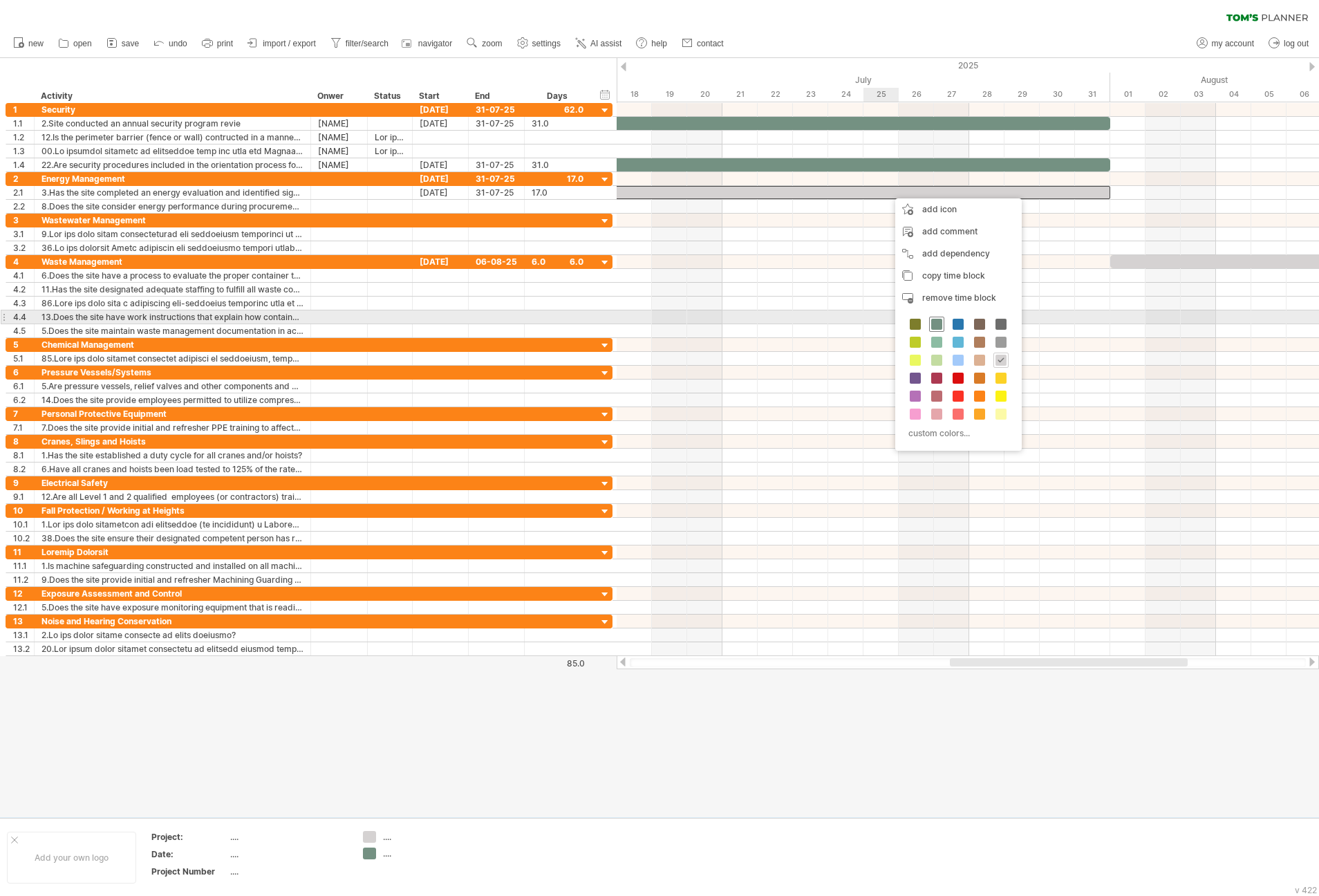 click at bounding box center (937, 324) 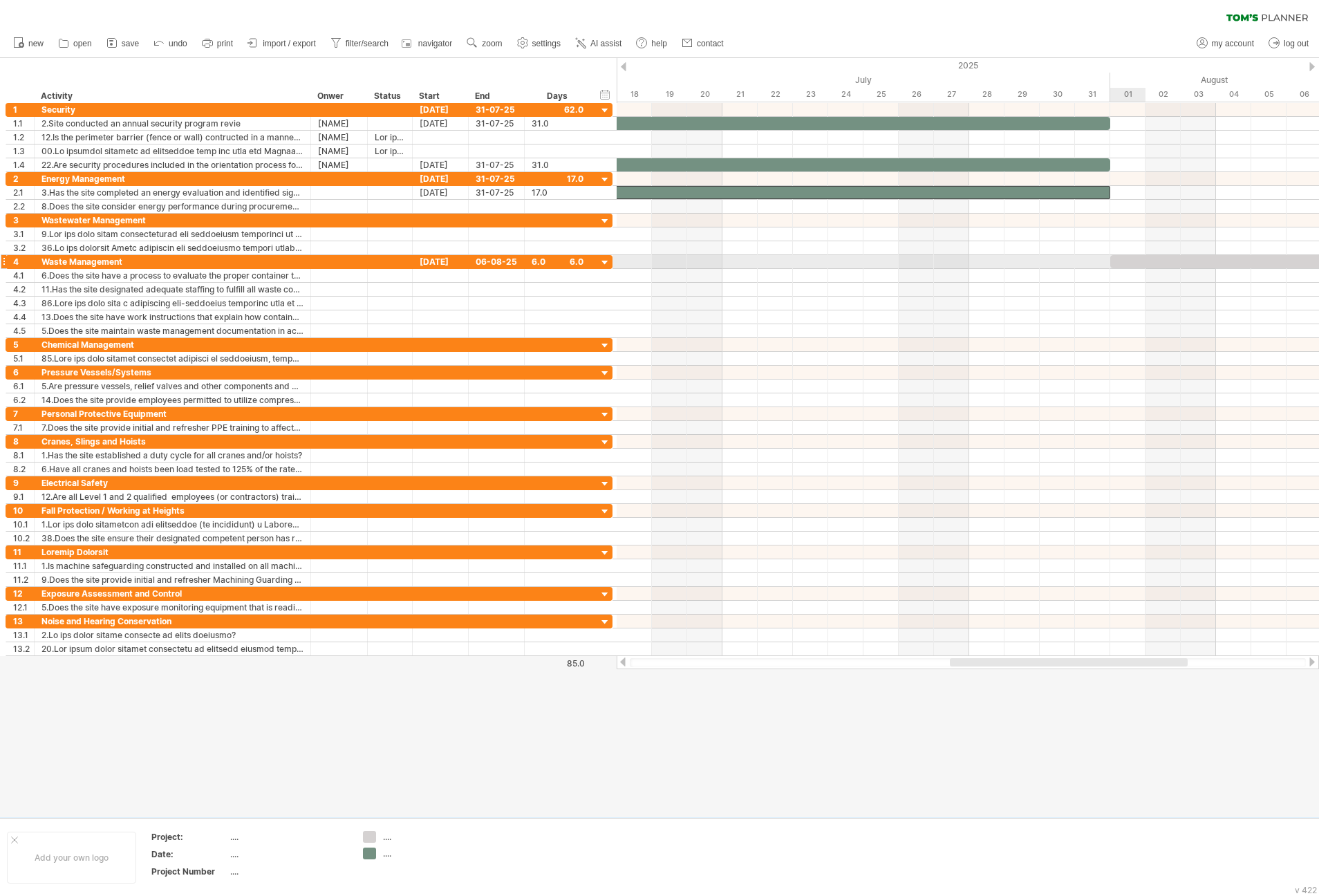click at bounding box center [1216, 261] 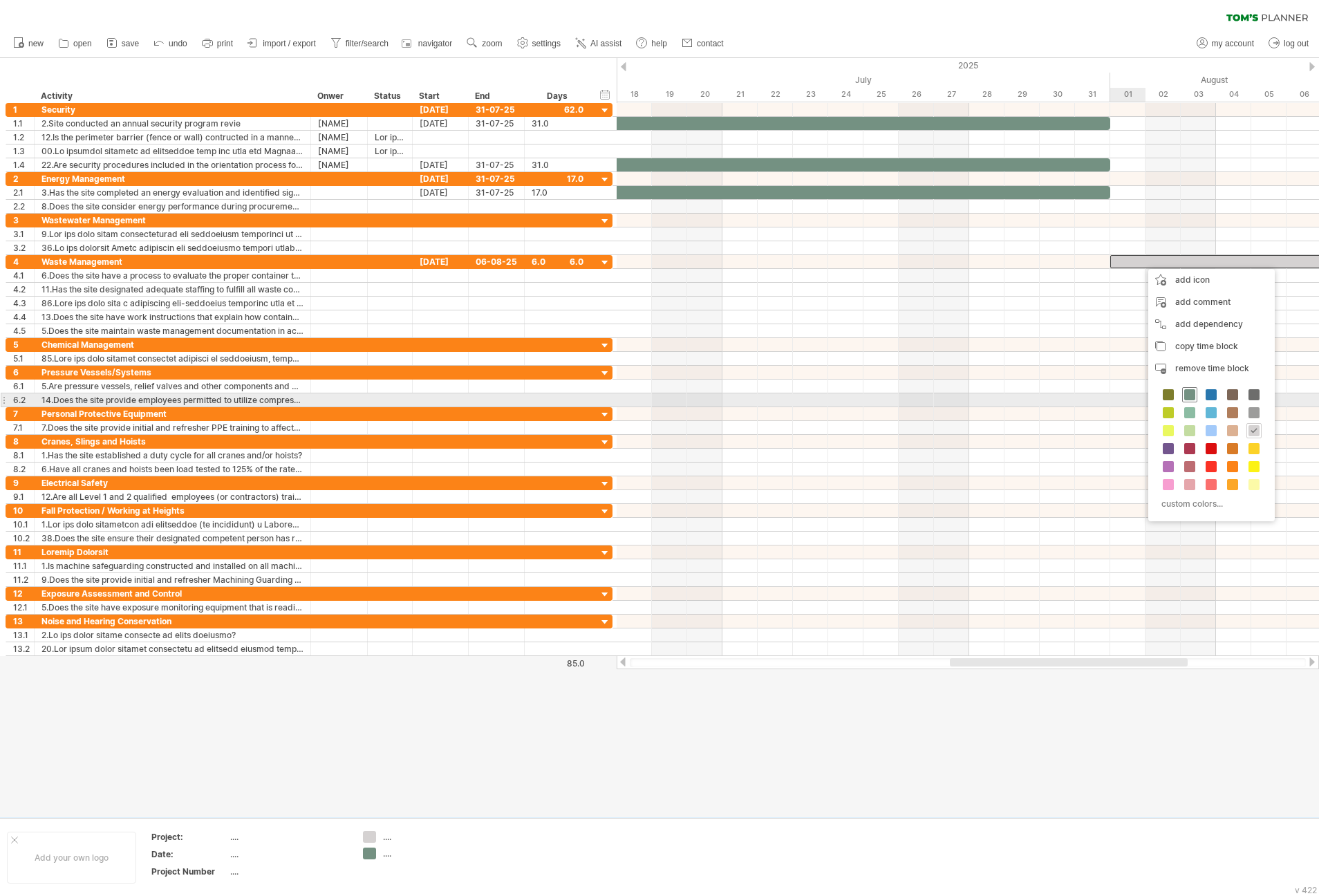 click at bounding box center [1190, 395] 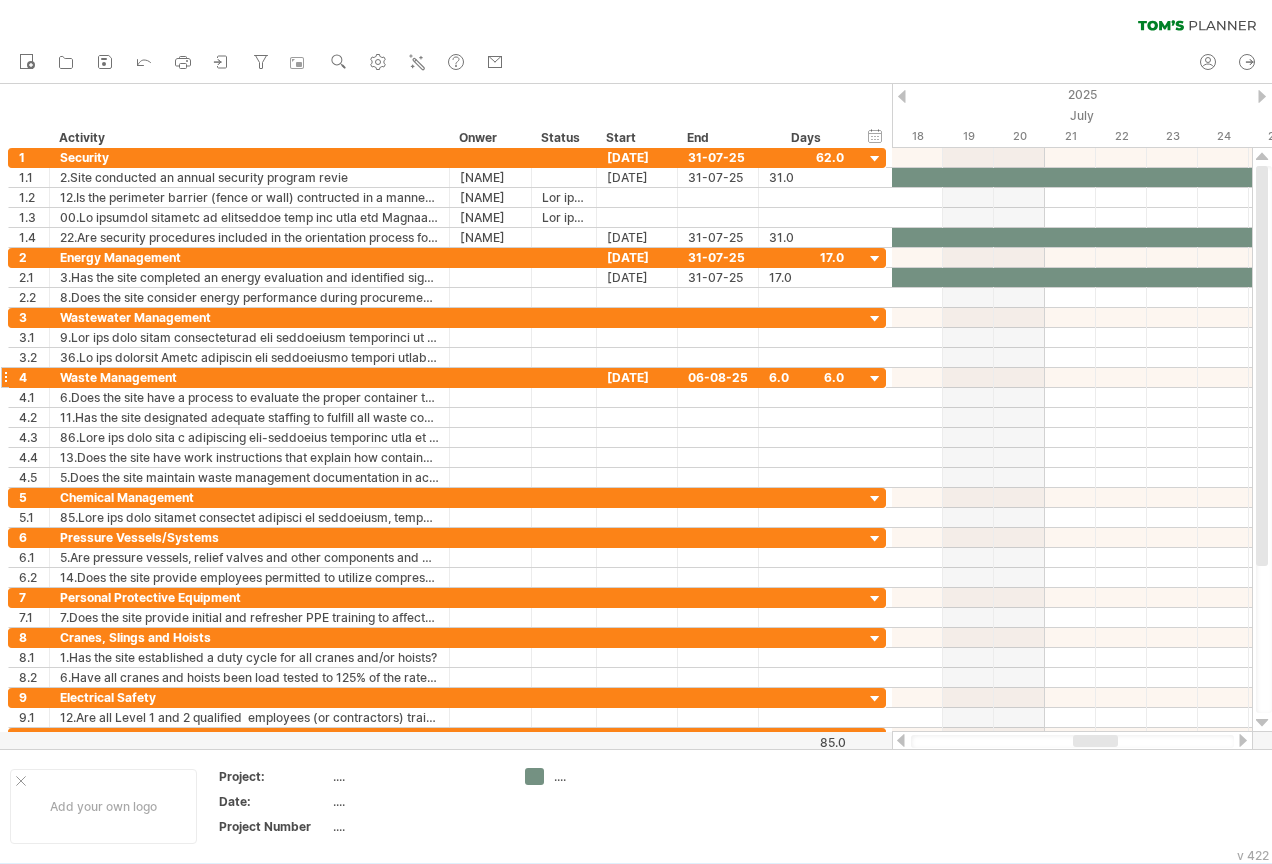 drag, startPoint x: 1633, startPoint y: 10, endPoint x: 662, endPoint y: 384, distance: 1040.5369 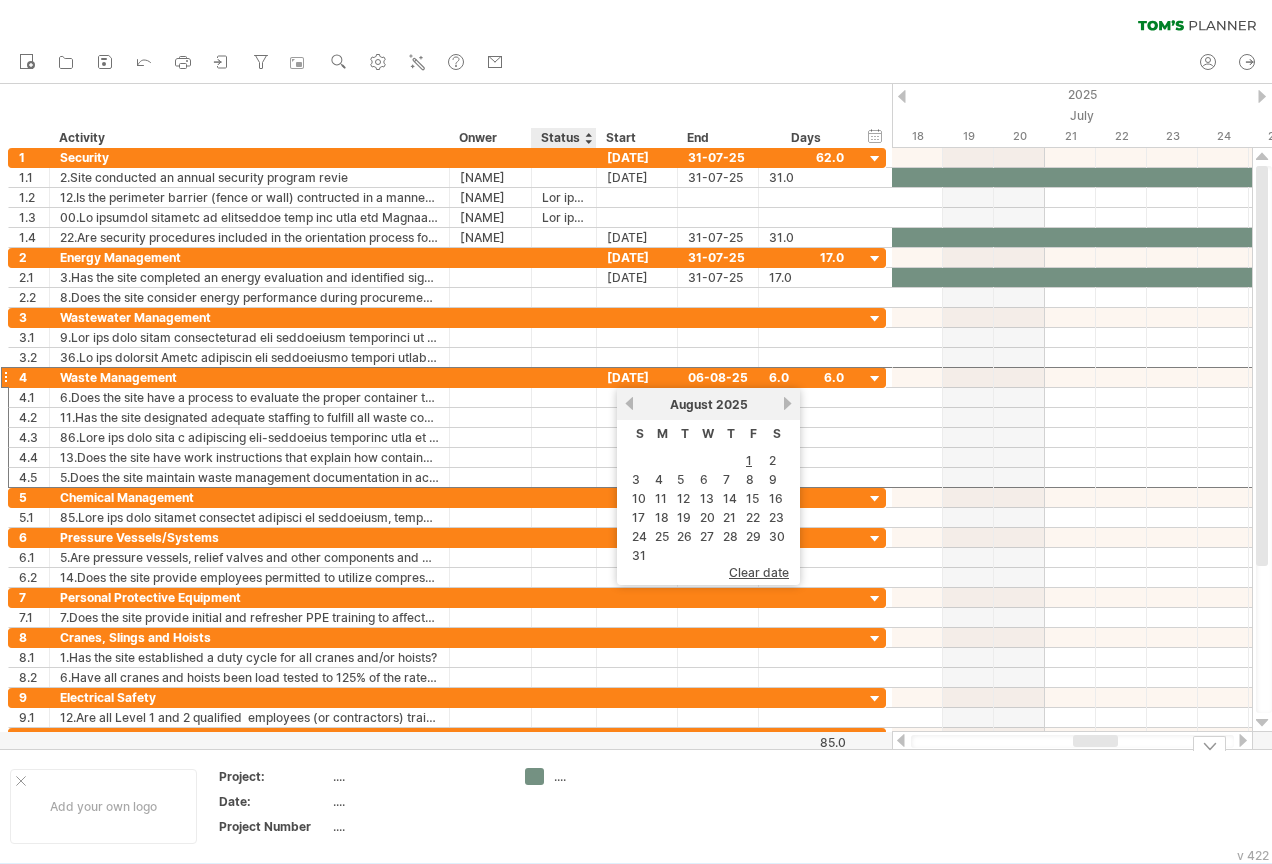 click on "...." at bounding box center (608, 776) 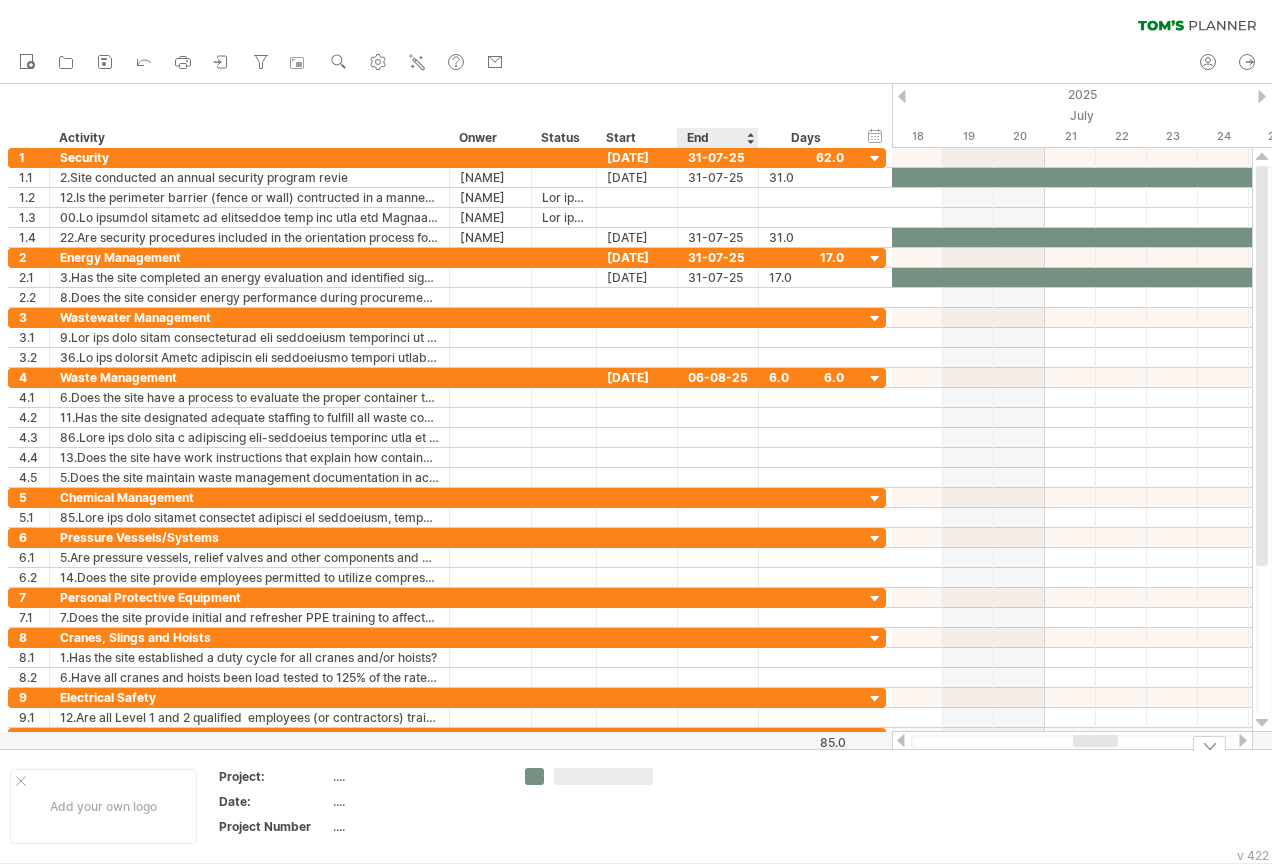 click at bounding box center [752, 806] 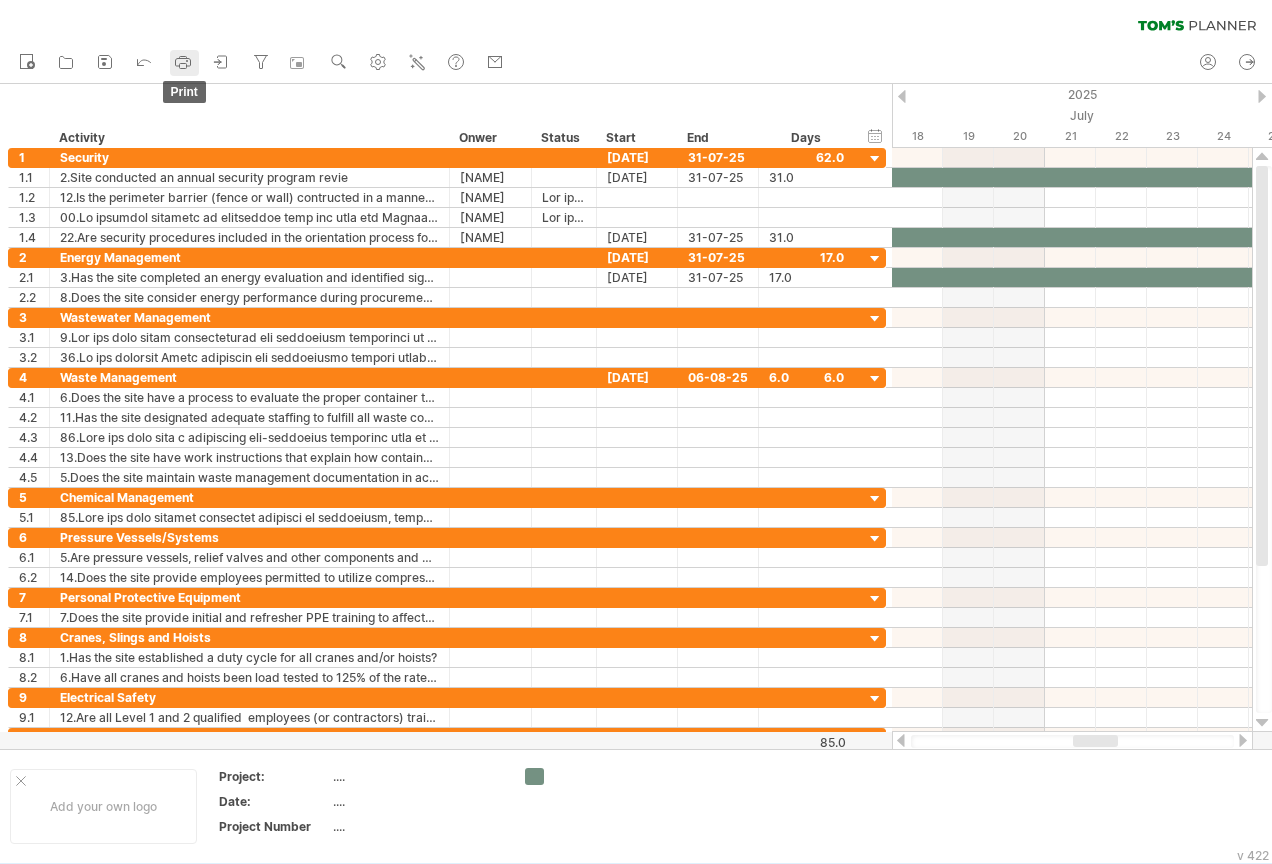 click at bounding box center [183, 62] 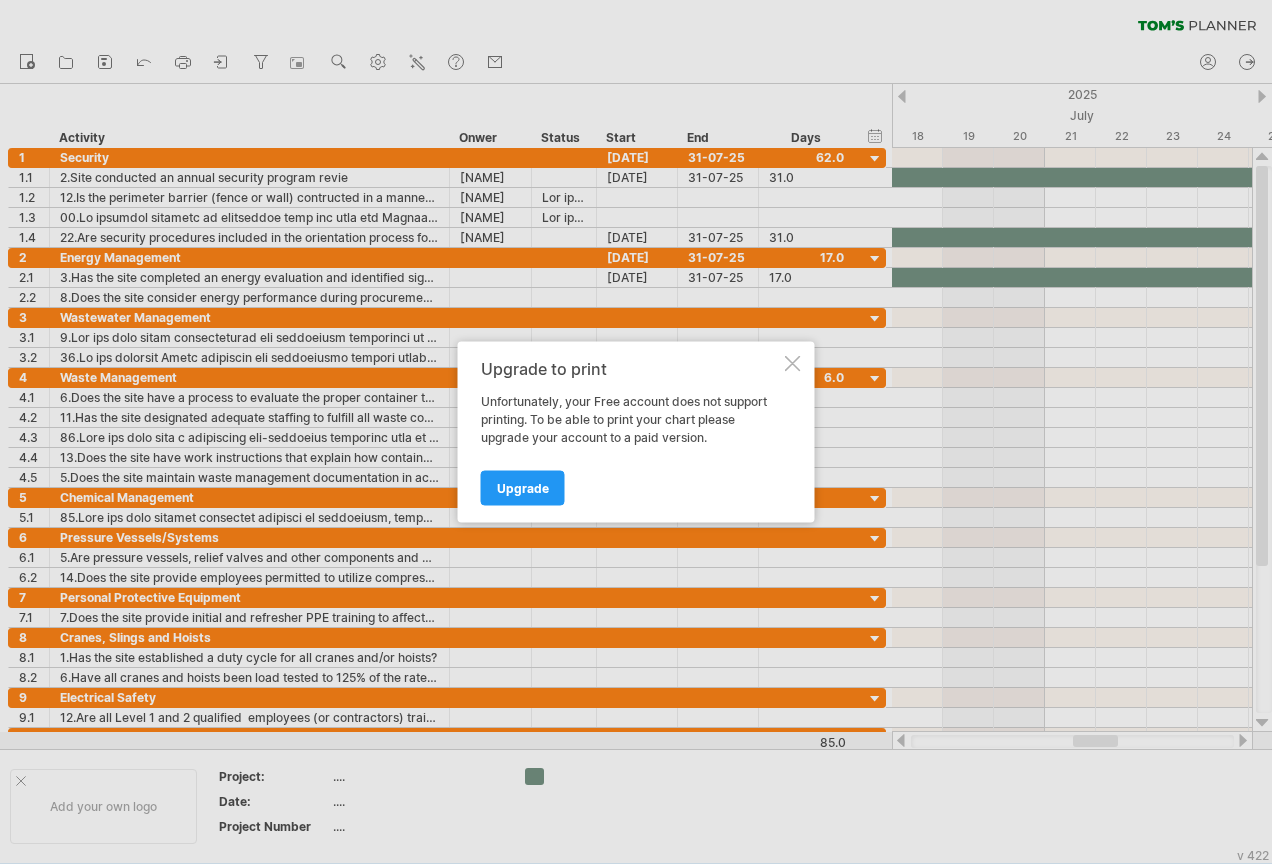 click at bounding box center [793, 364] 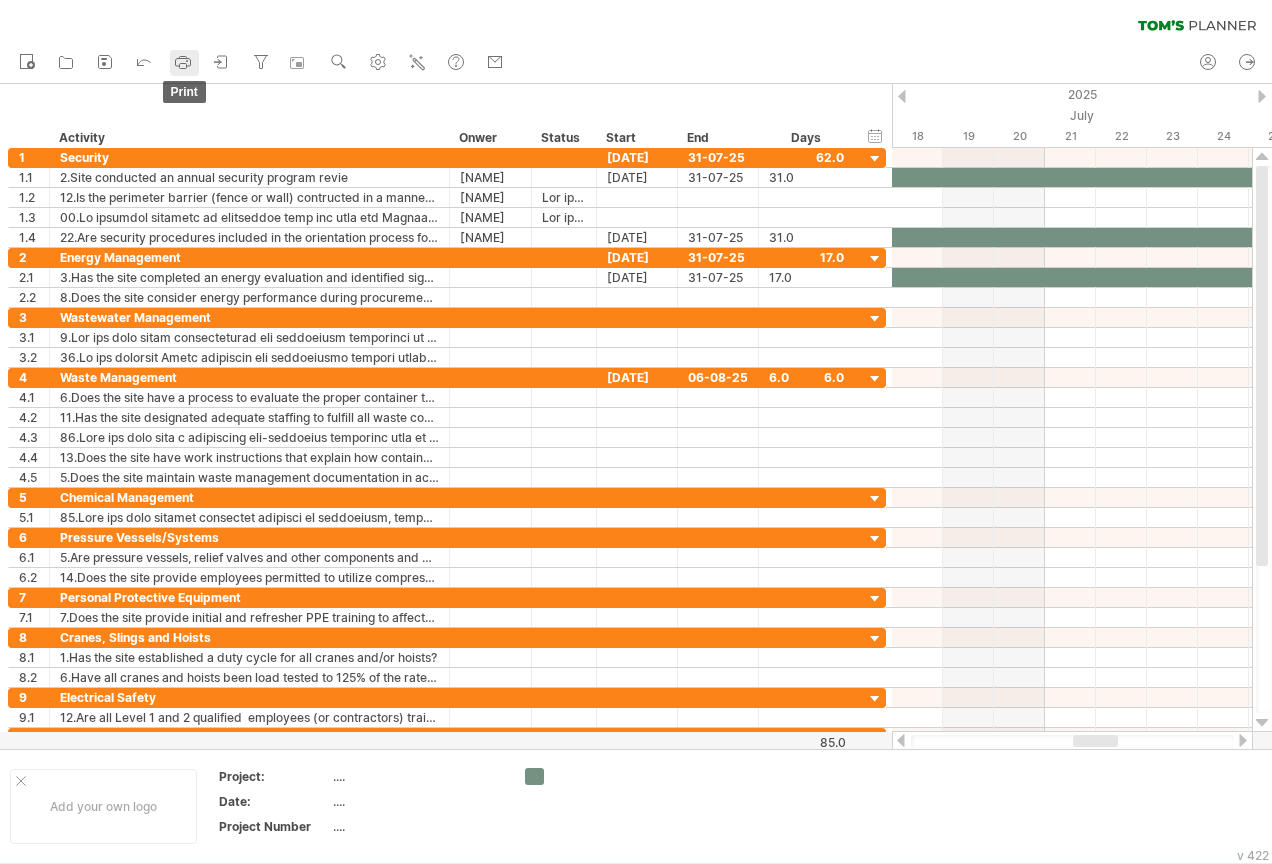 click at bounding box center (183, 62) 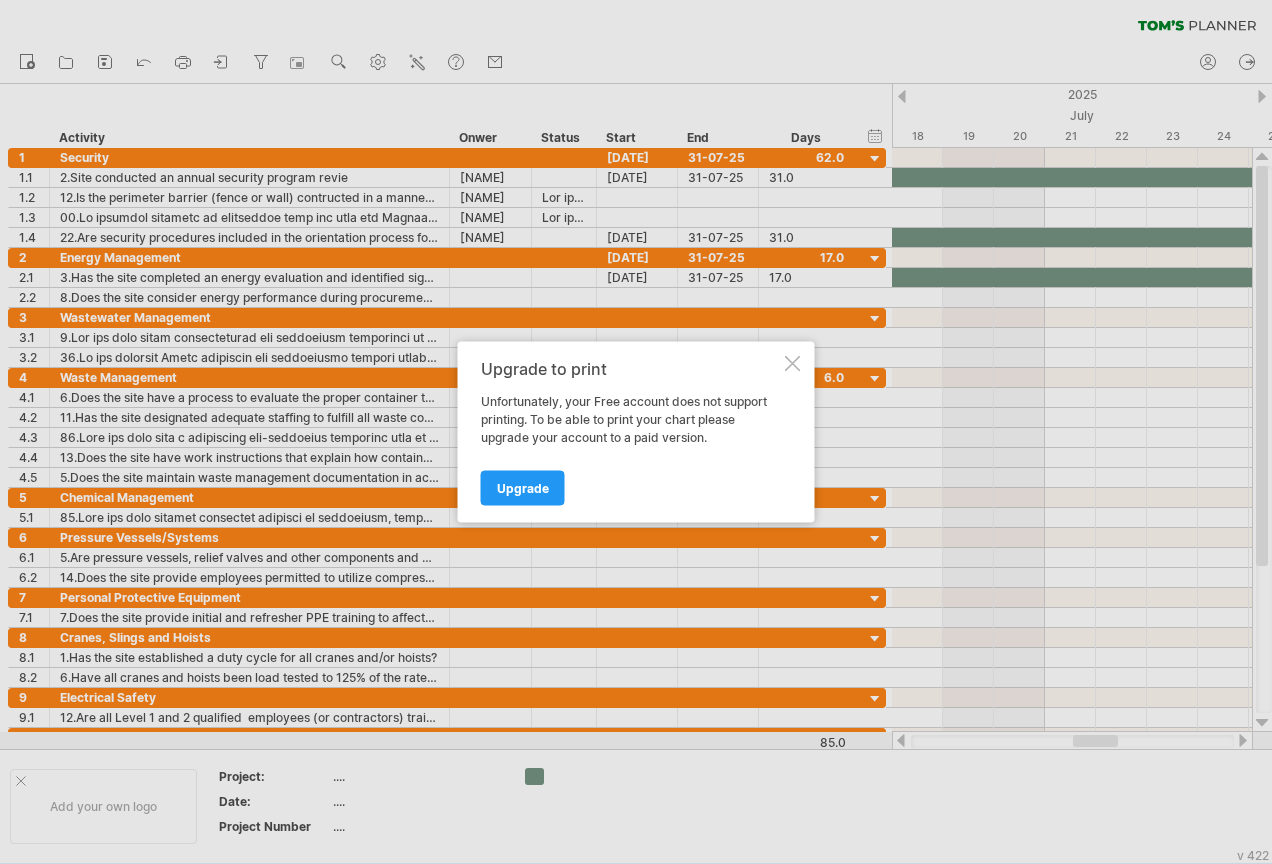 click at bounding box center (793, 364) 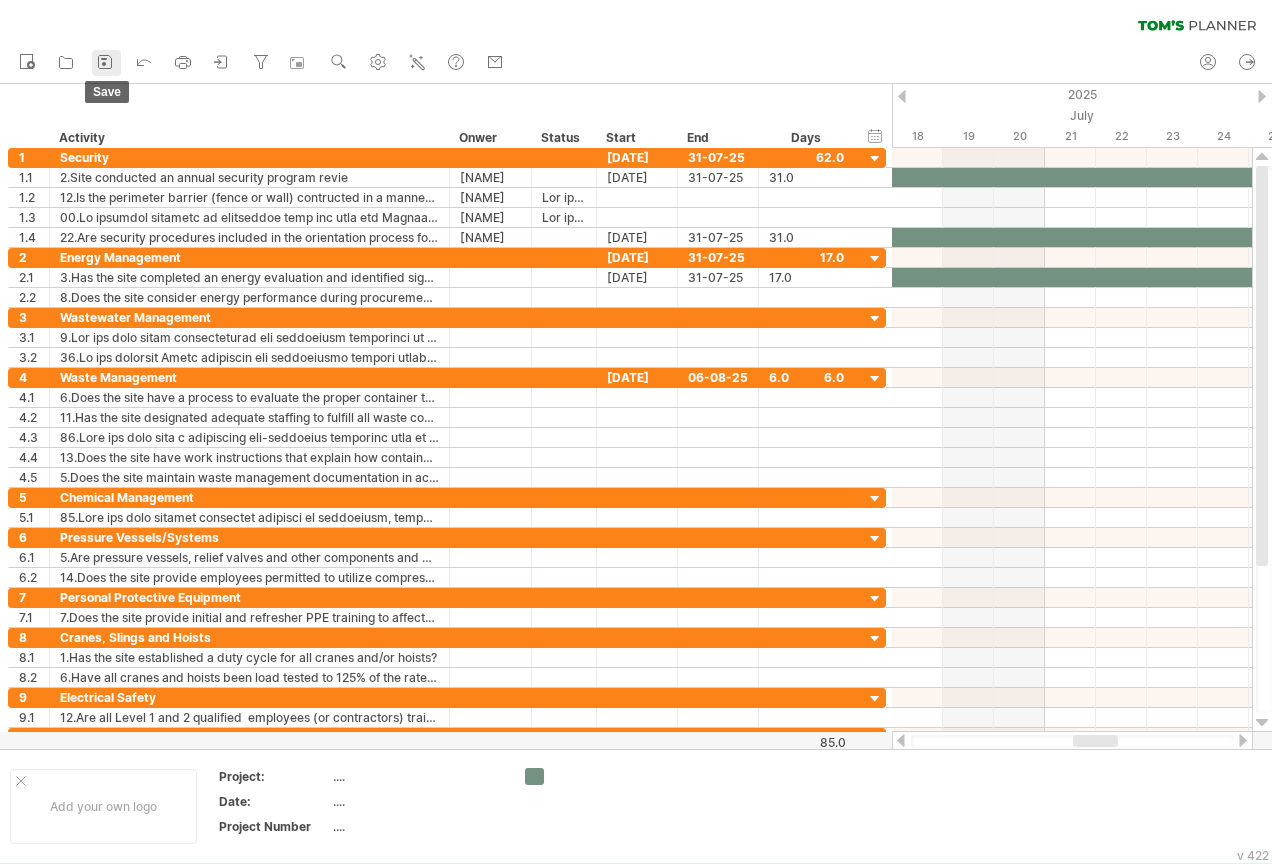 click at bounding box center [105, 62] 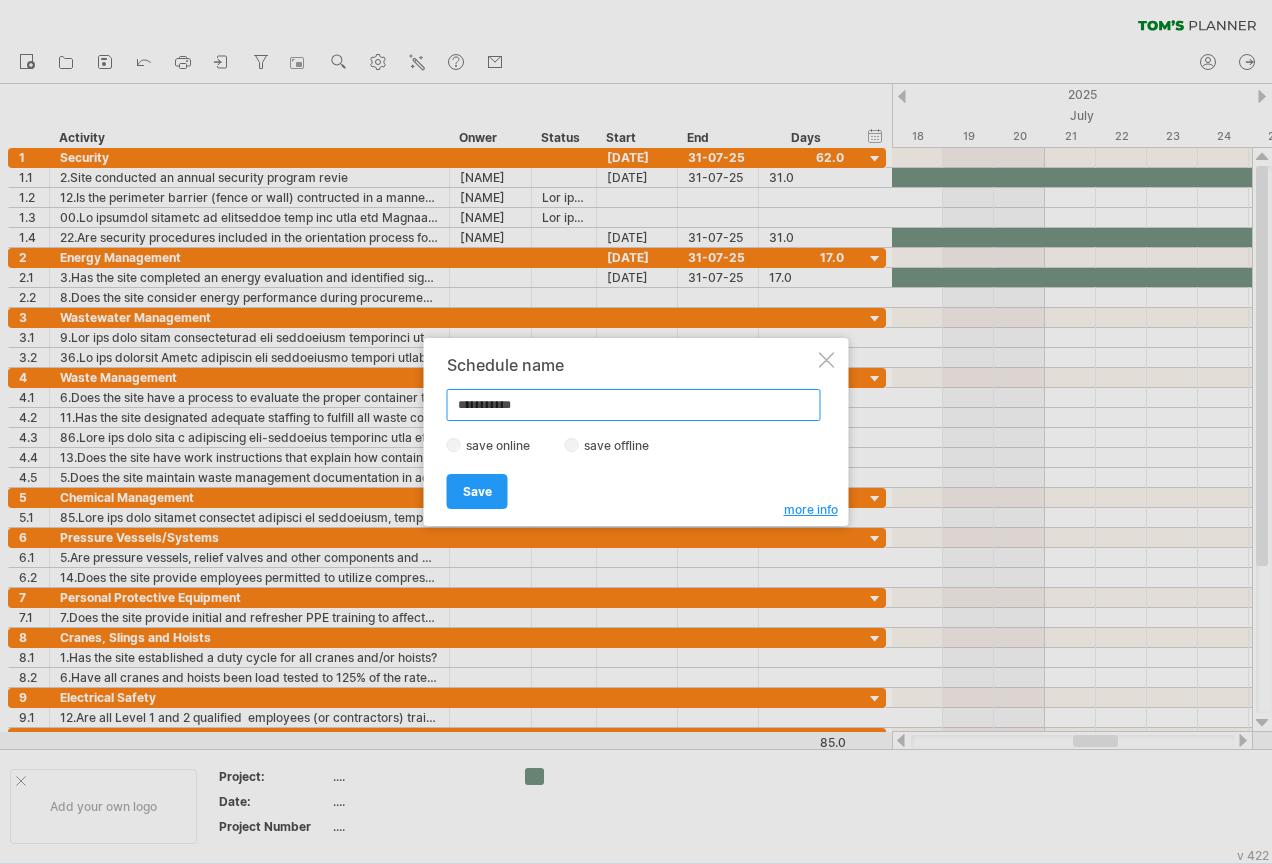 drag, startPoint x: 522, startPoint y: 411, endPoint x: 183, endPoint y: 408, distance: 339.01328 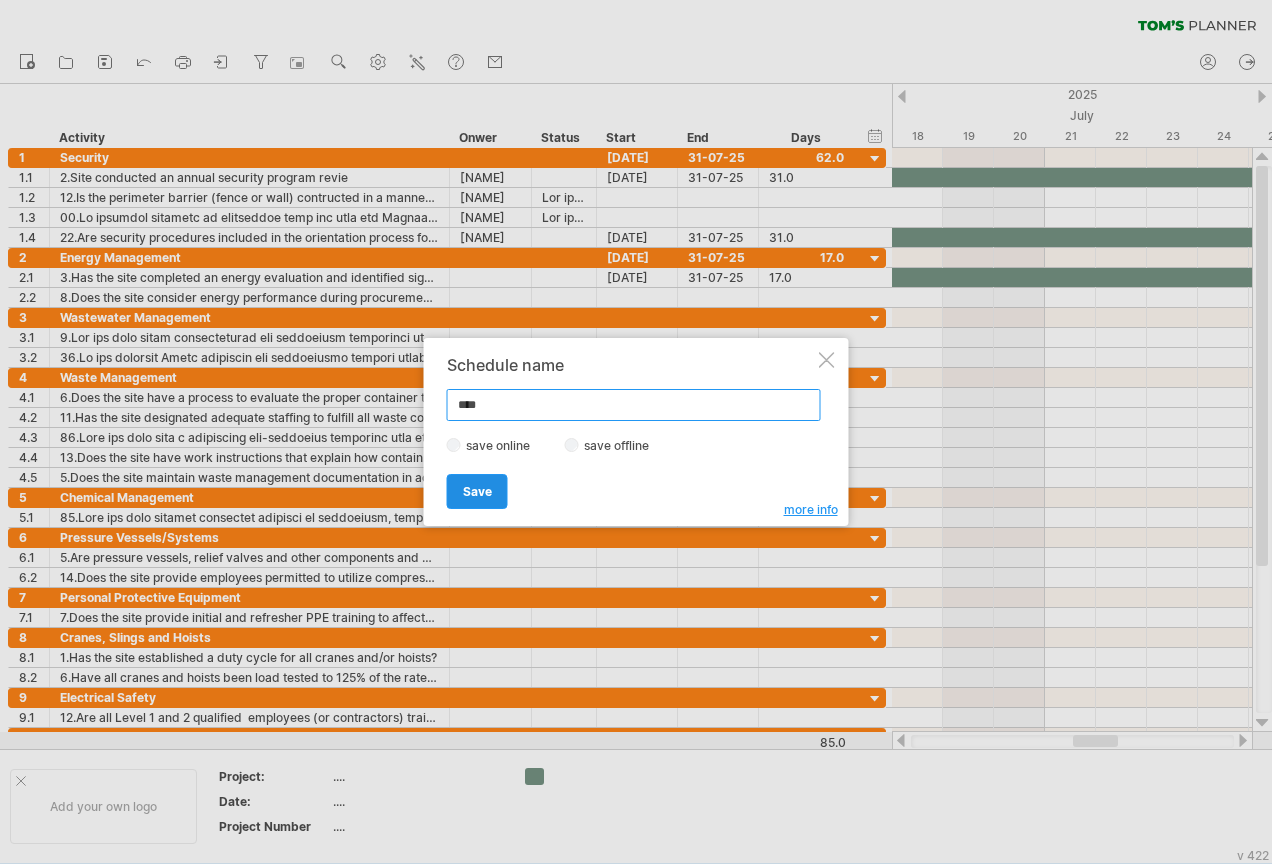type on "****" 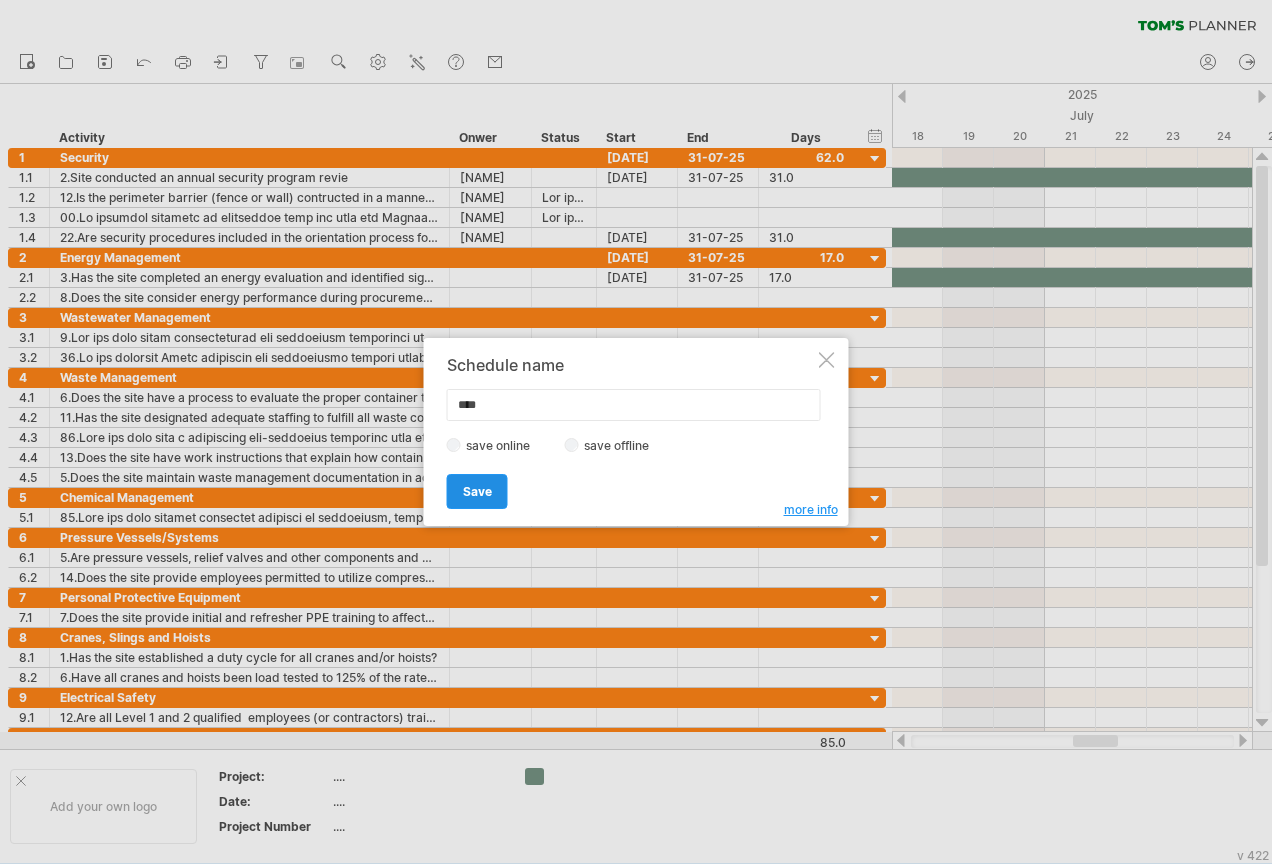 click on "Save" at bounding box center (477, 491) 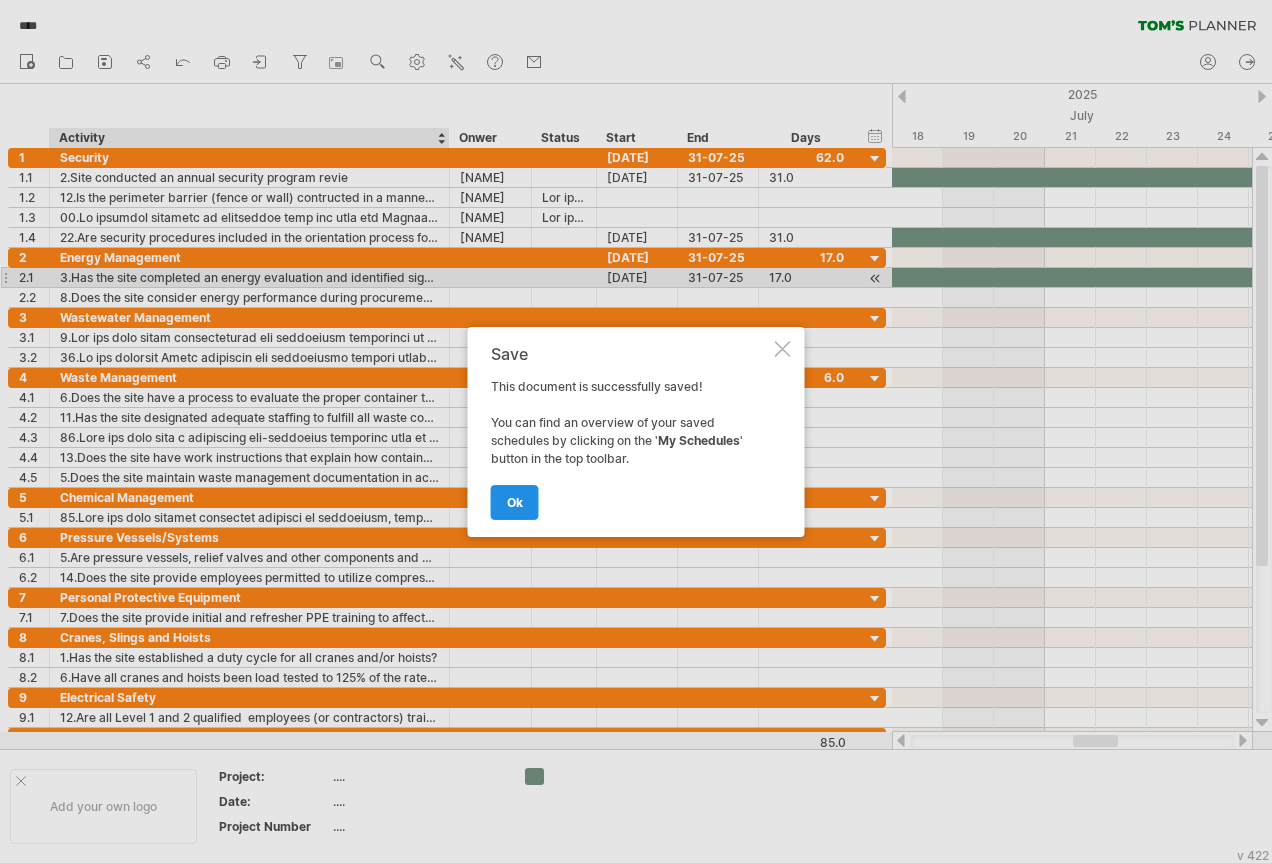 click on "ok" at bounding box center (515, 502) 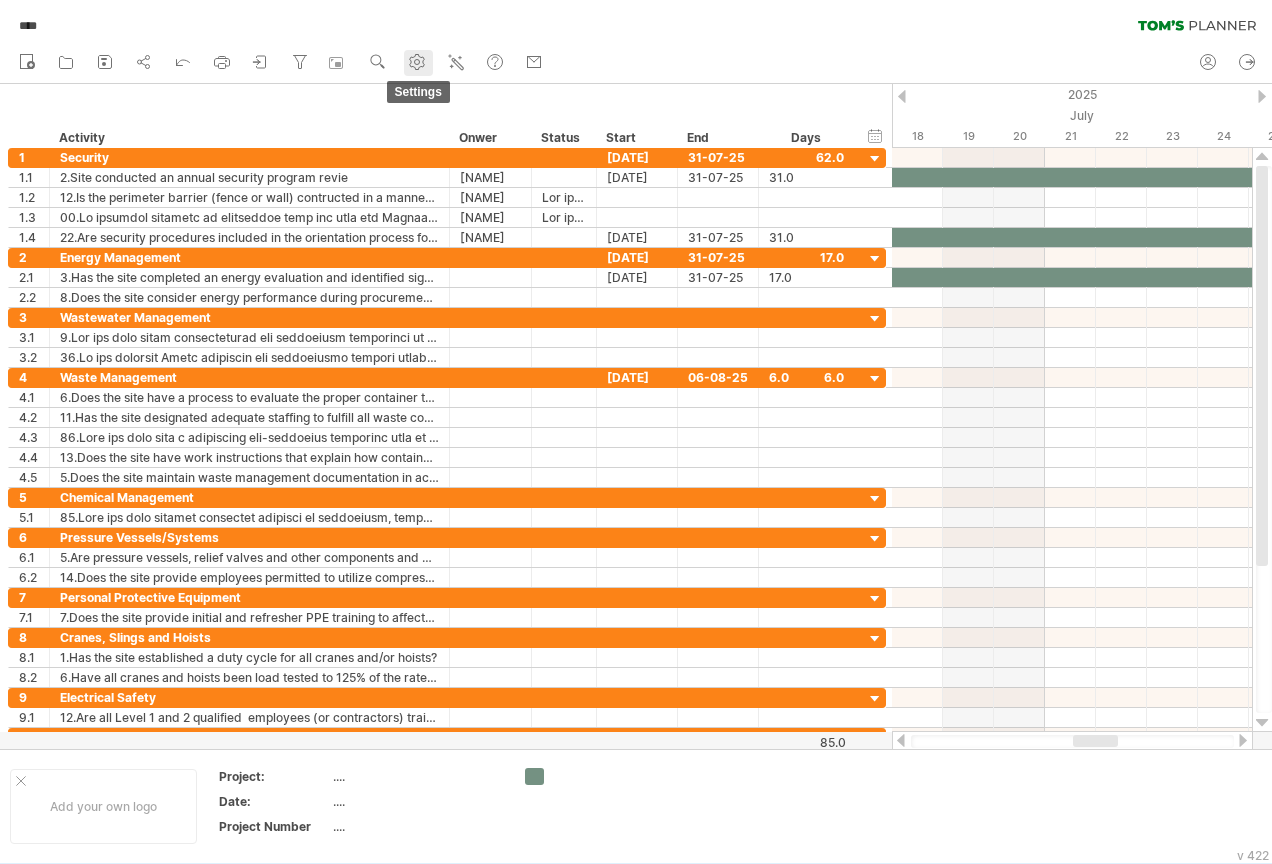 click at bounding box center (417, 62) 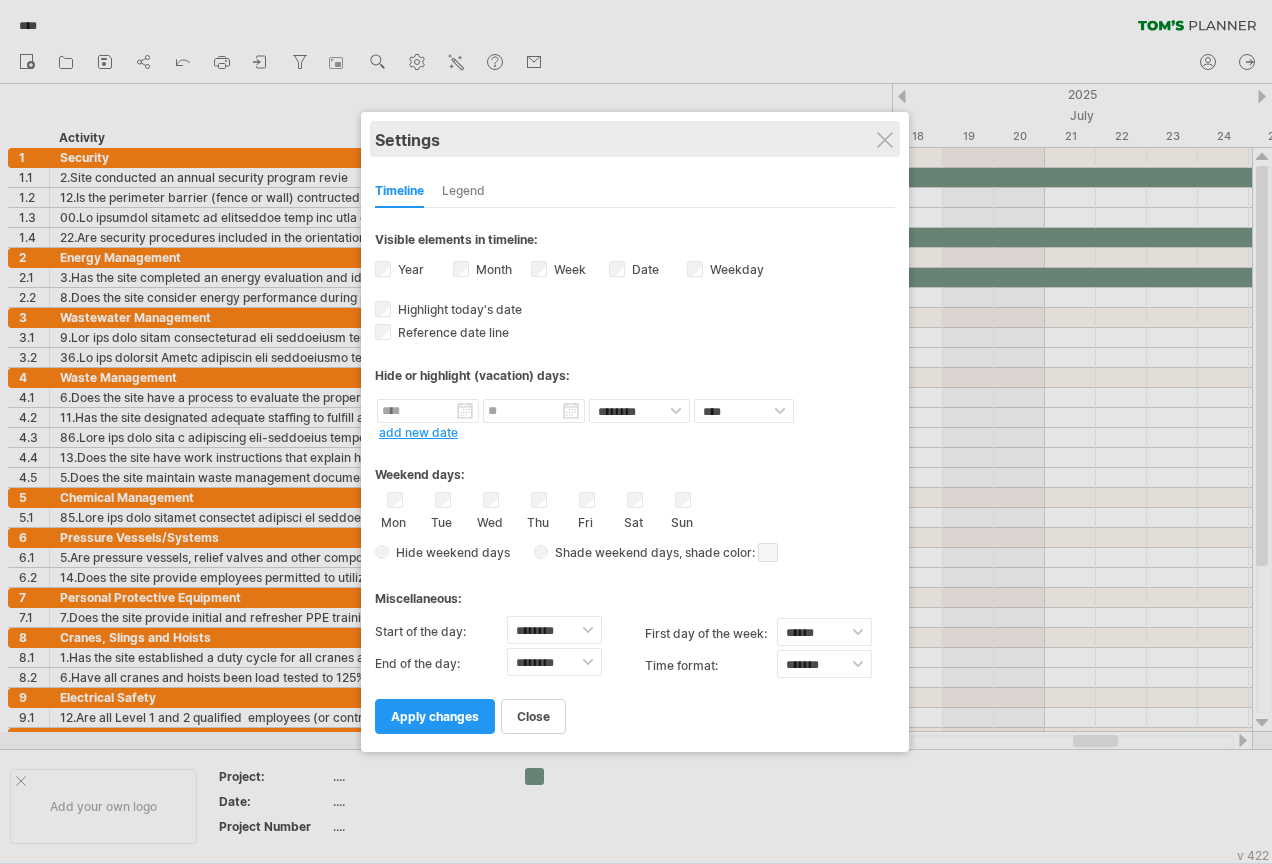 click on "Settings" at bounding box center [635, 139] 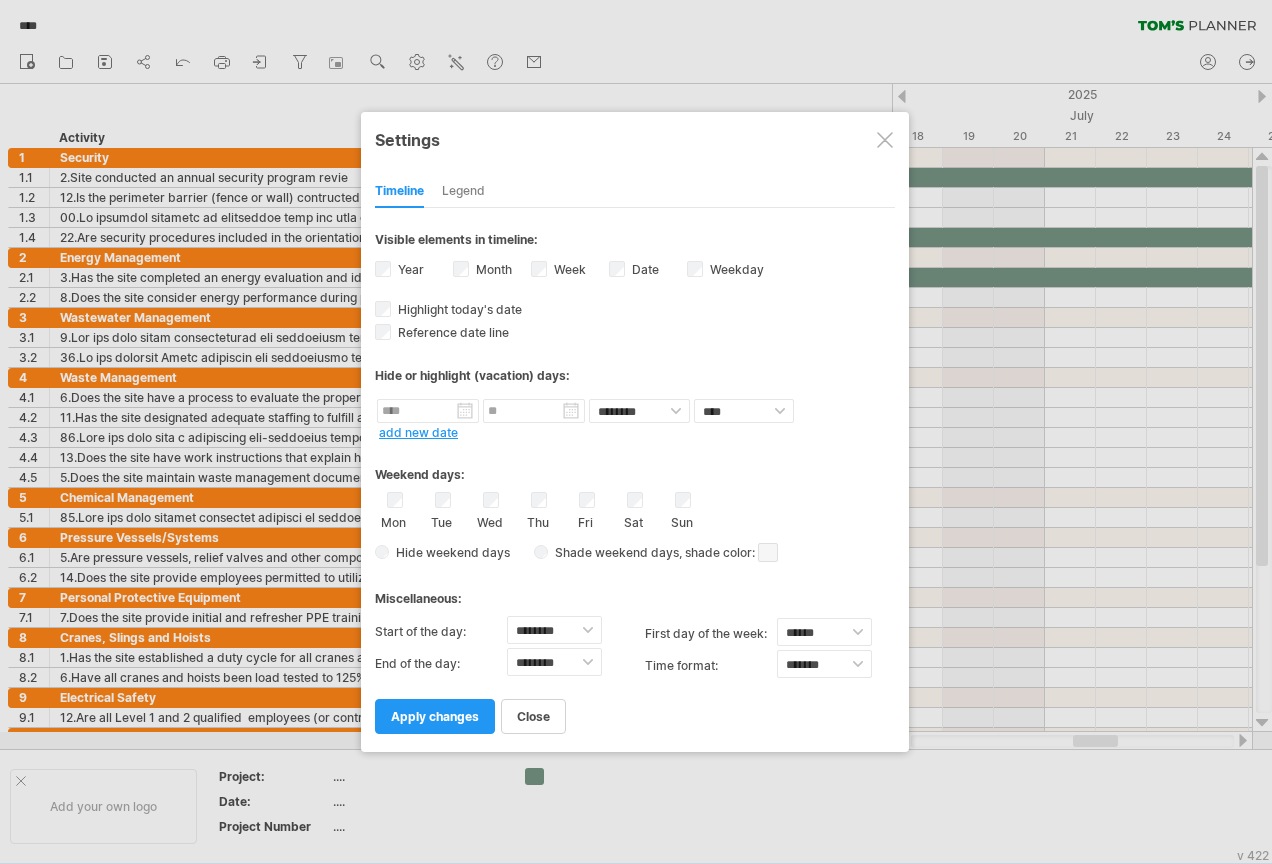 click at bounding box center [885, 140] 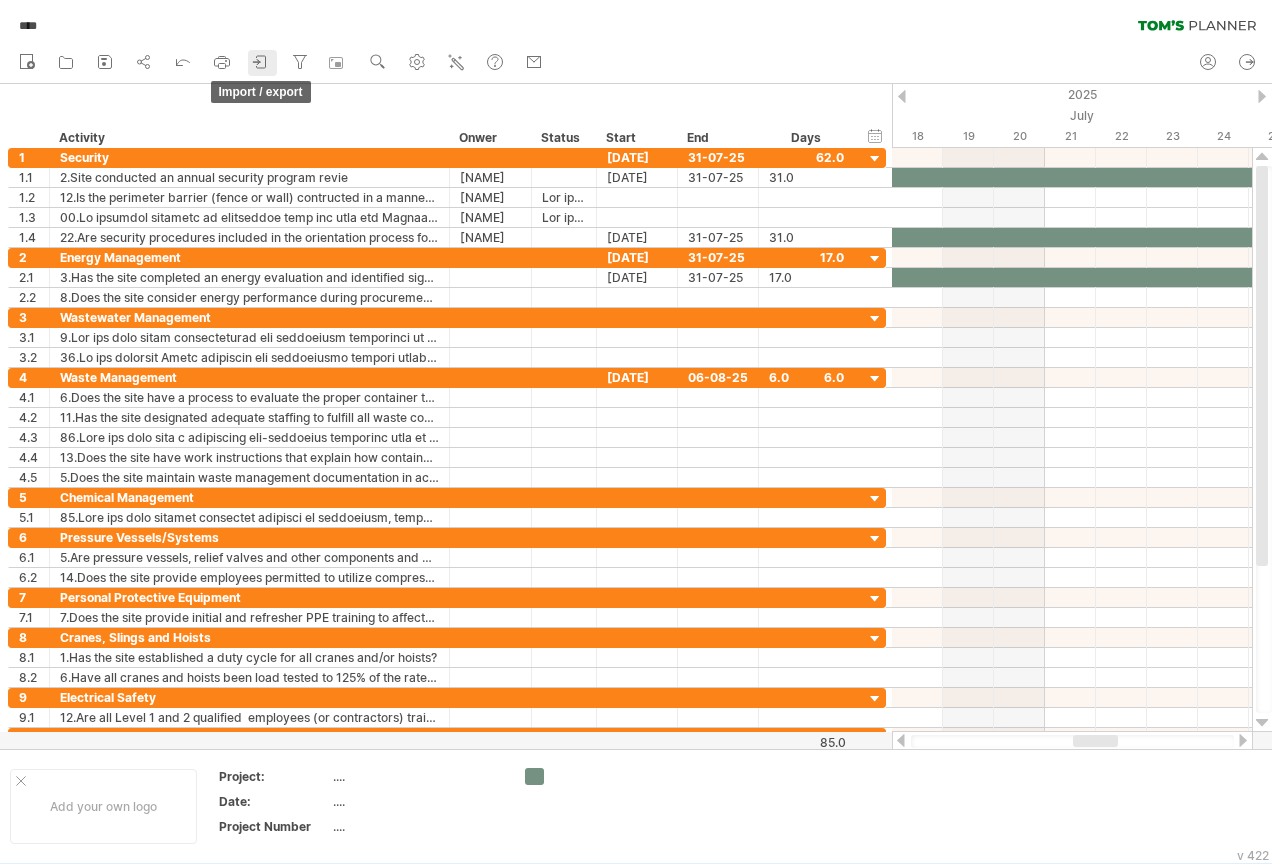 click at bounding box center (261, 62) 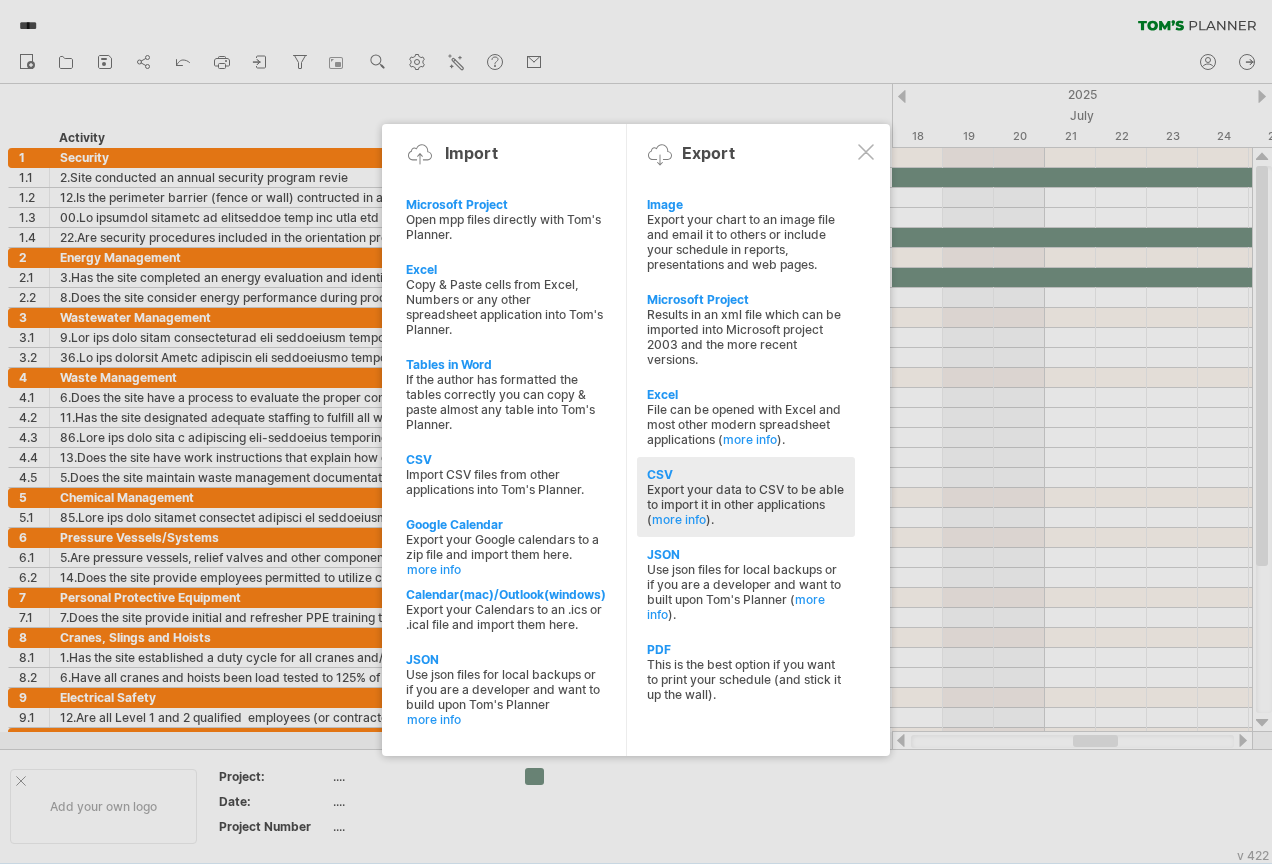 click on "Export your data to CSV to be able to import it in other applications
( more info )." at bounding box center (746, 242) 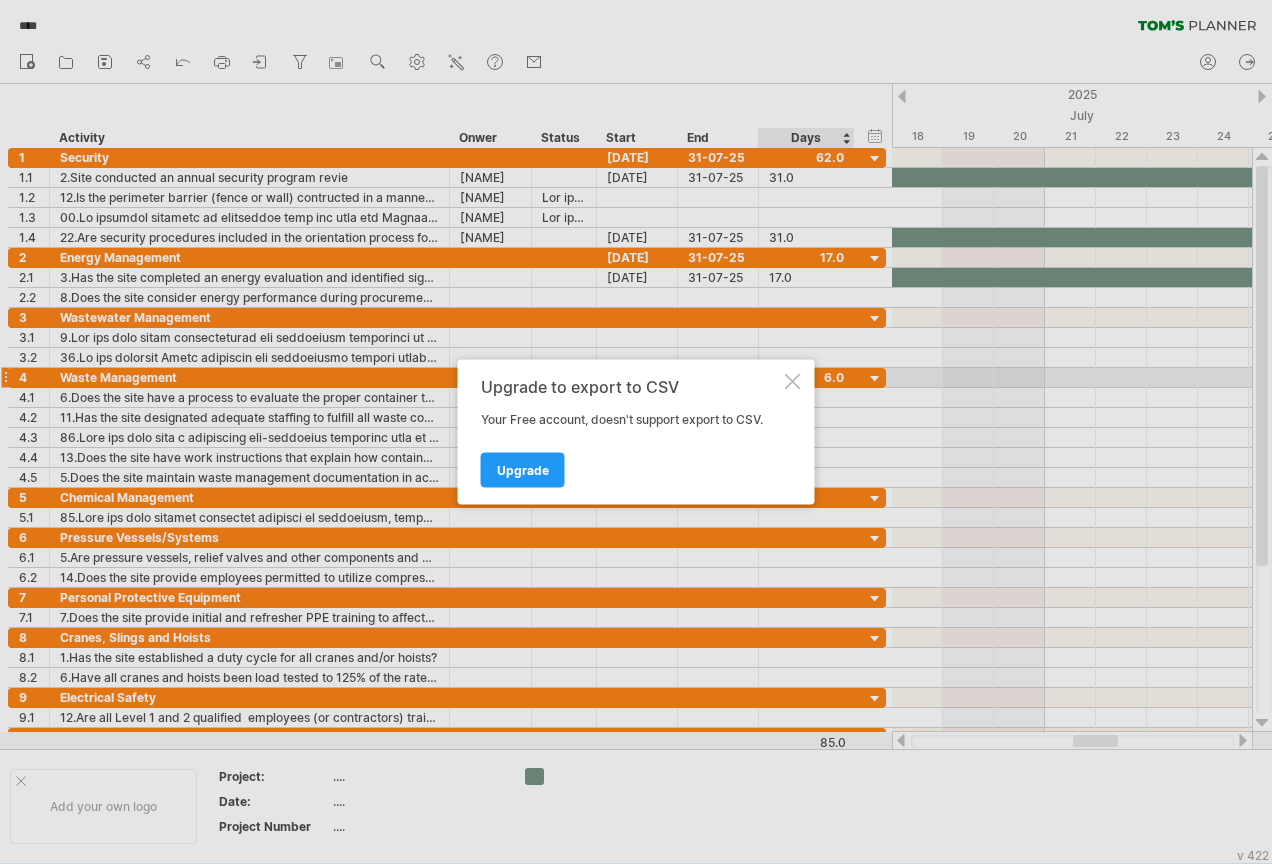 click at bounding box center [793, 382] 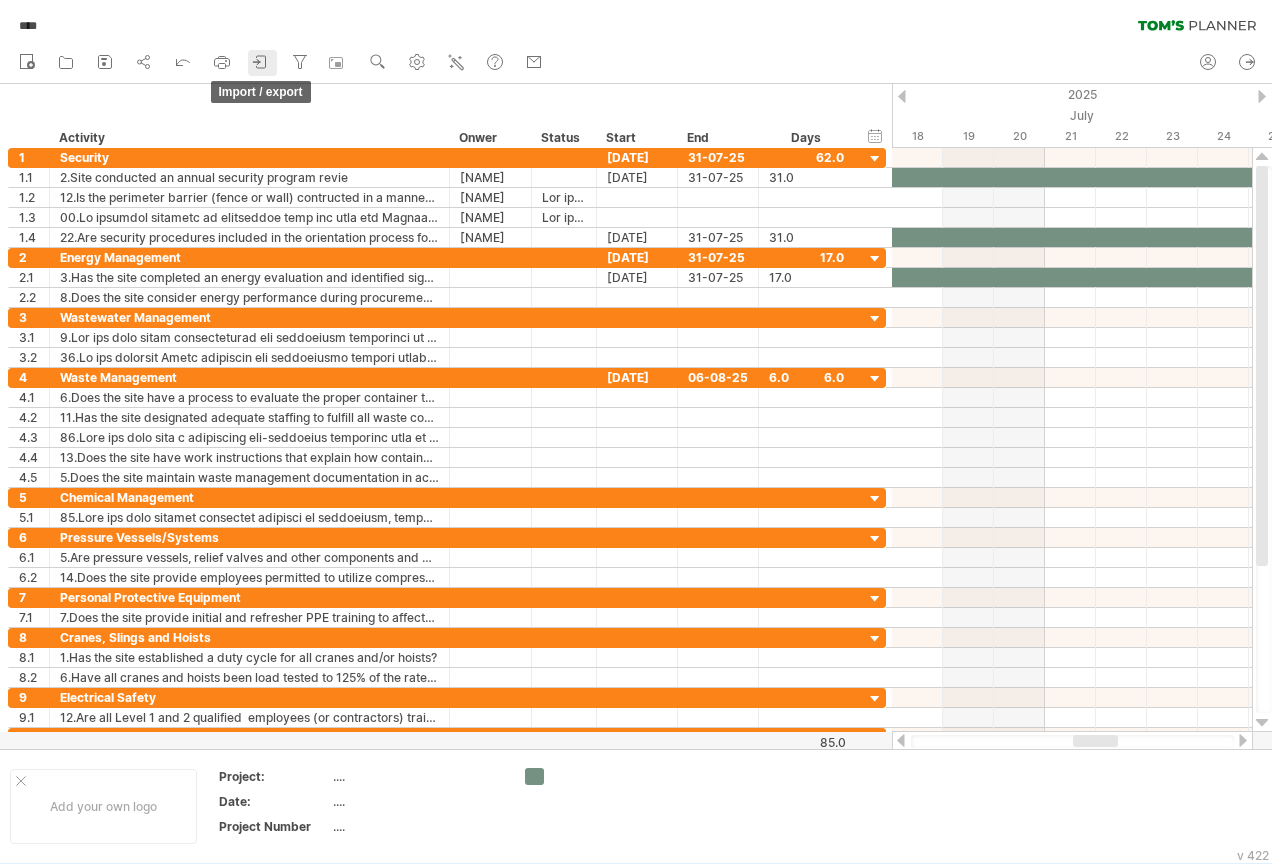 click at bounding box center [261, 62] 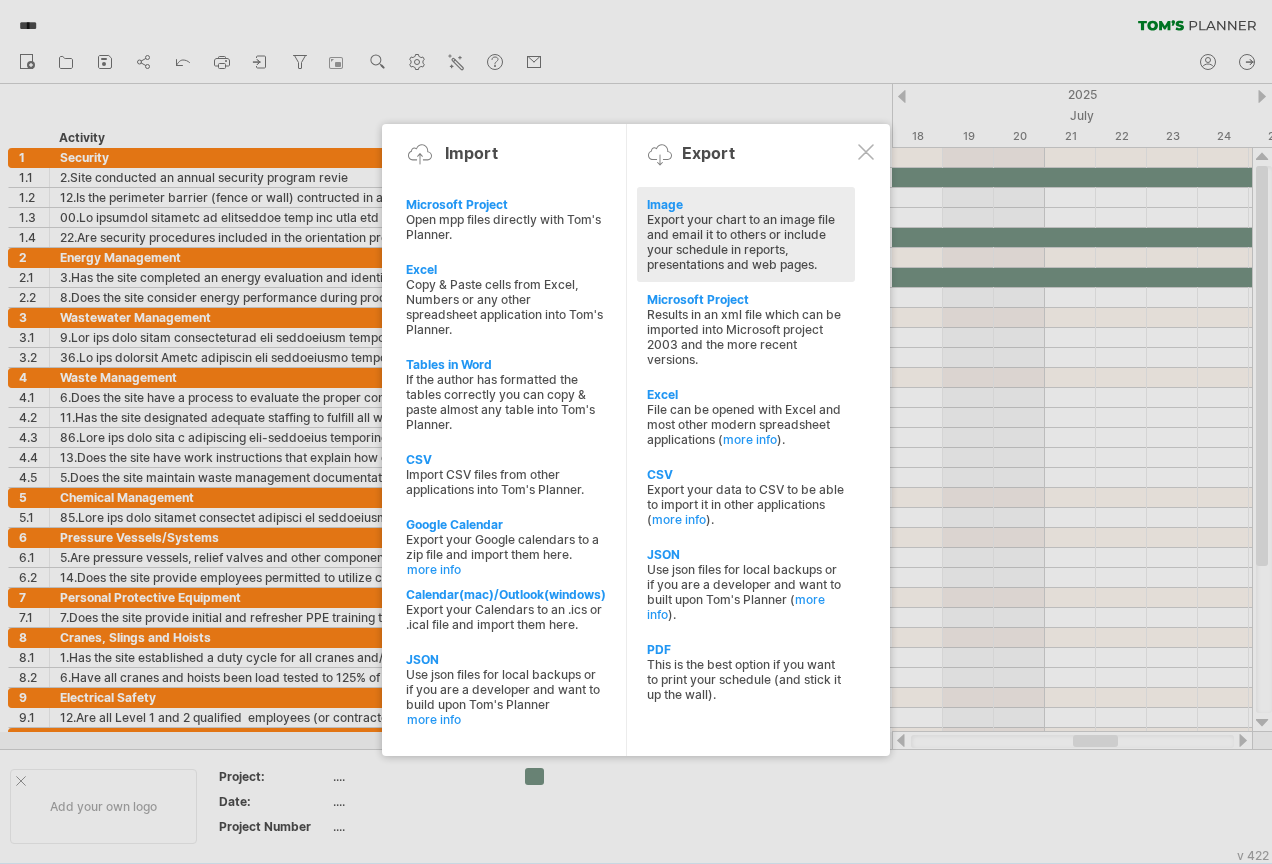 click on "Image" at bounding box center (746, 204) 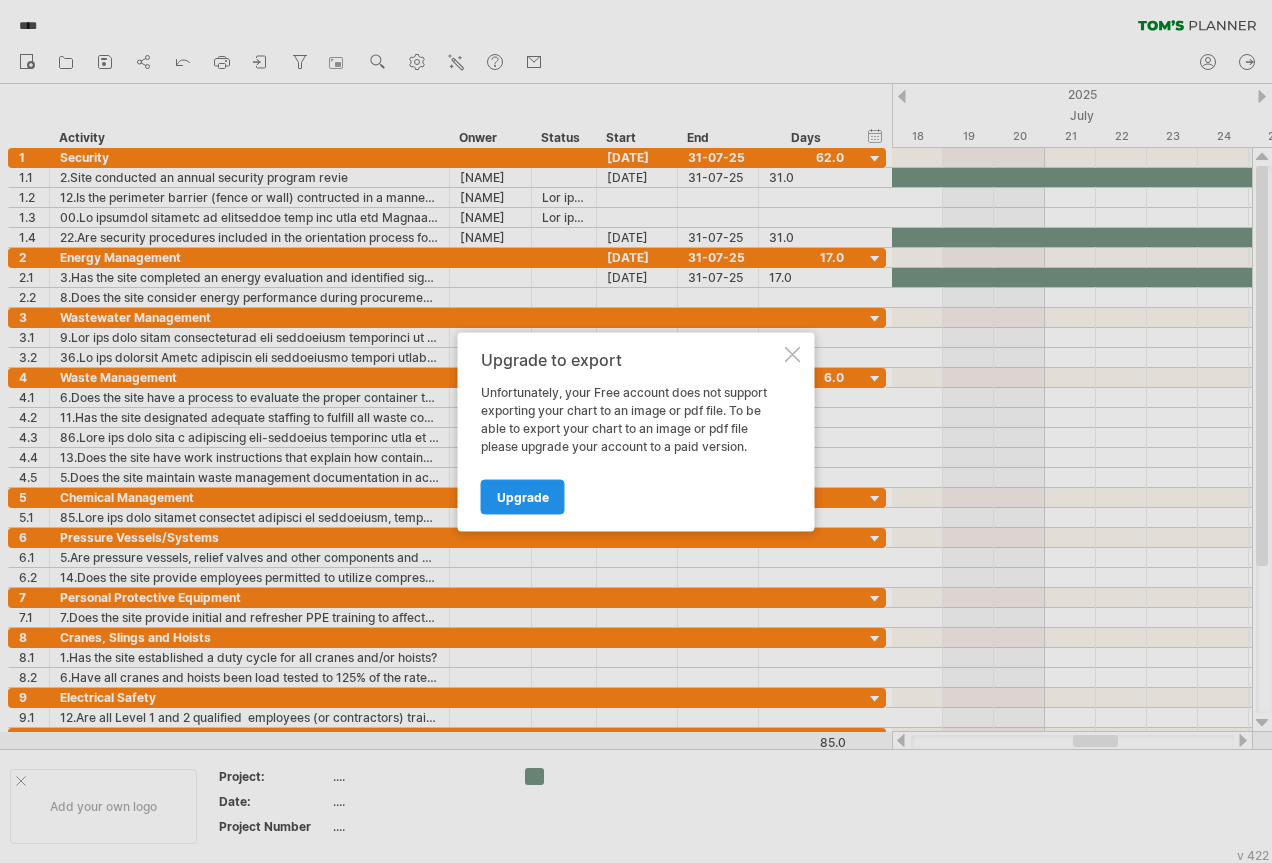 click on "Upgrade" at bounding box center (523, 497) 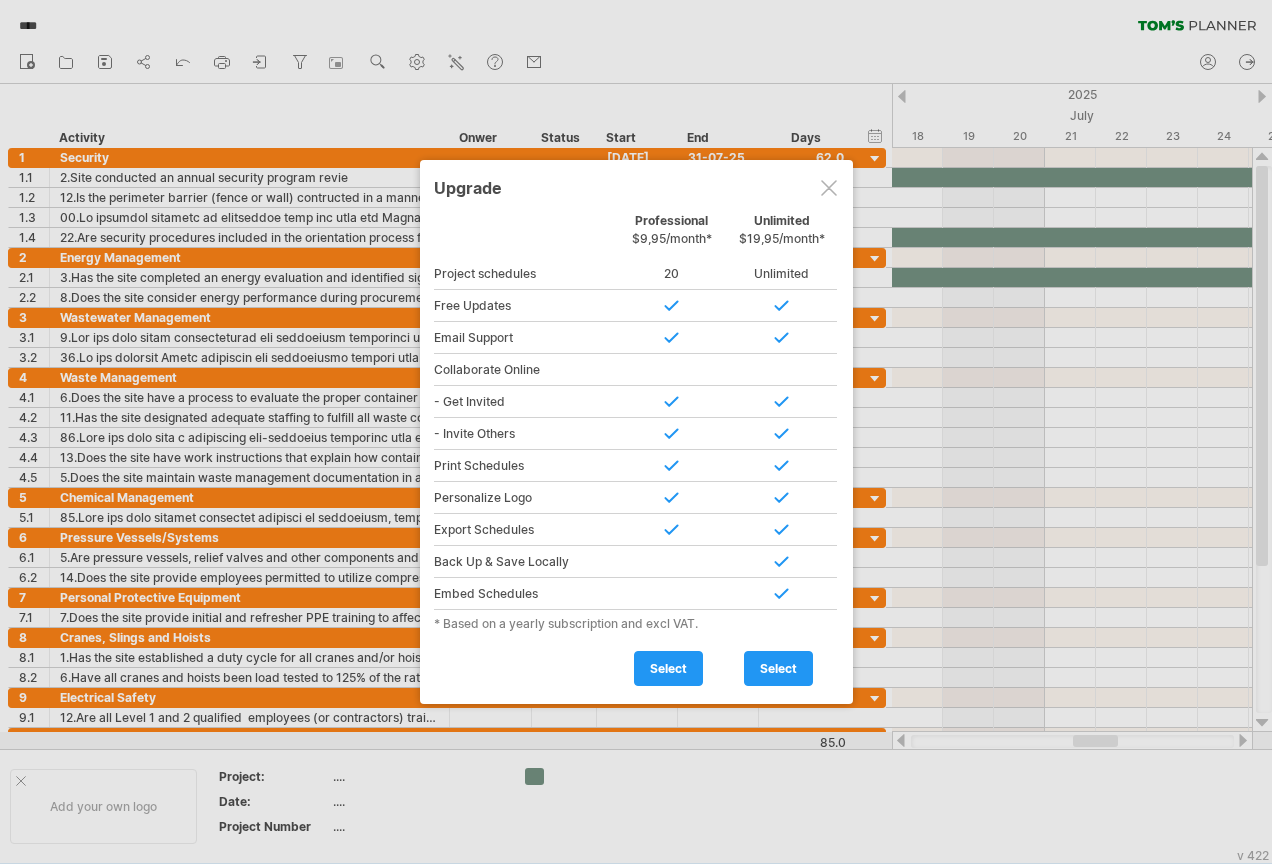 click at bounding box center (829, 188) 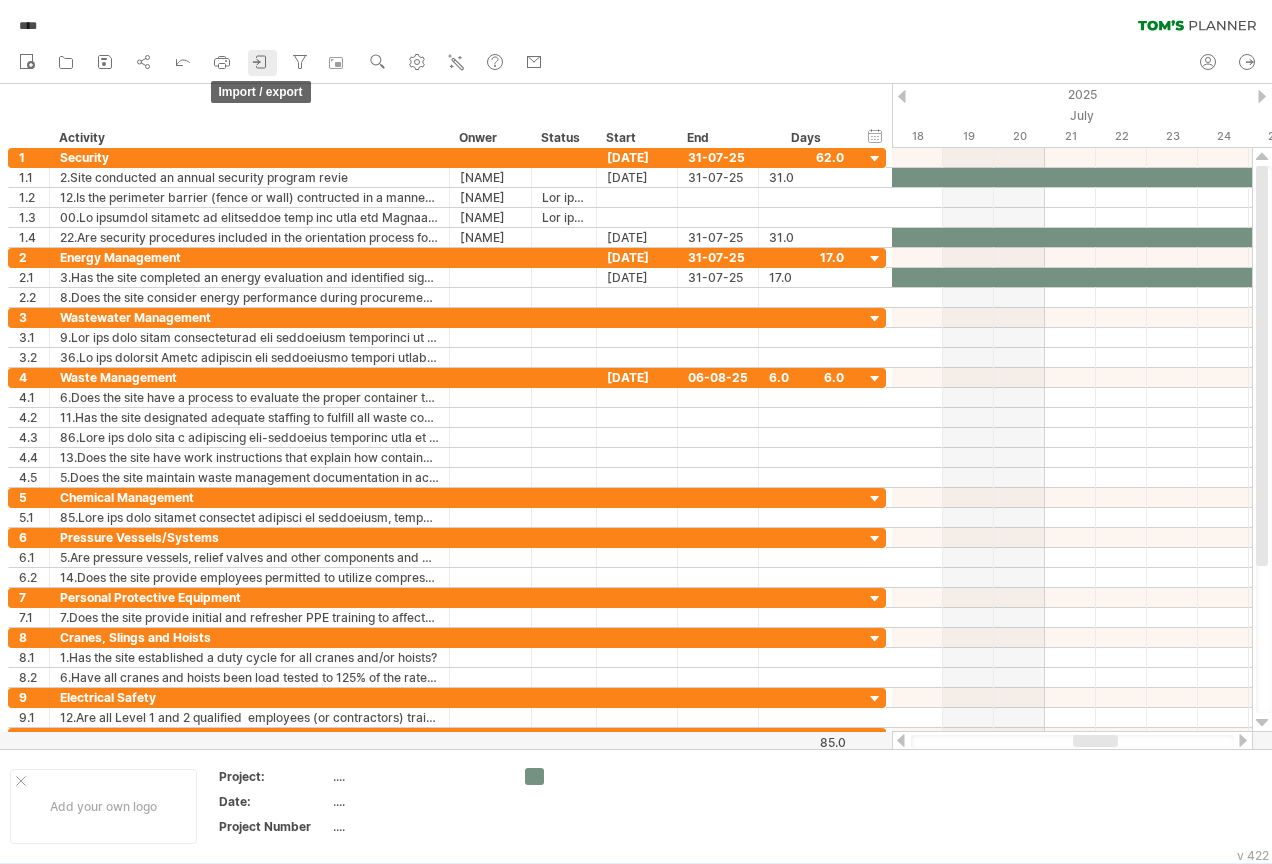 click at bounding box center [261, 62] 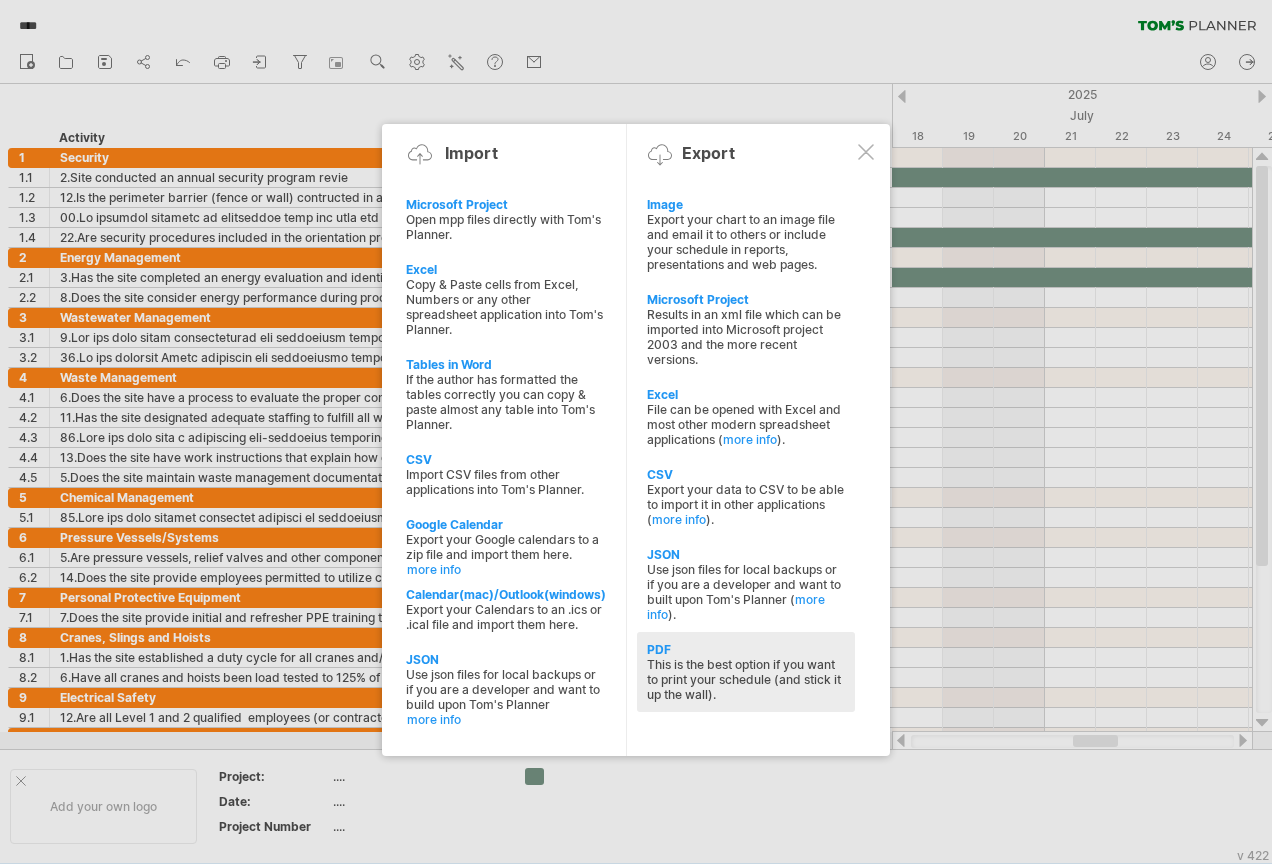 click on "This is the best option if you want to print your schedule (and stick it up the wall)." at bounding box center [746, 242] 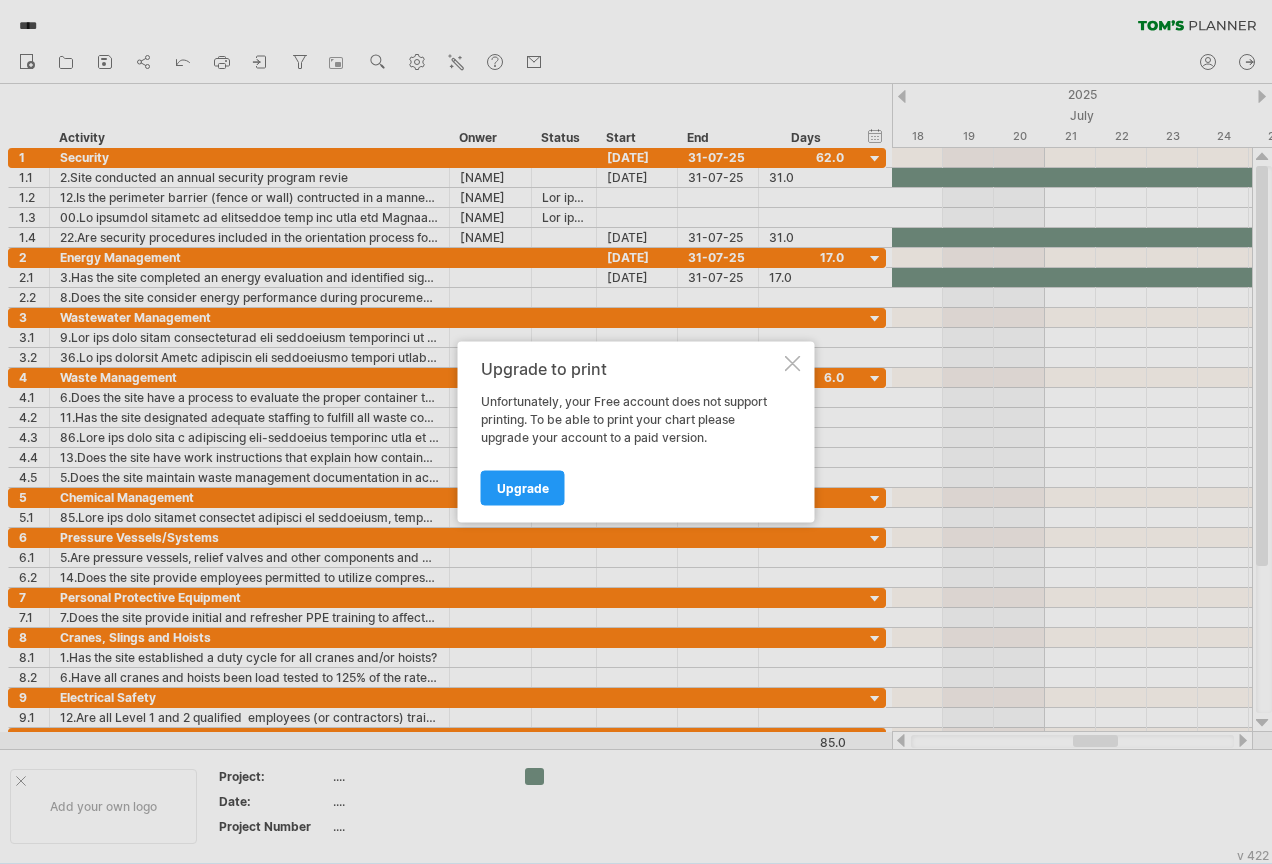 click at bounding box center (793, 364) 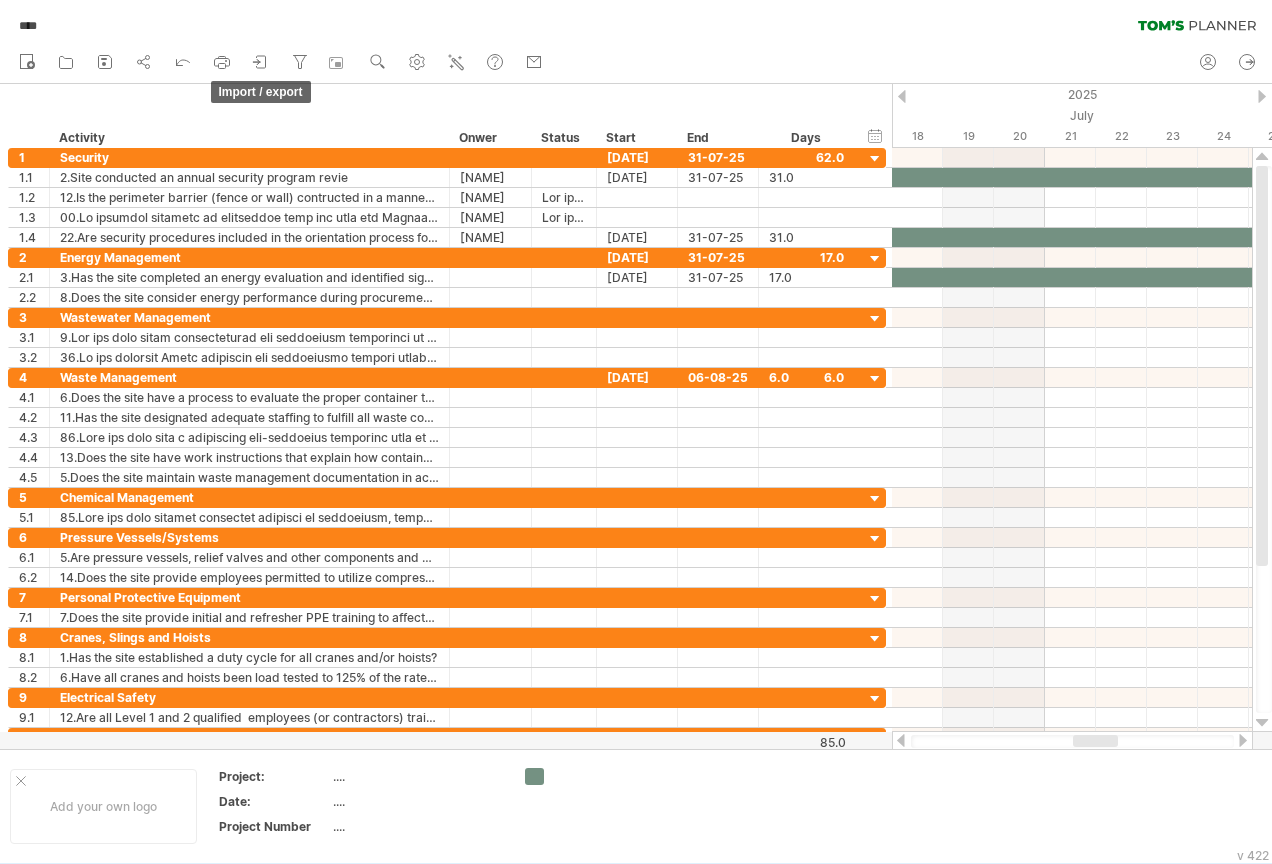 click at bounding box center (261, 62) 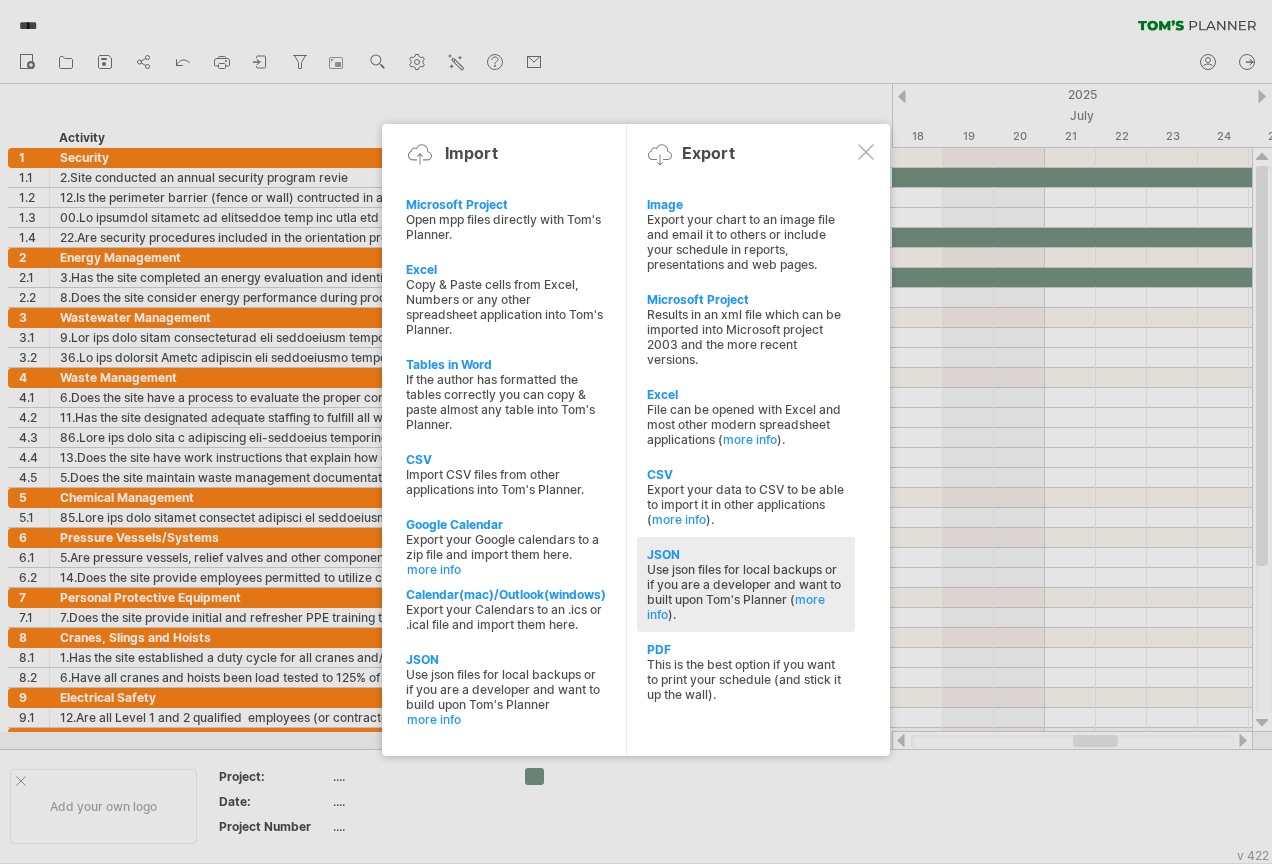 click on "Use json files for local backups or if you are a developer and want to built upon Tom's Planner
( more info )." at bounding box center [746, 242] 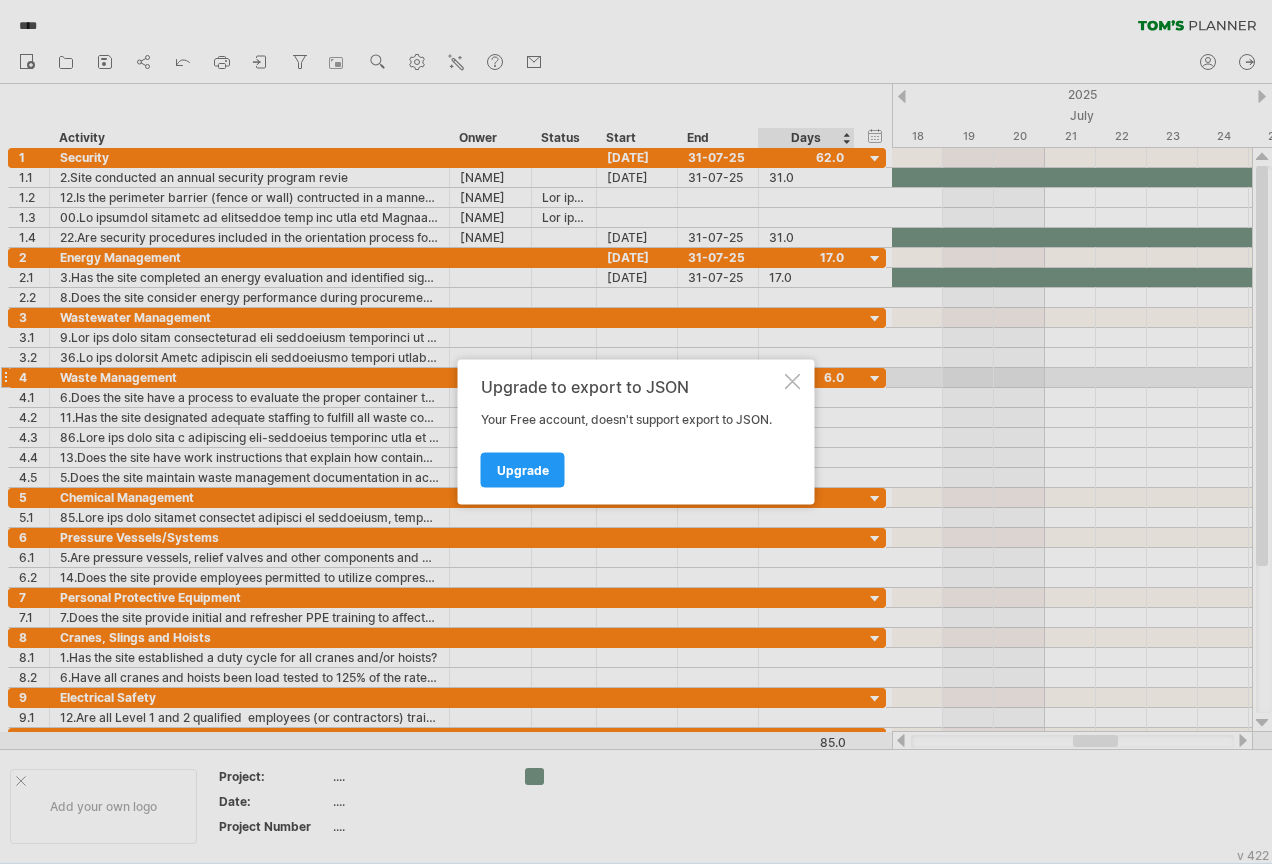 click at bounding box center [793, 382] 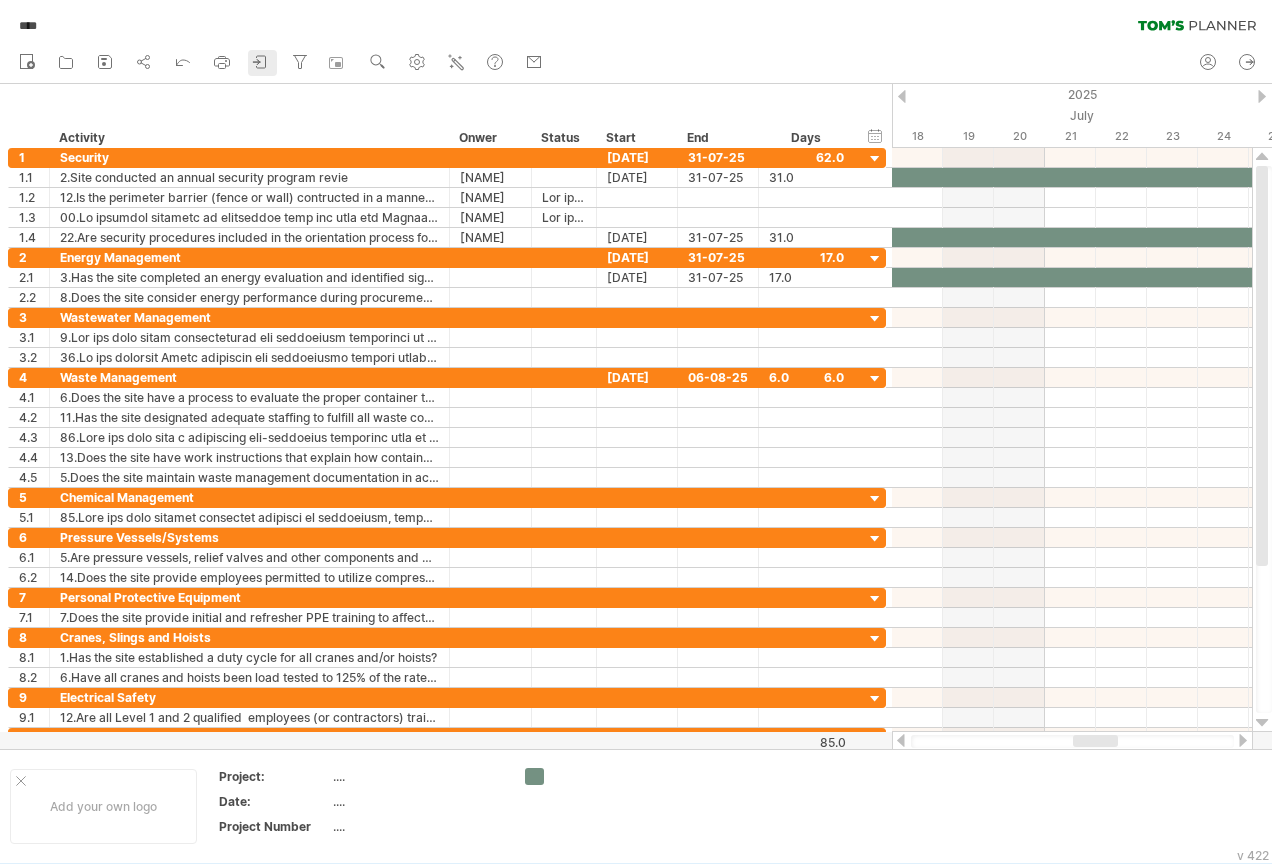 click at bounding box center [261, 62] 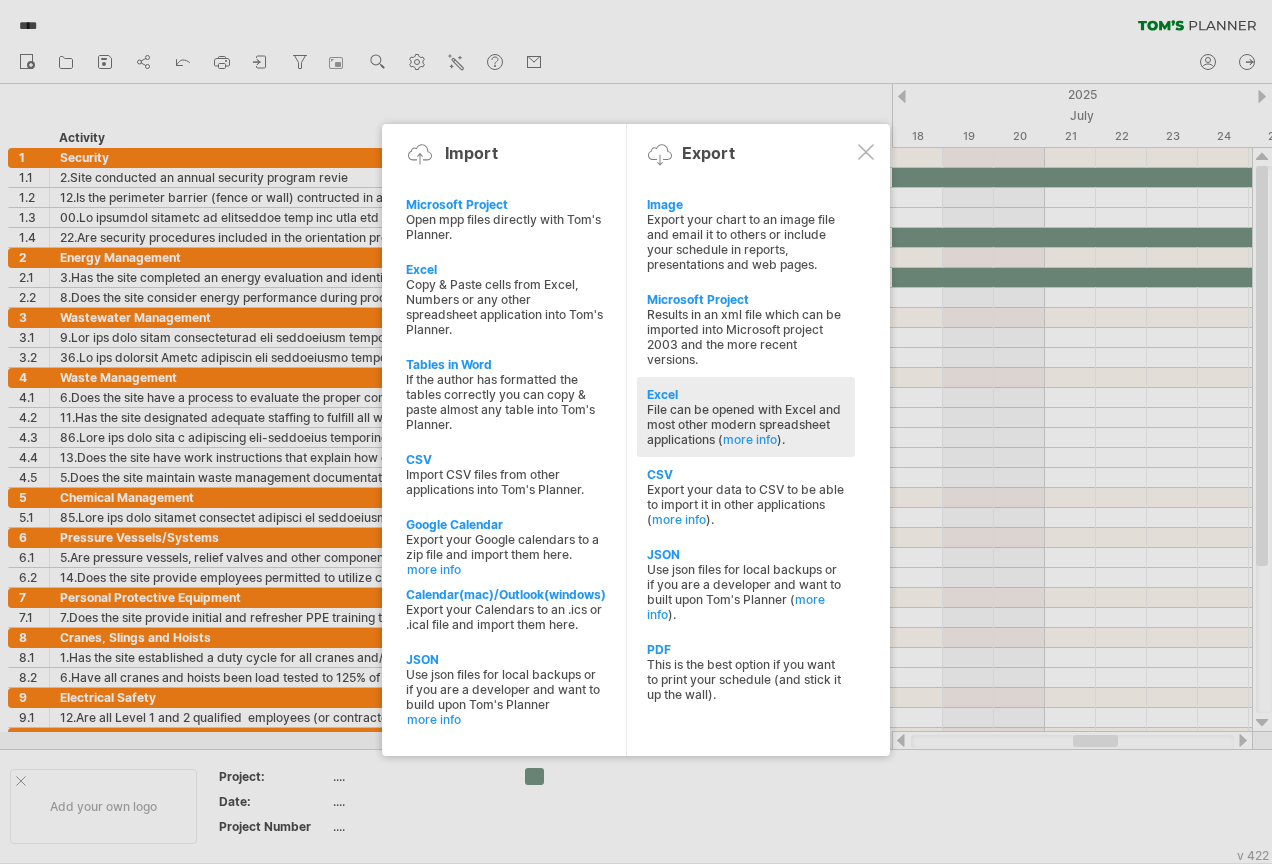 click on "Excel" at bounding box center (746, 204) 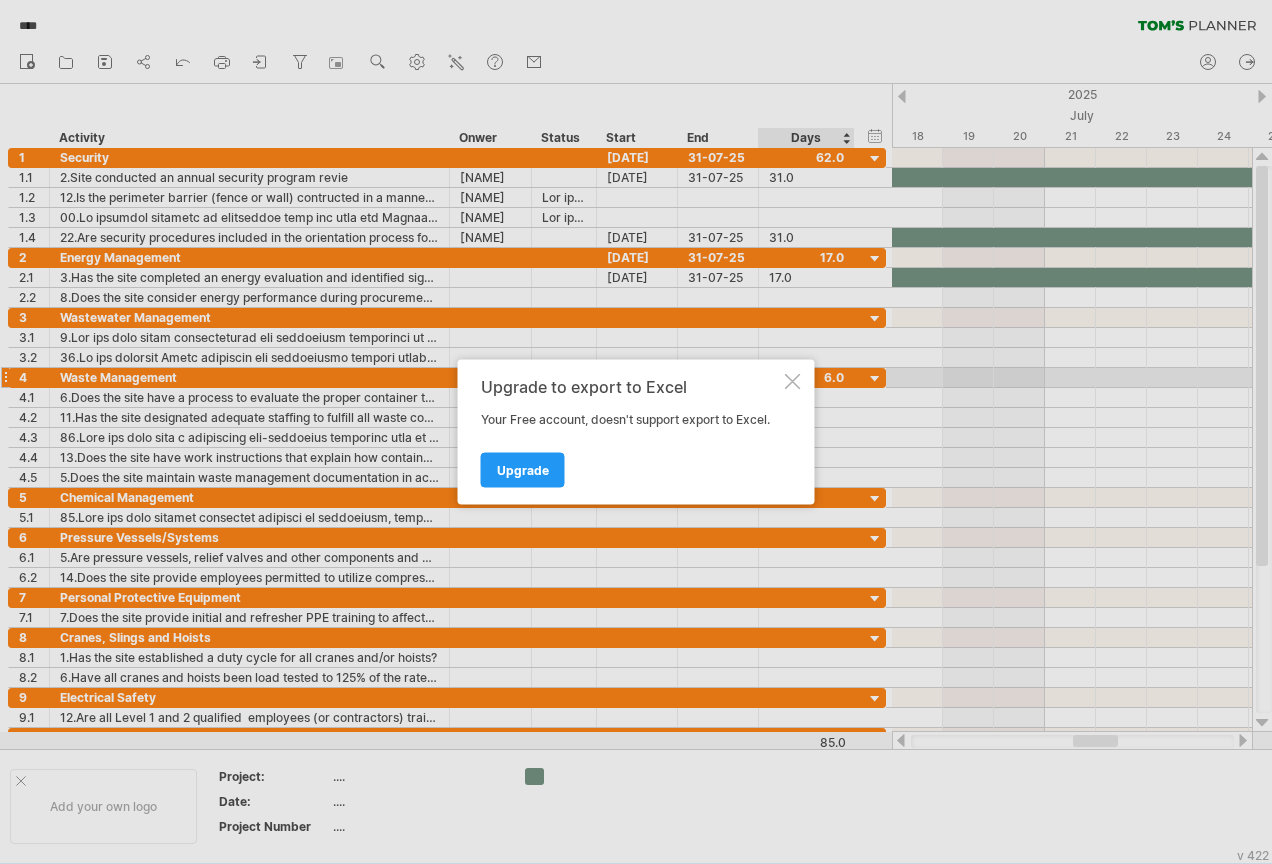 click at bounding box center [793, 382] 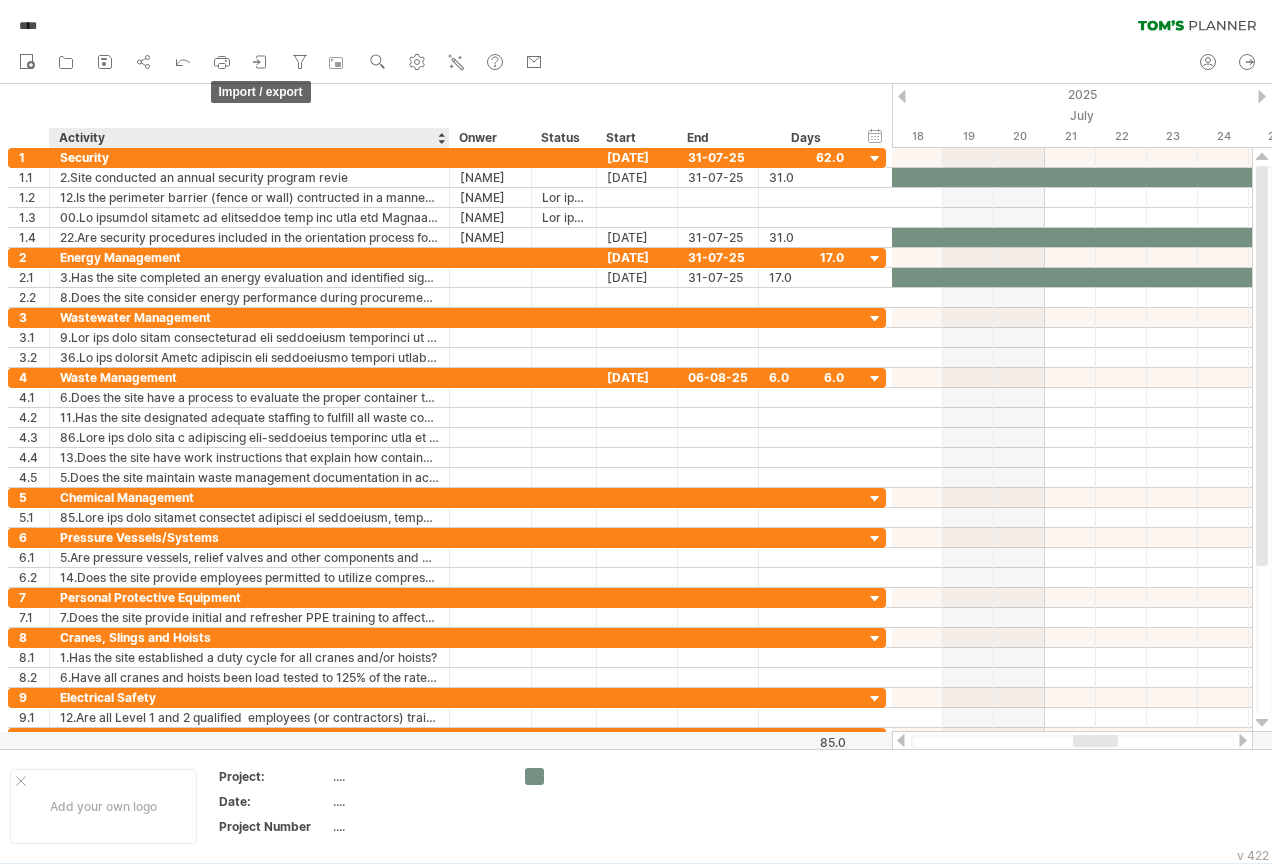click at bounding box center [261, 62] 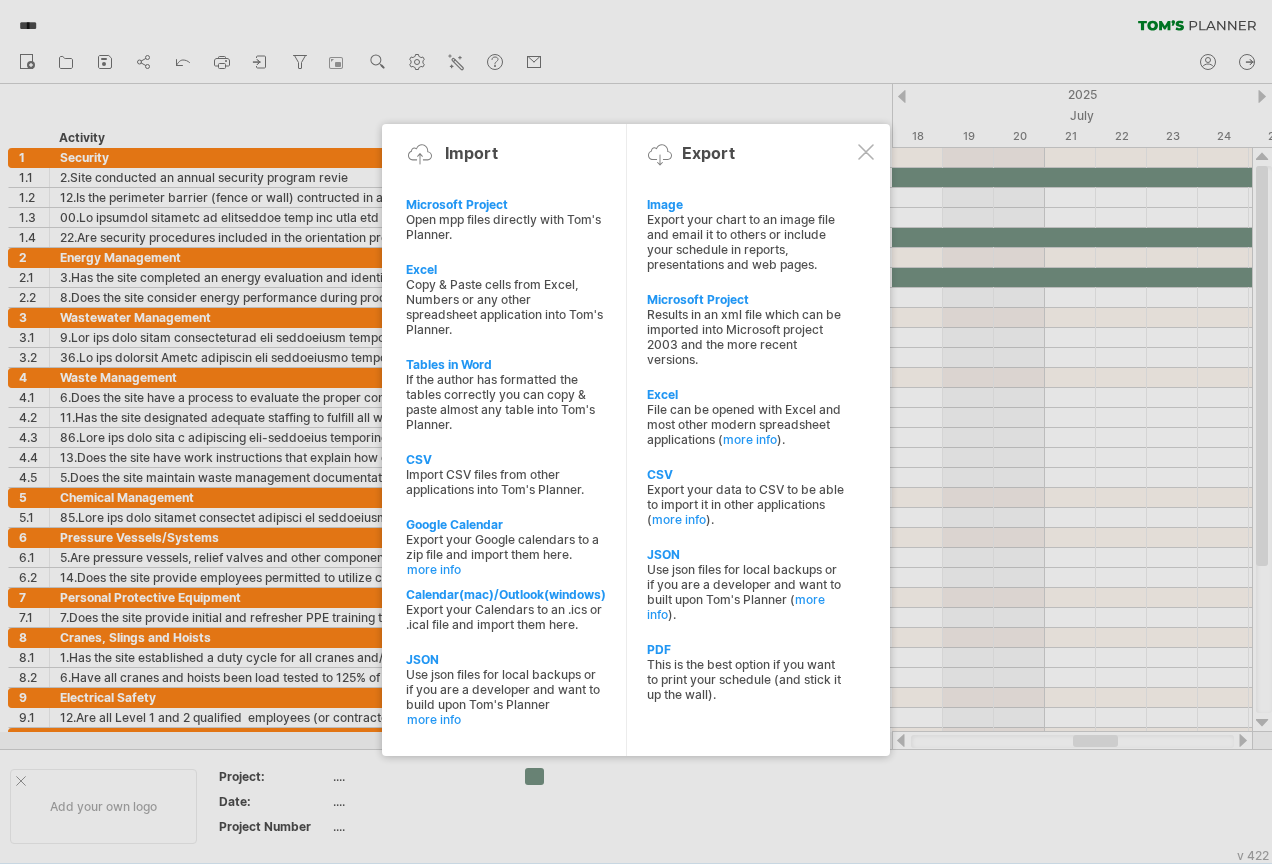 click on "Results in an xml file which can be imported into Microsoft project 2003 and the more recent versions." at bounding box center [746, 242] 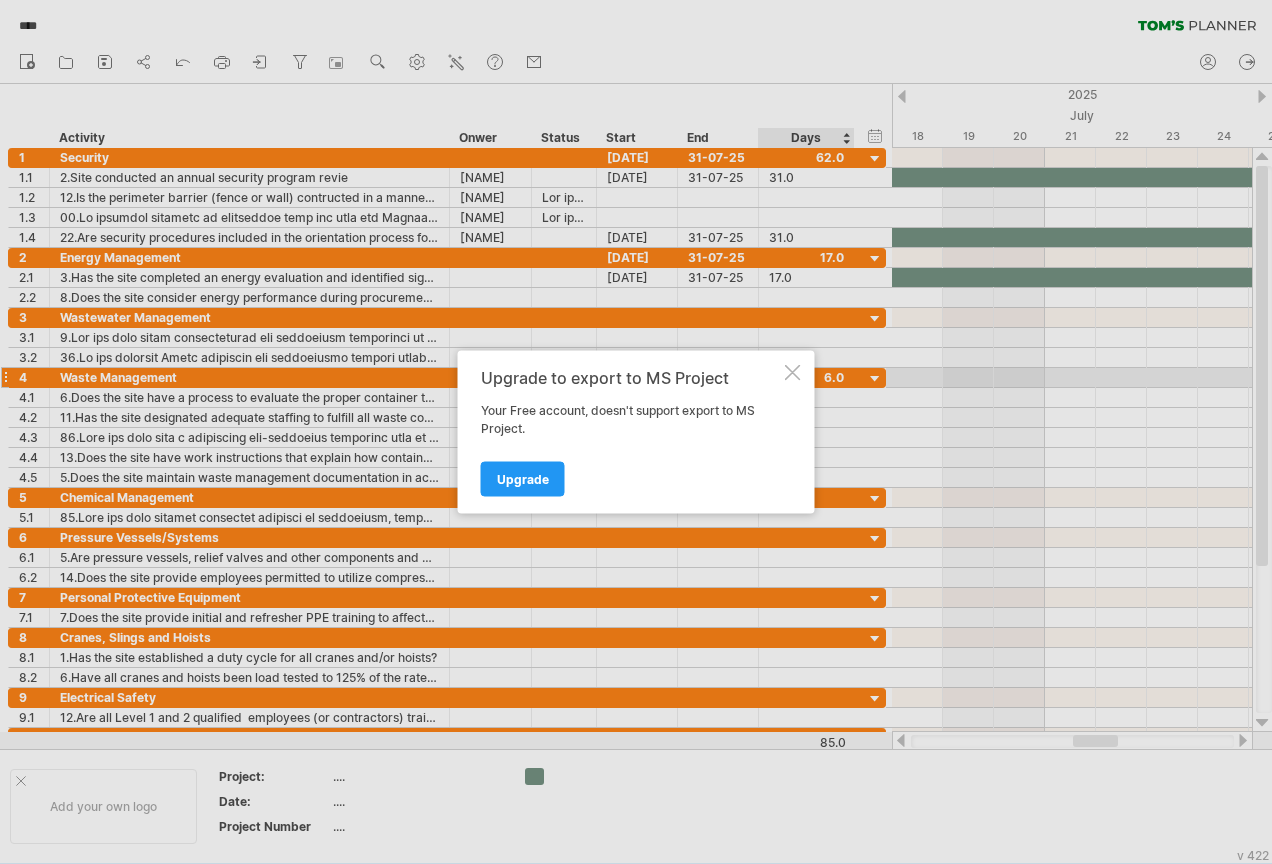 click at bounding box center (793, 373) 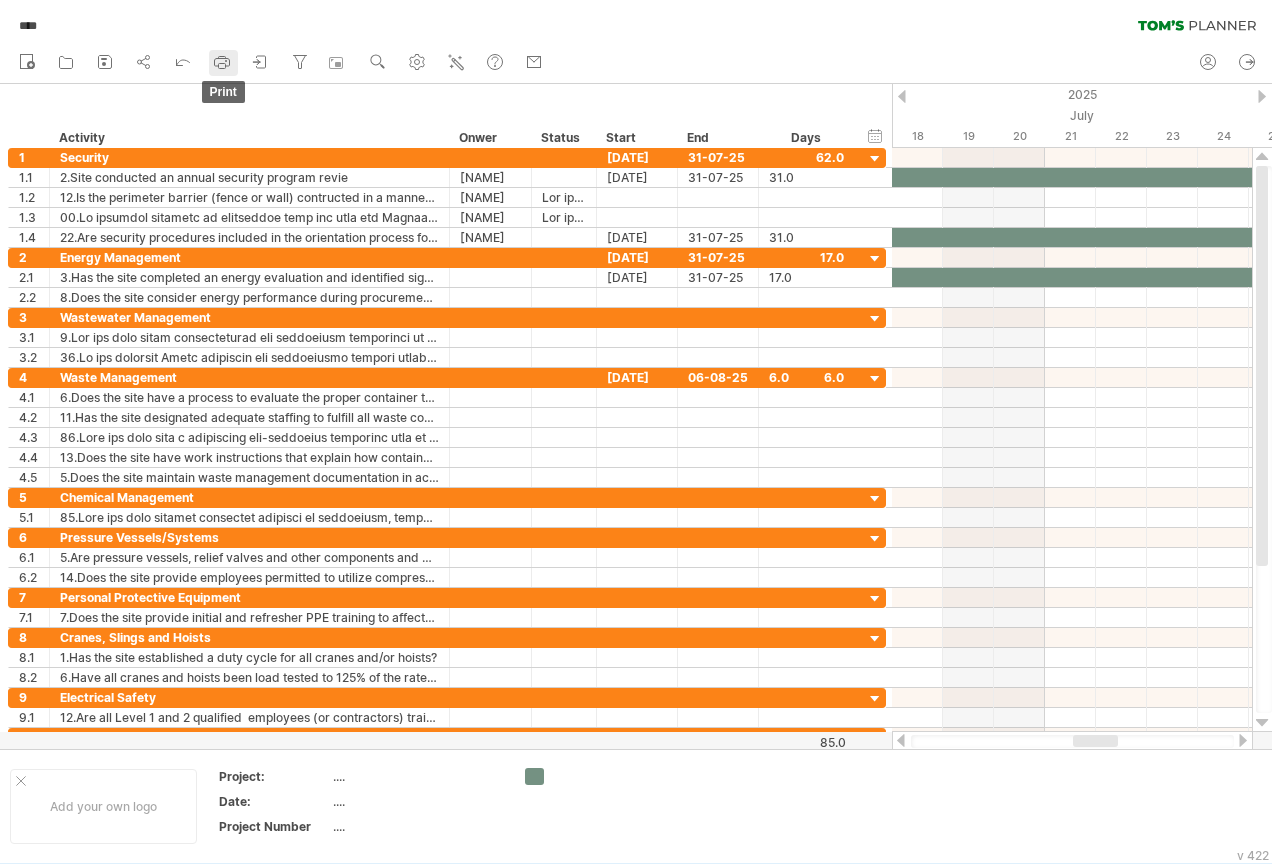 click at bounding box center [222, 63] 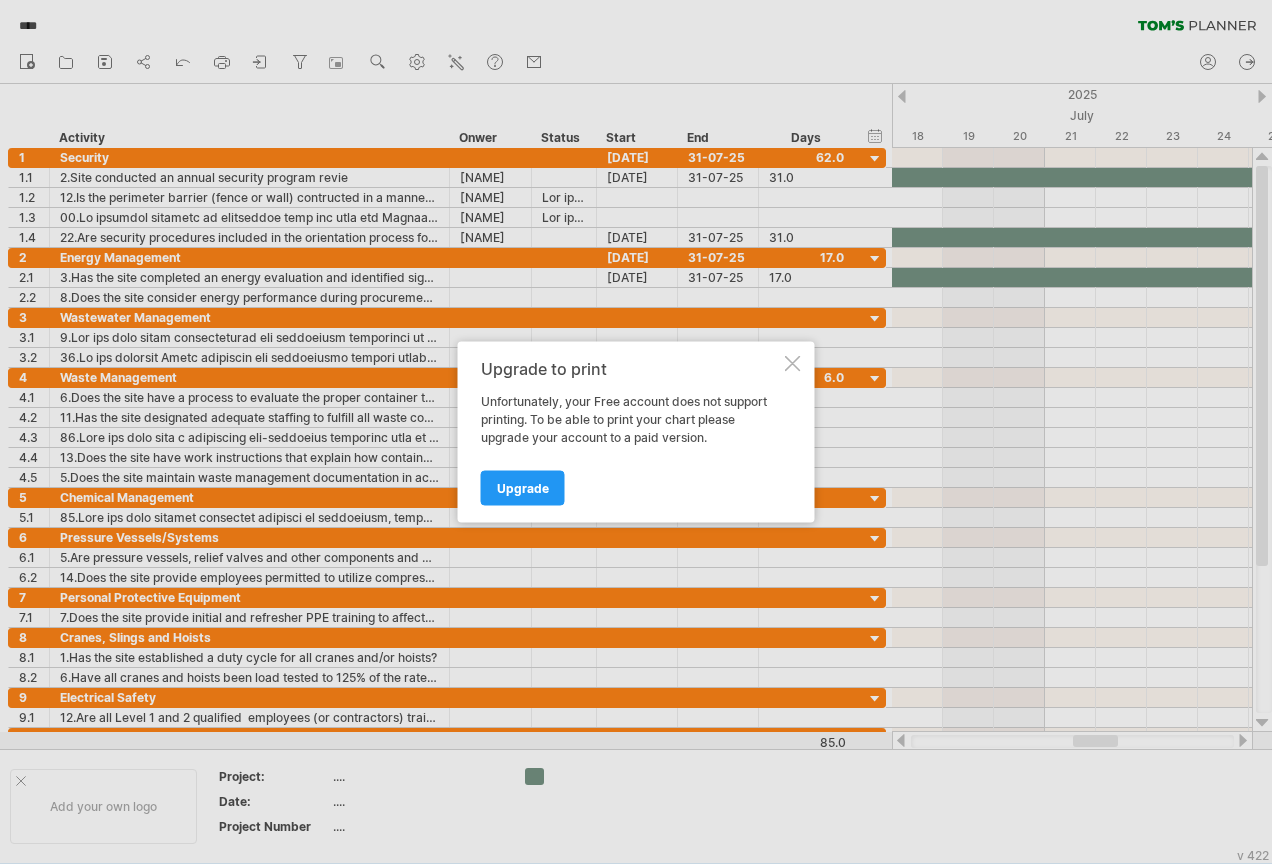 click at bounding box center (793, 364) 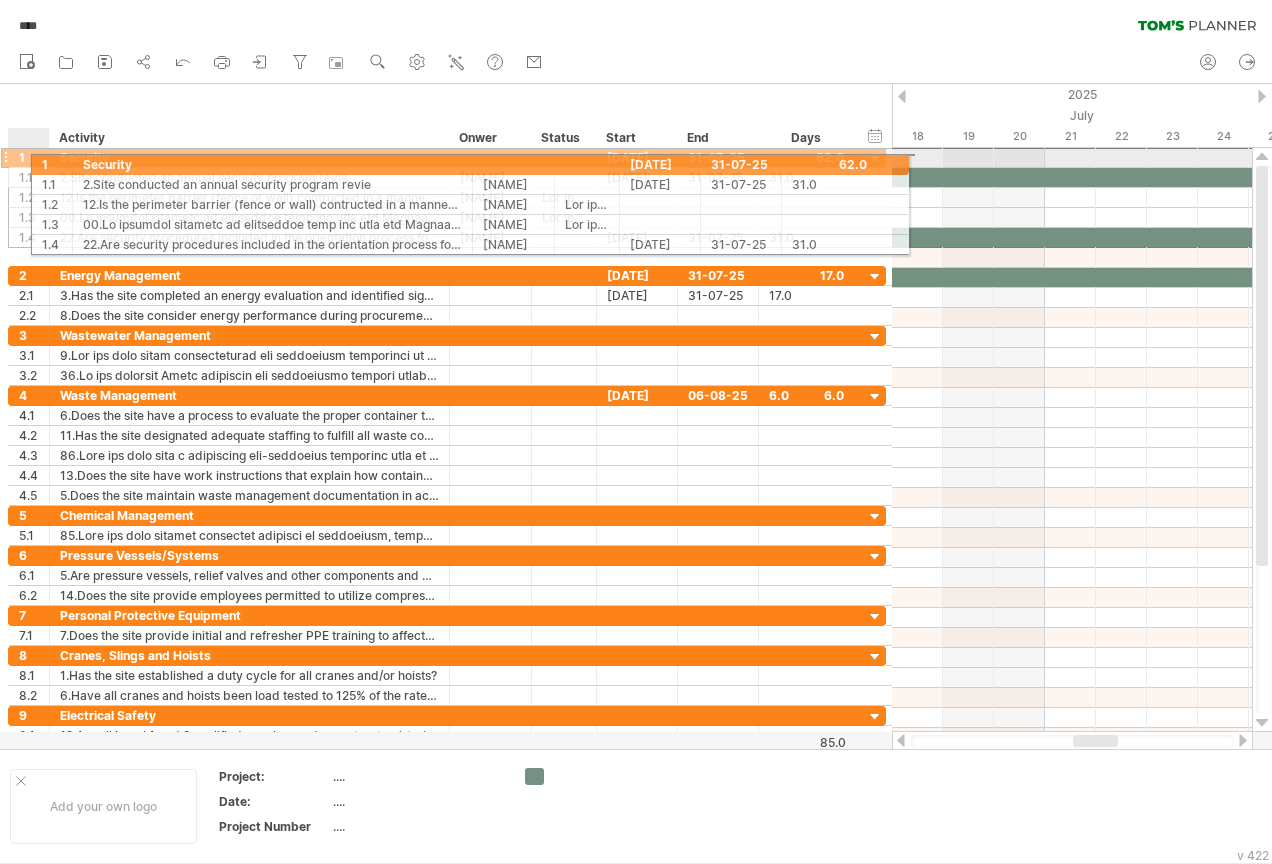 drag, startPoint x: 24, startPoint y: 158, endPoint x: 38, endPoint y: 161, distance: 14.3178215 